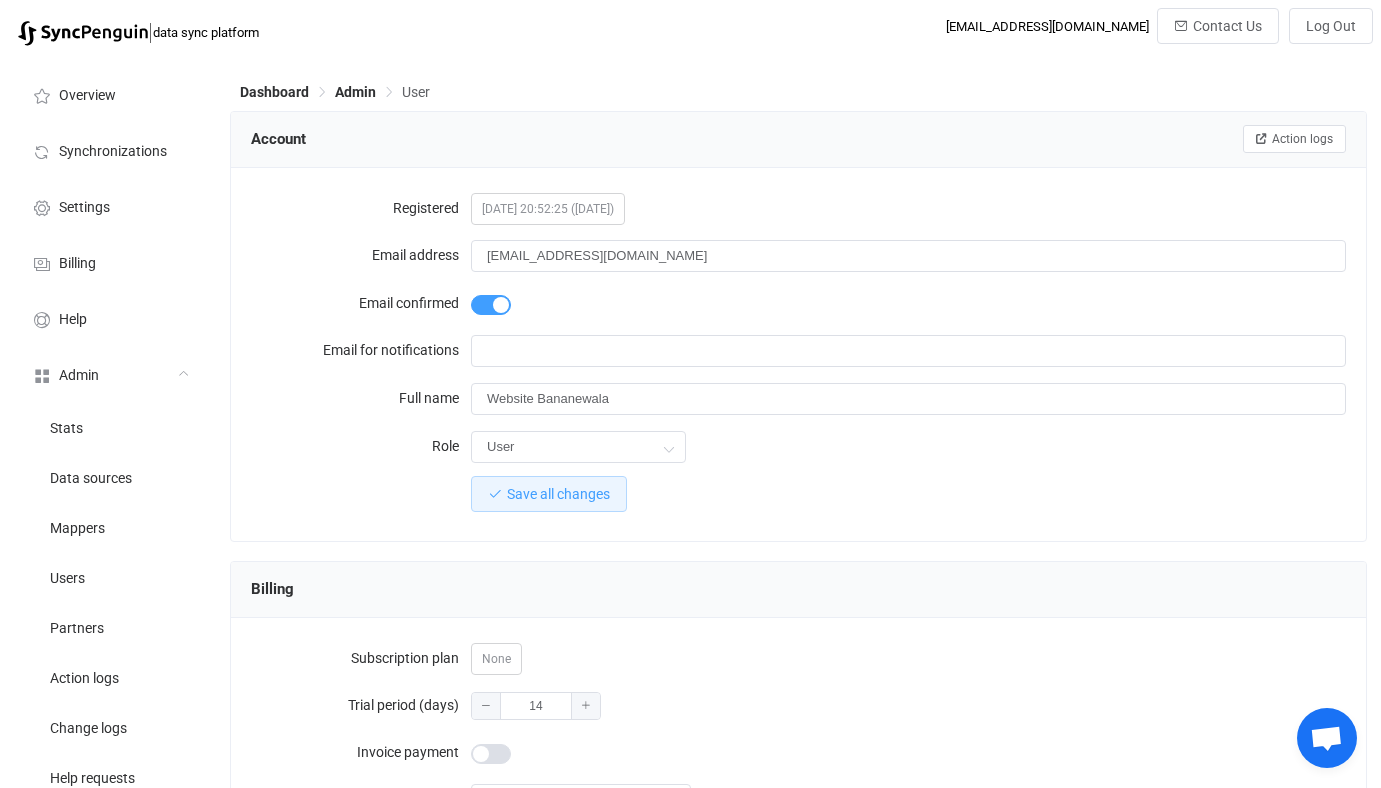 scroll, scrollTop: 538, scrollLeft: 0, axis: vertical 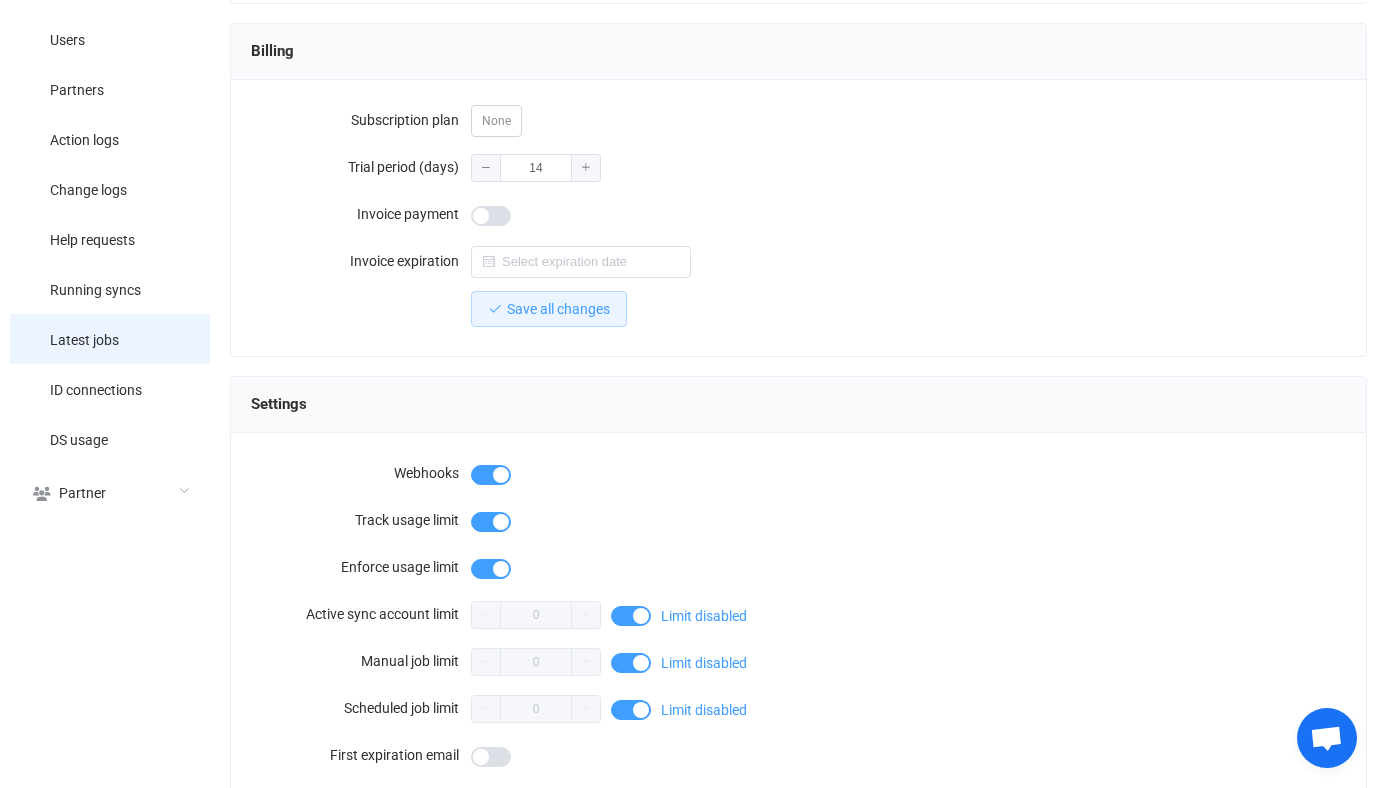 click on "Latest jobs" at bounding box center [110, 339] 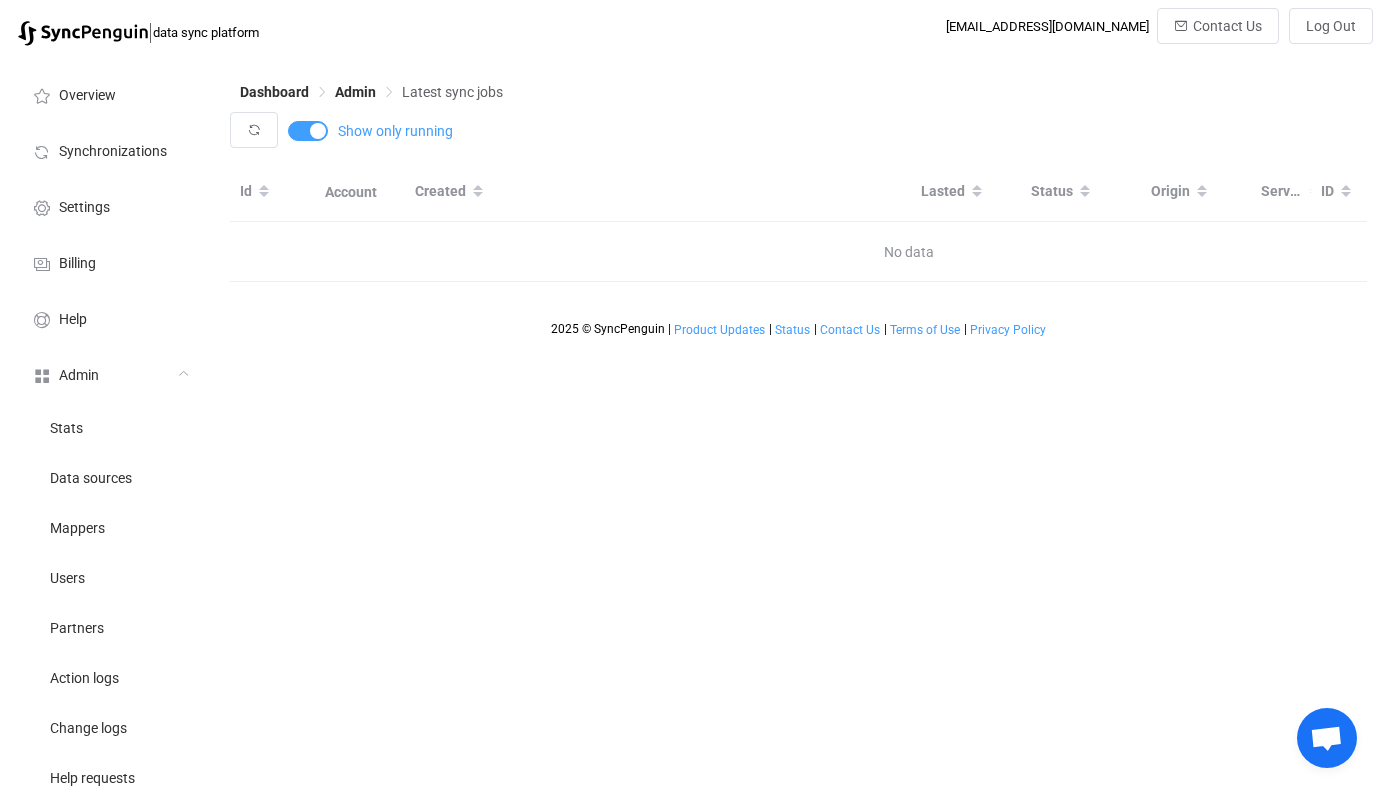 scroll, scrollTop: 0, scrollLeft: 0, axis: both 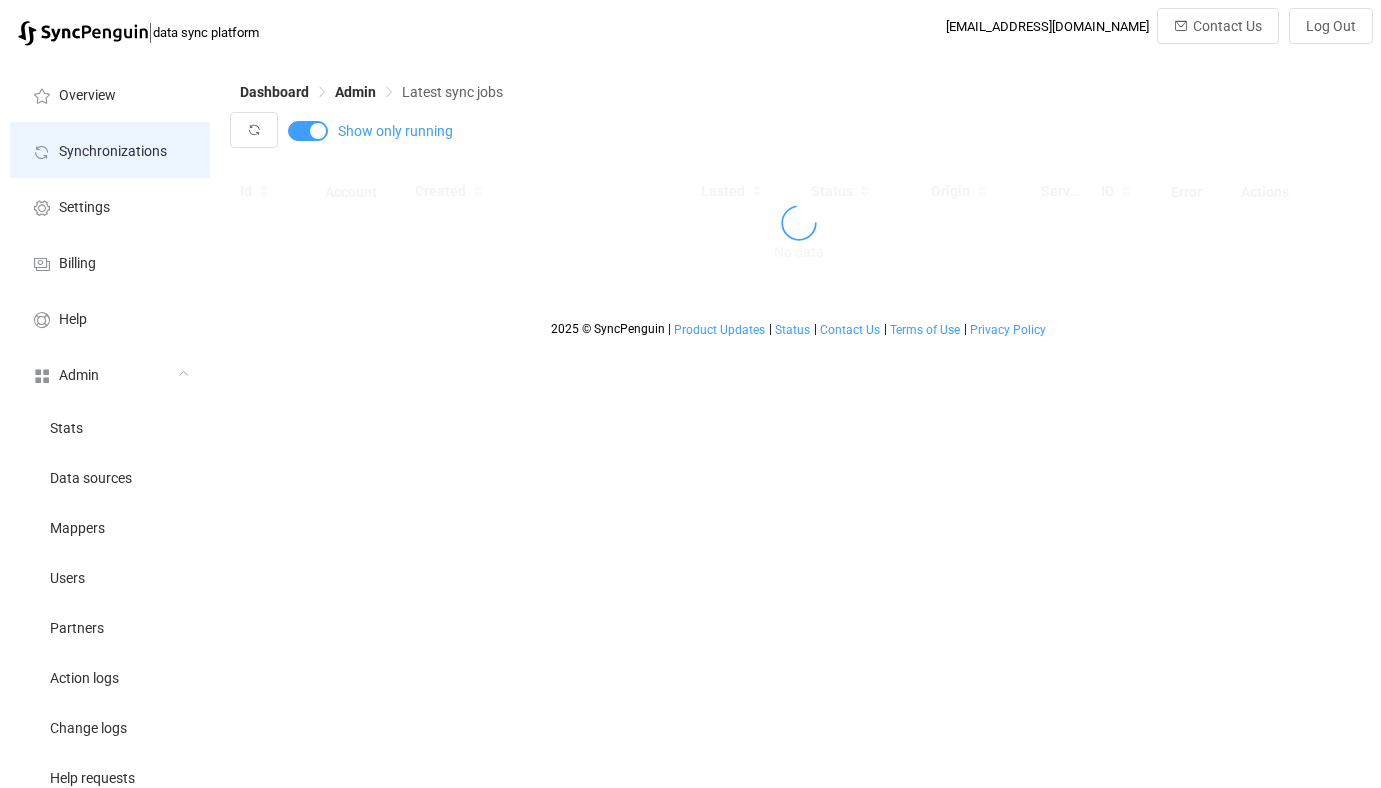 click on "Synchronizations" at bounding box center [110, 150] 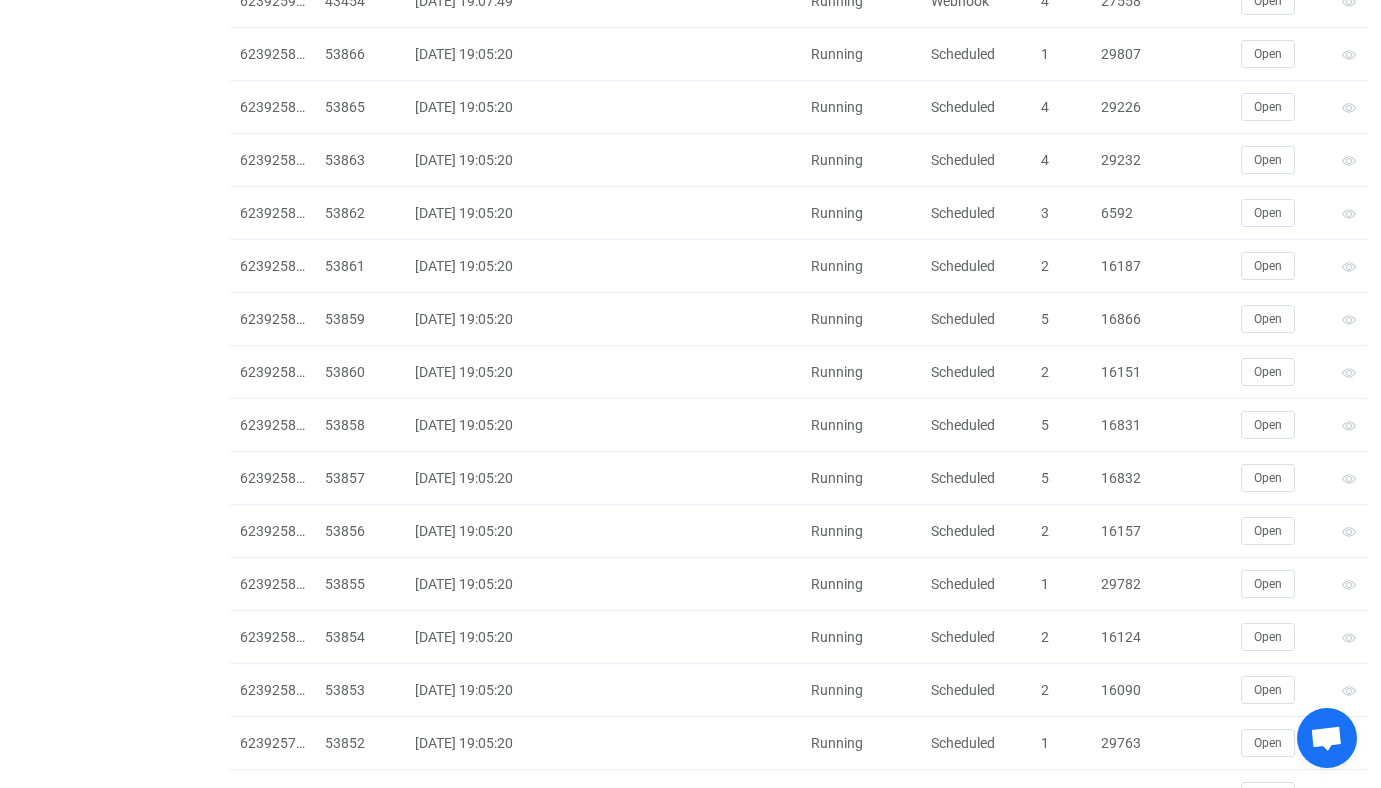 scroll, scrollTop: 3581, scrollLeft: 0, axis: vertical 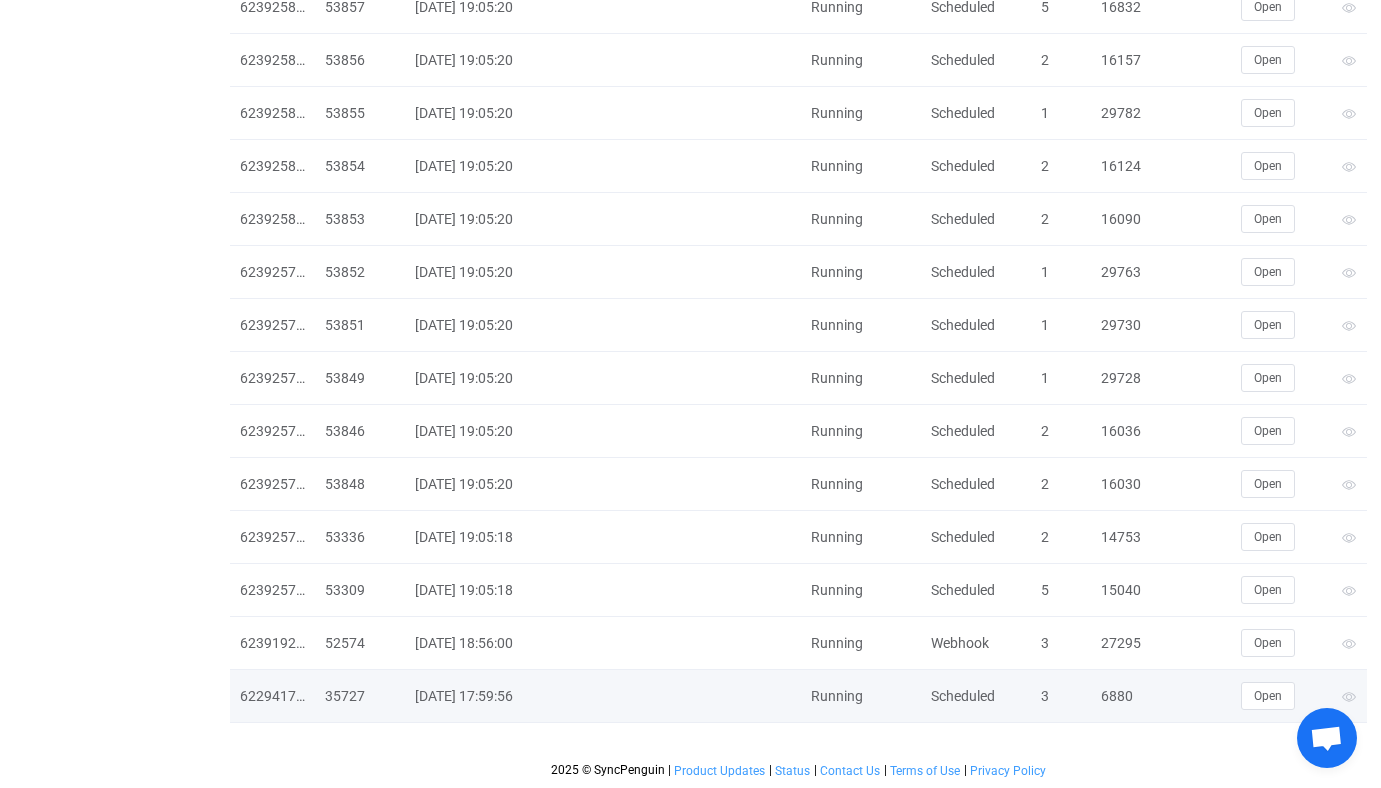 click on "6880" at bounding box center [1126, 696] 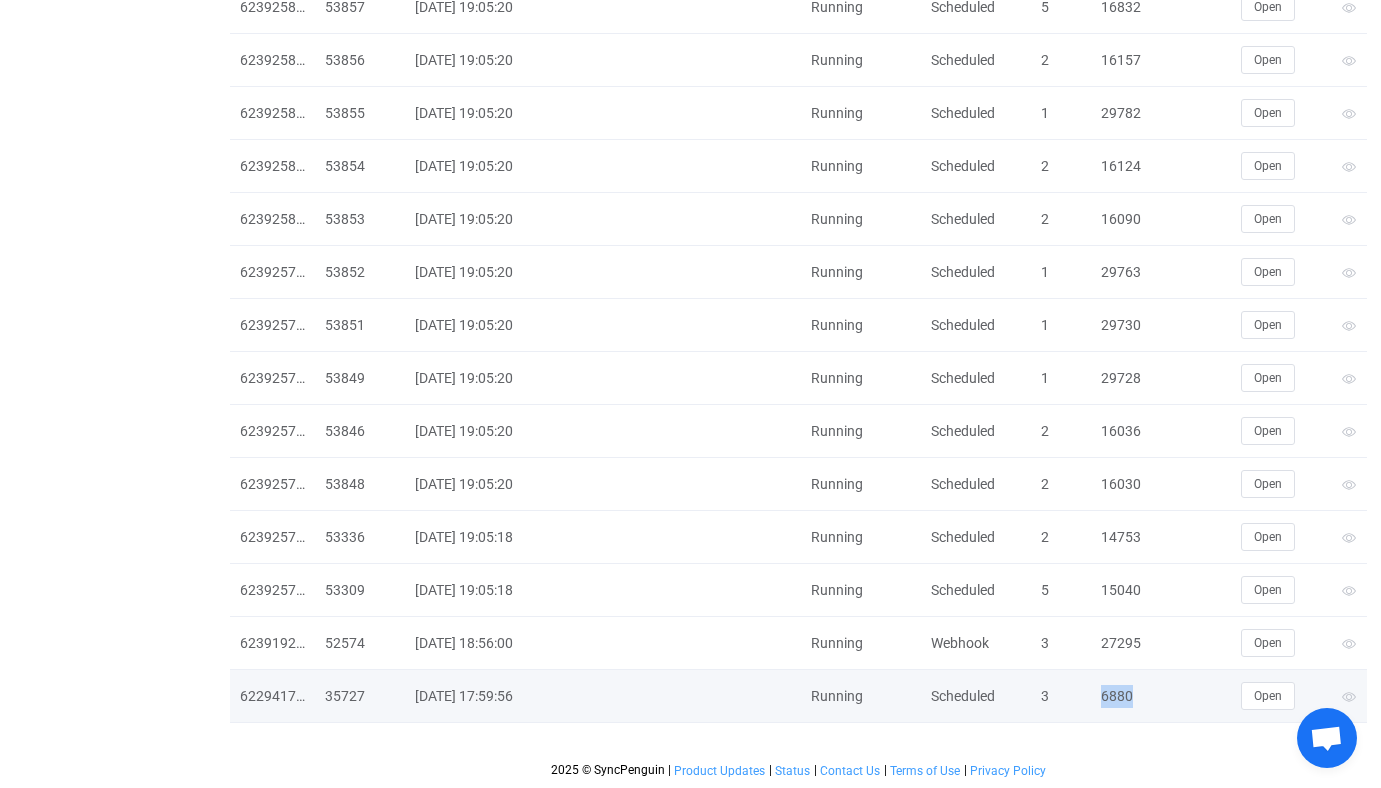 click on "6880" at bounding box center [1126, 696] 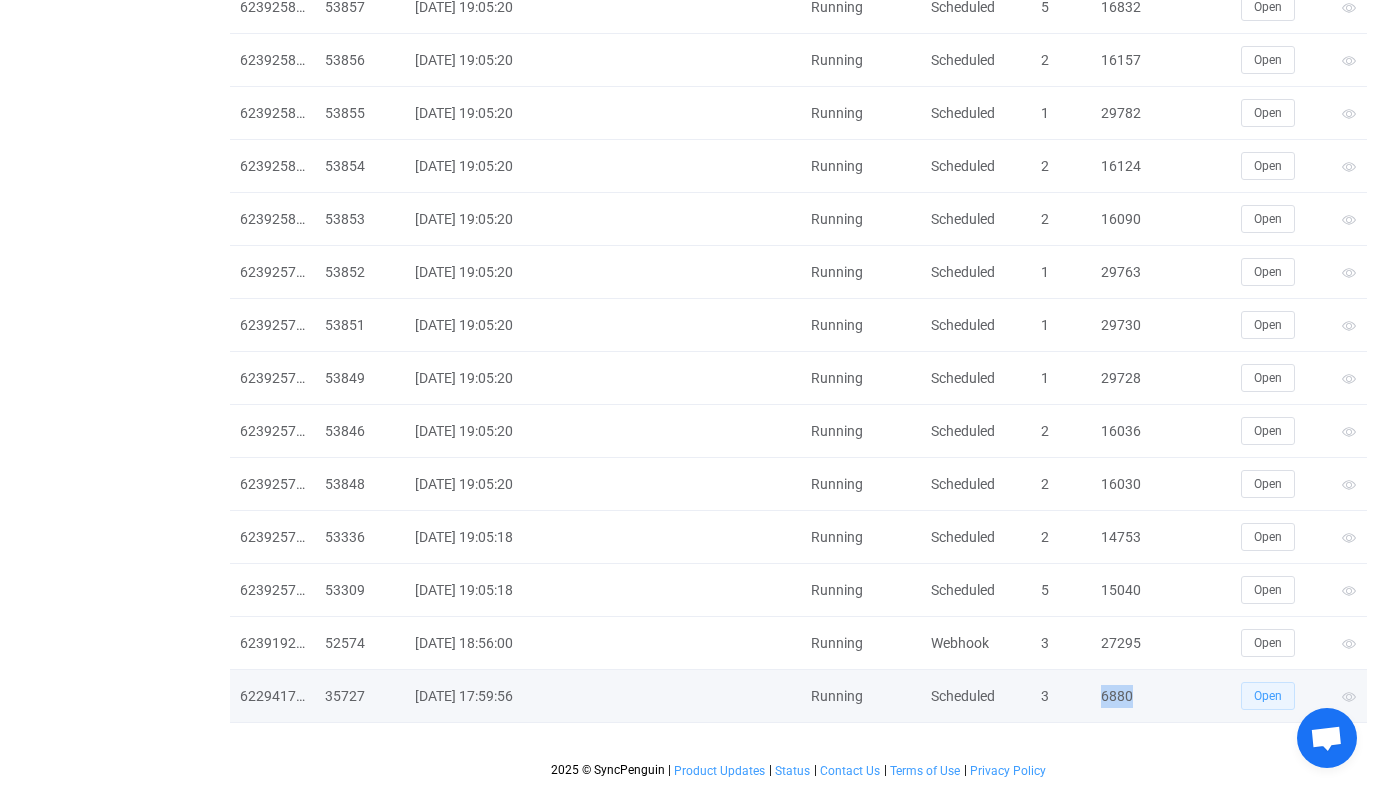 click on "Open" at bounding box center [1268, 696] 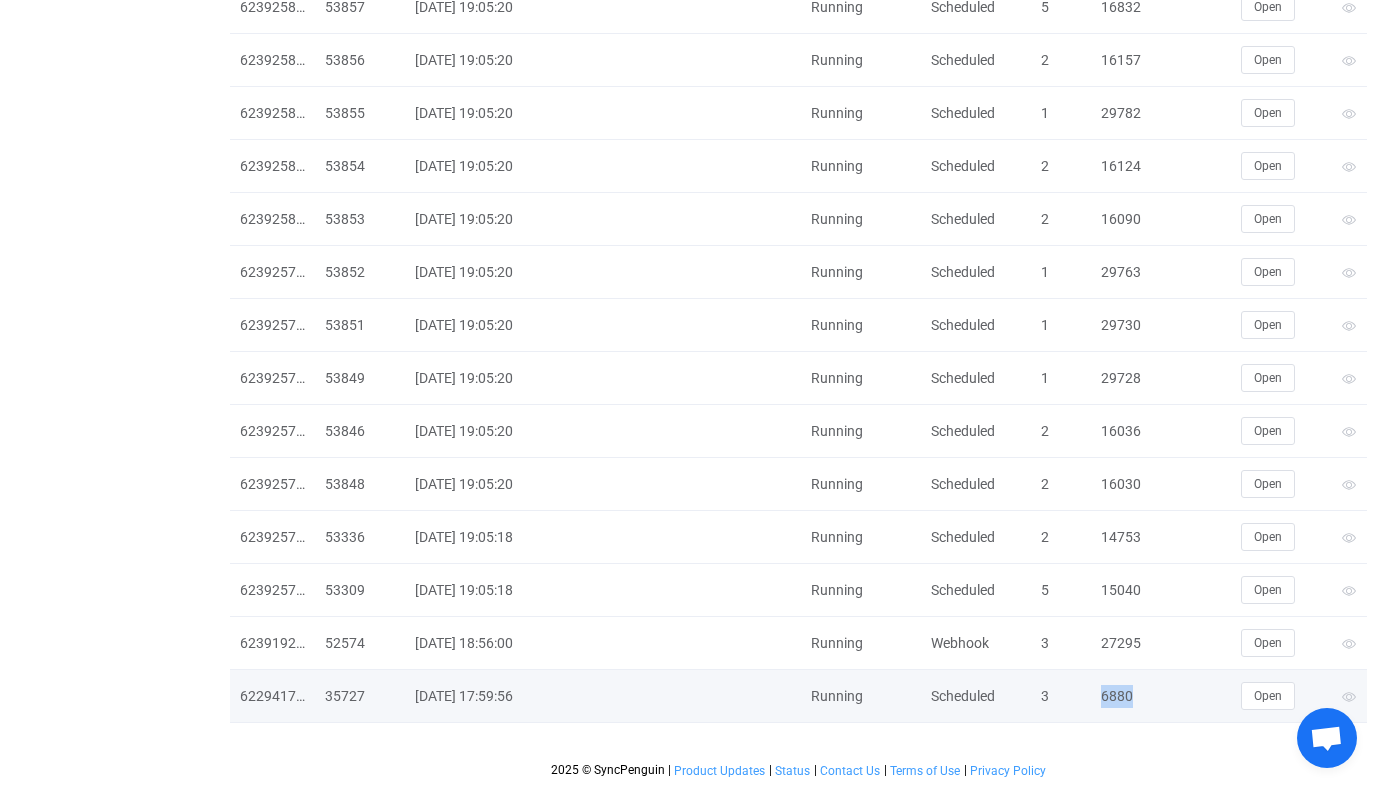 click on "6880" at bounding box center [1126, 696] 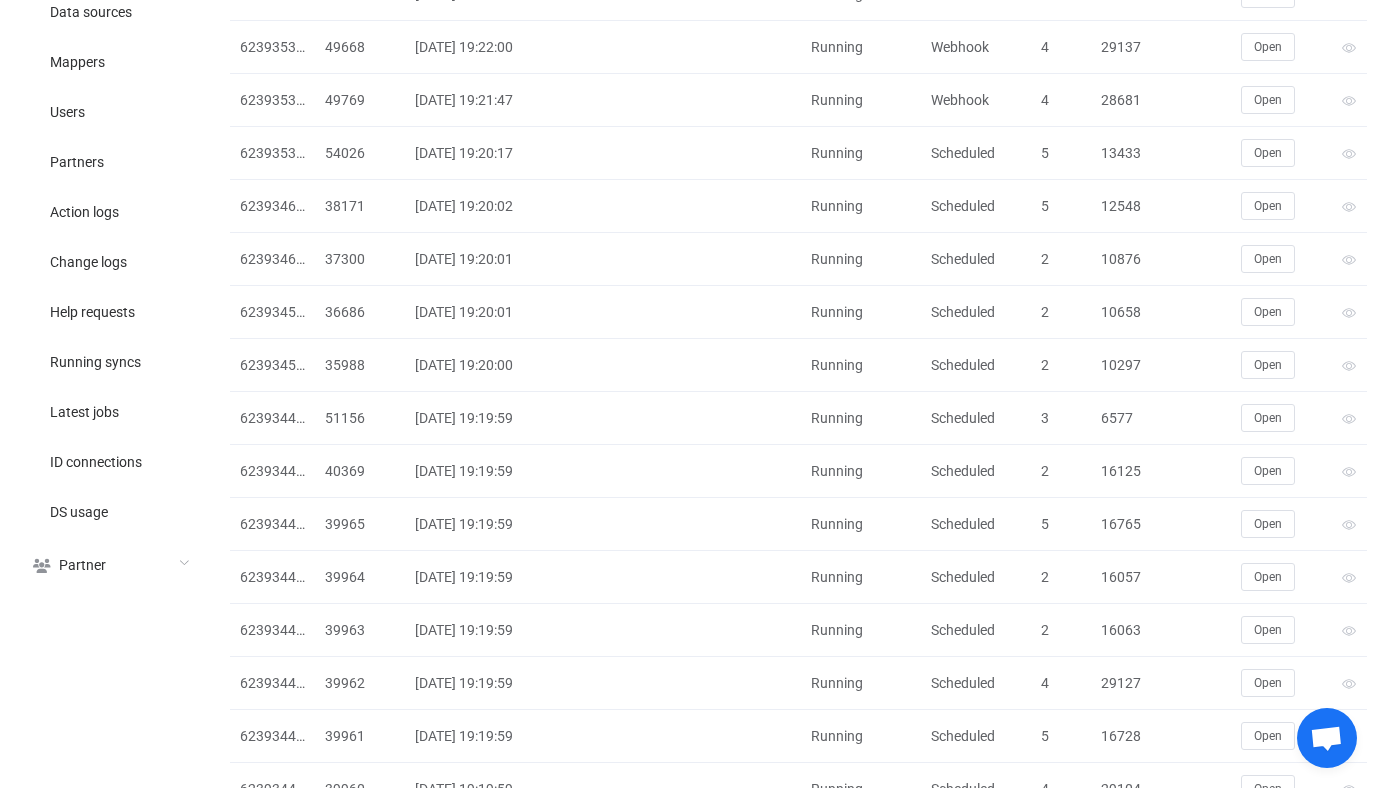 scroll, scrollTop: 732, scrollLeft: 0, axis: vertical 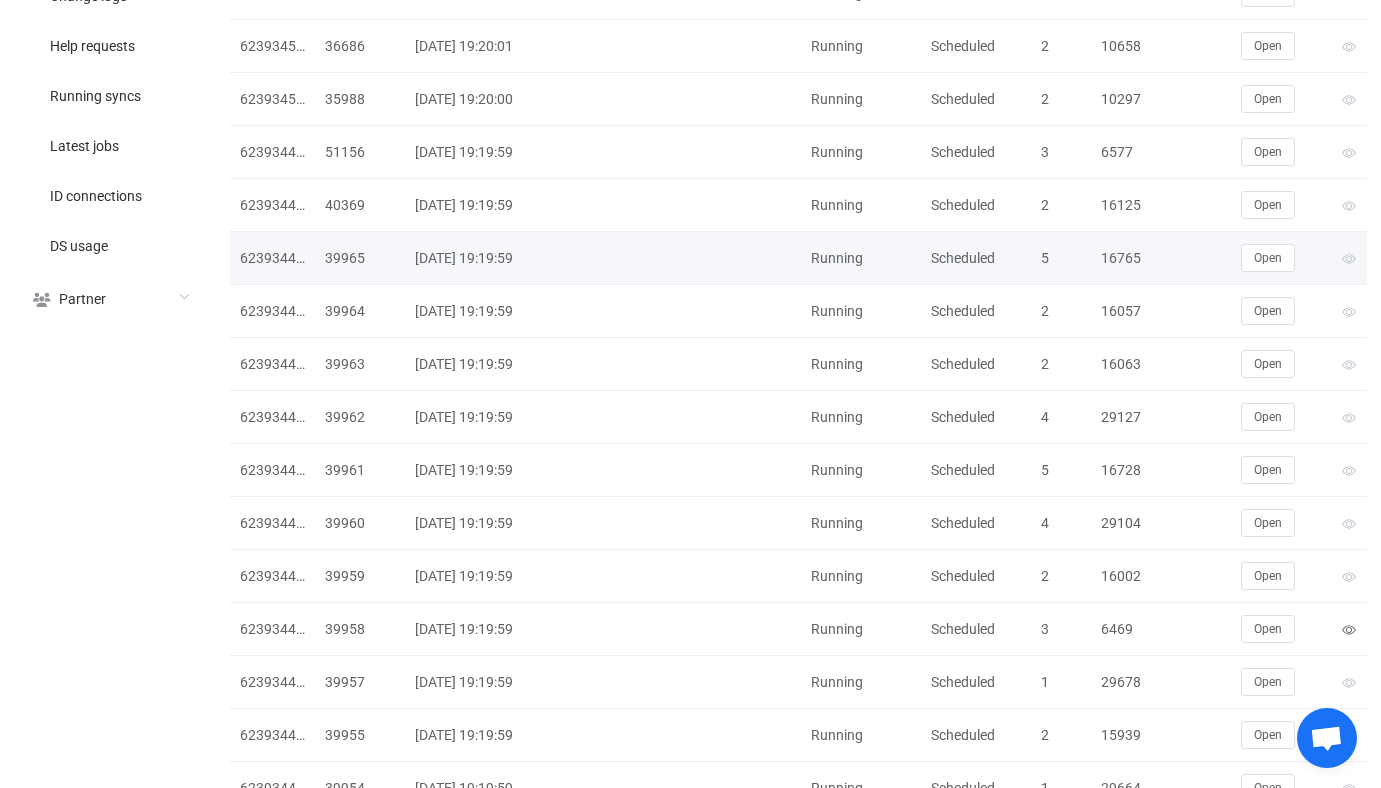 click on "Scheduled" at bounding box center [976, 258] 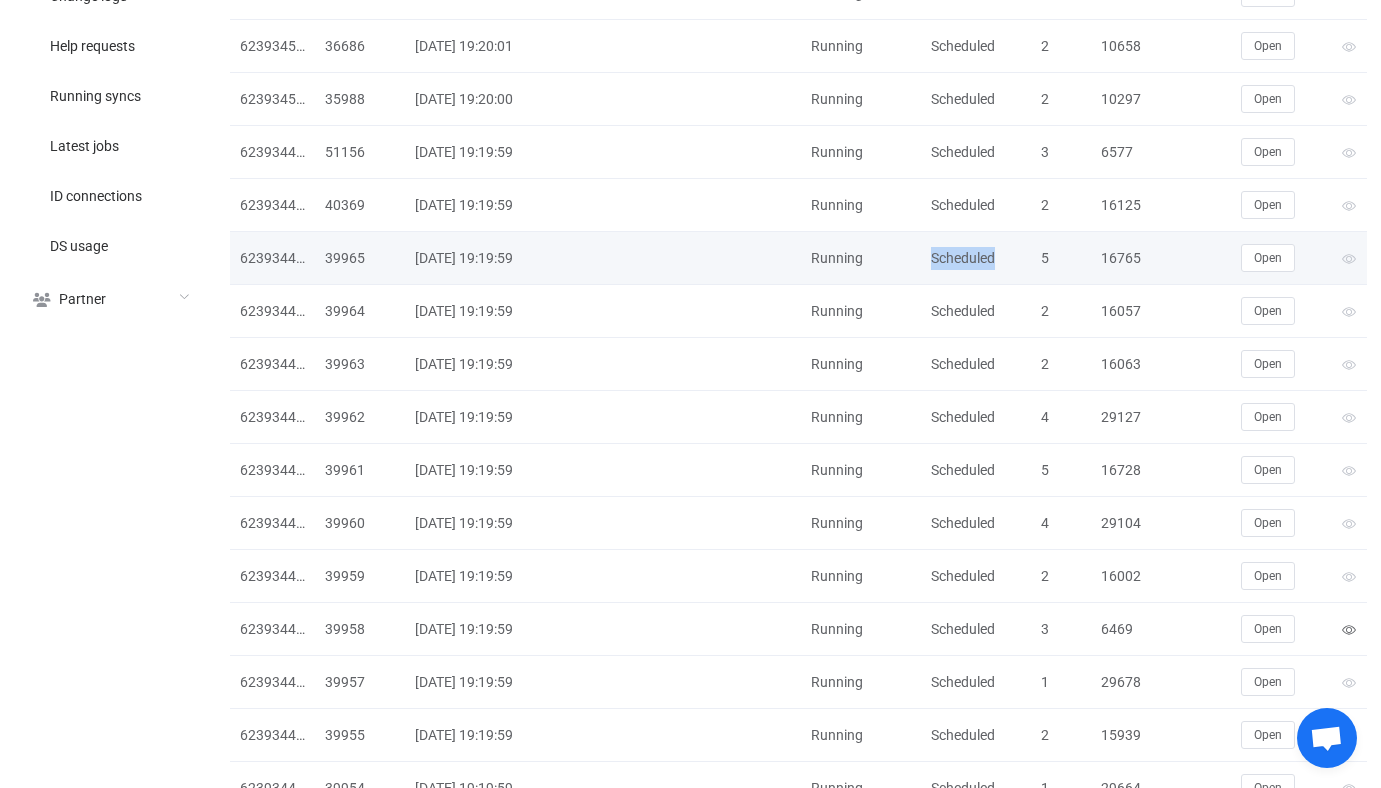 click on "Scheduled" at bounding box center [976, 258] 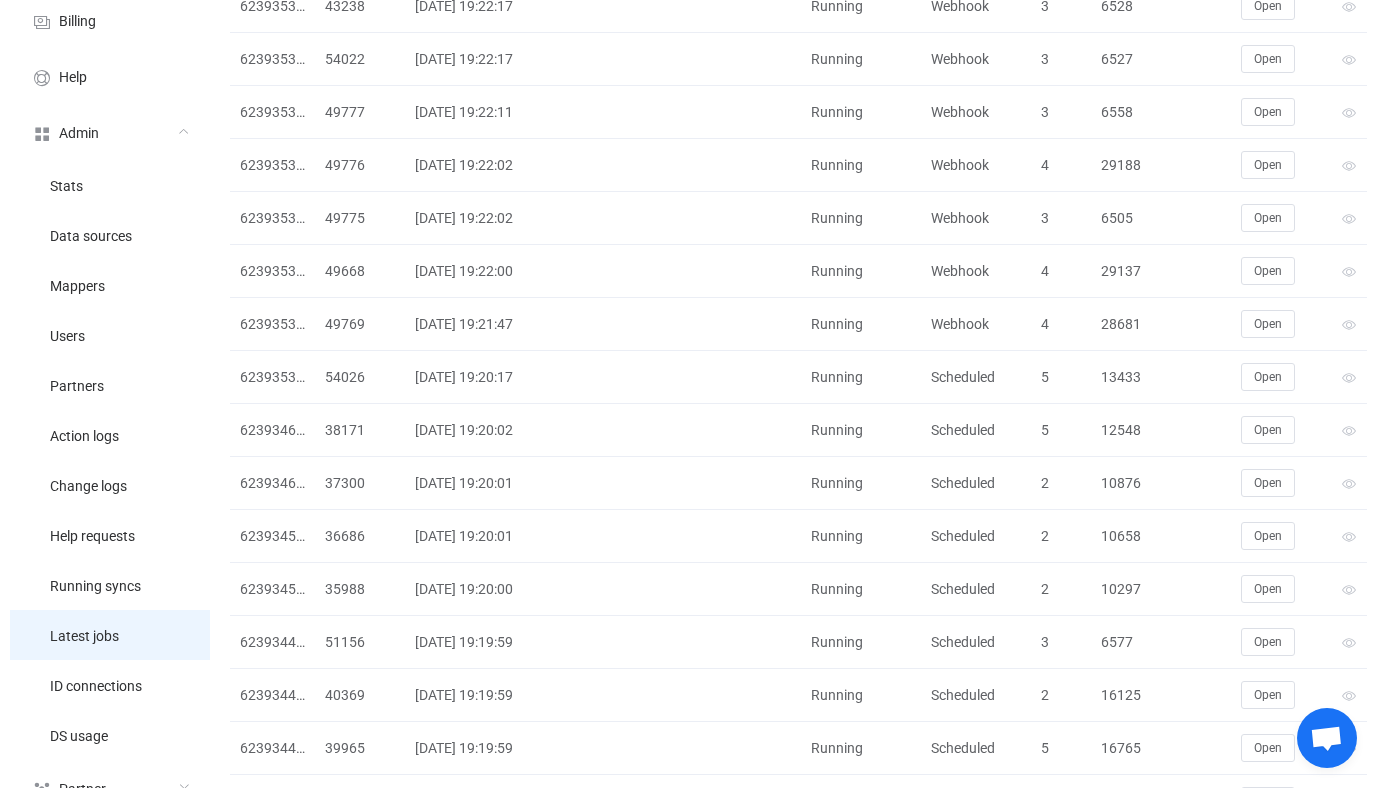 scroll, scrollTop: 122, scrollLeft: 0, axis: vertical 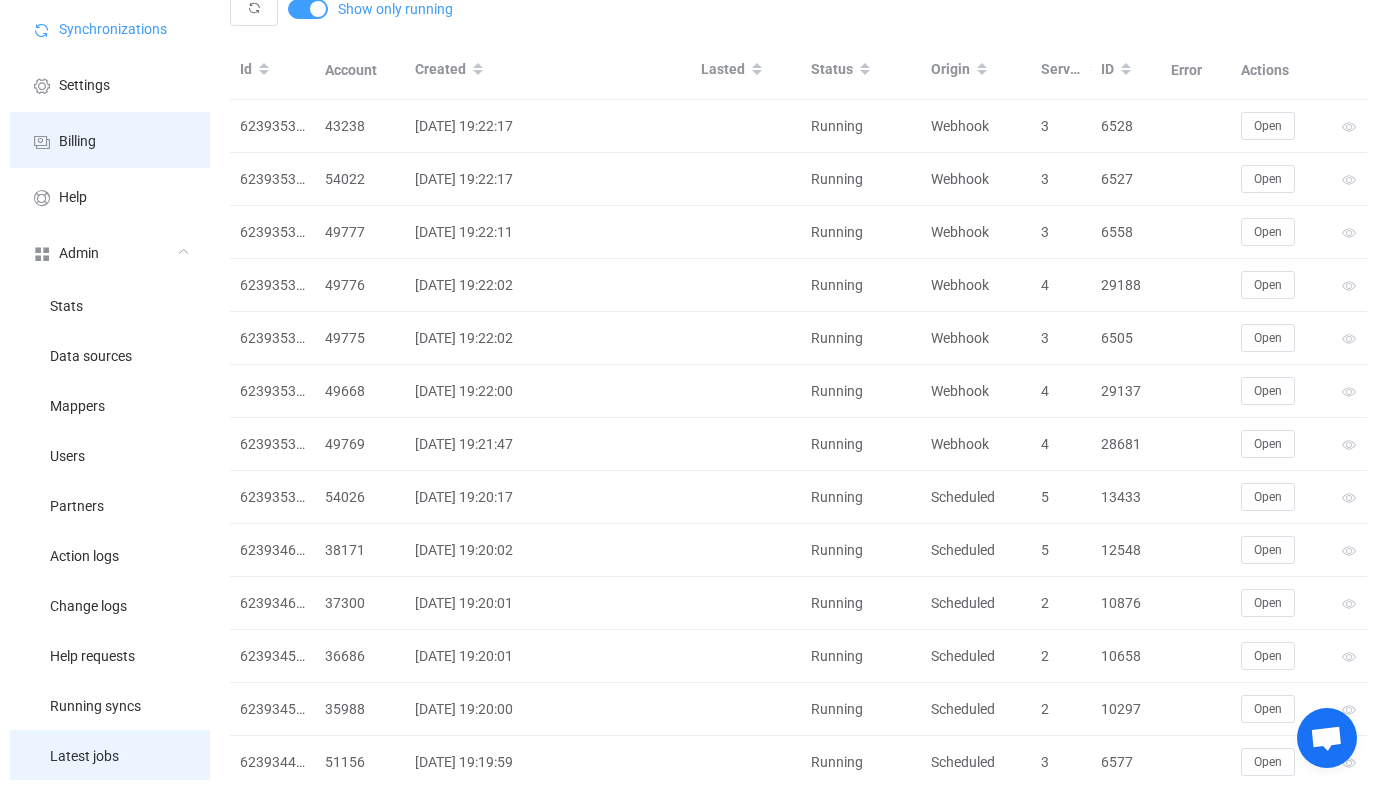 click on "Billing" at bounding box center (110, 140) 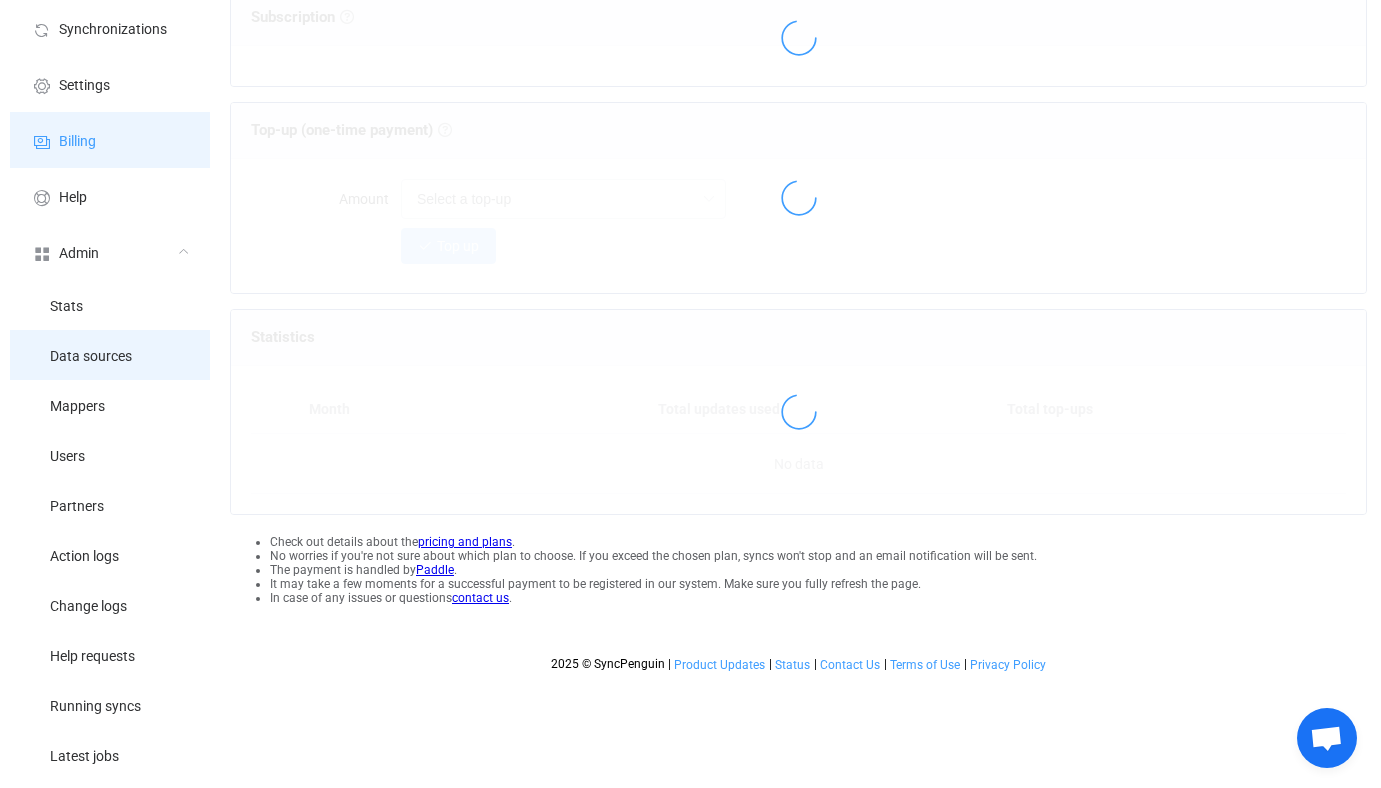 scroll, scrollTop: 0, scrollLeft: 0, axis: both 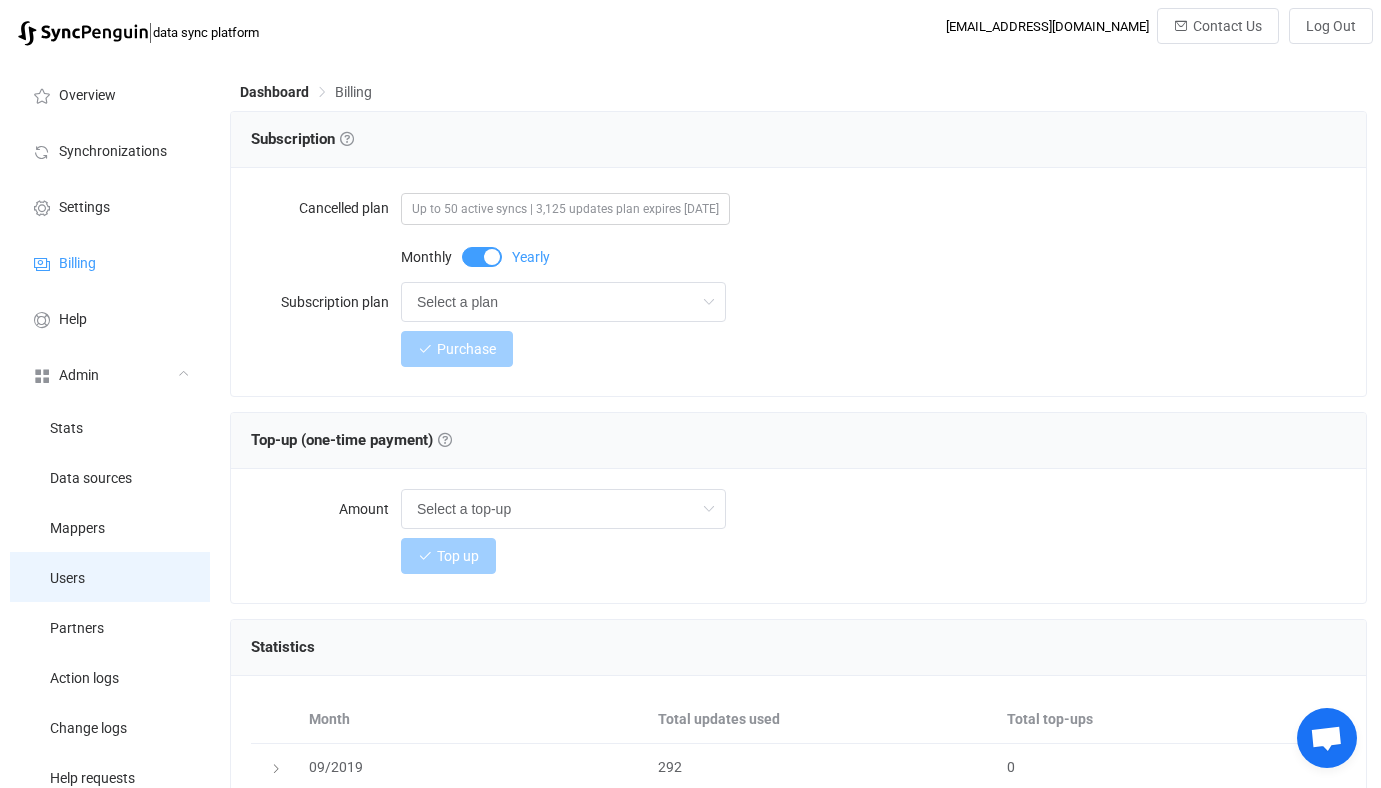 click on "Users" at bounding box center (110, 577) 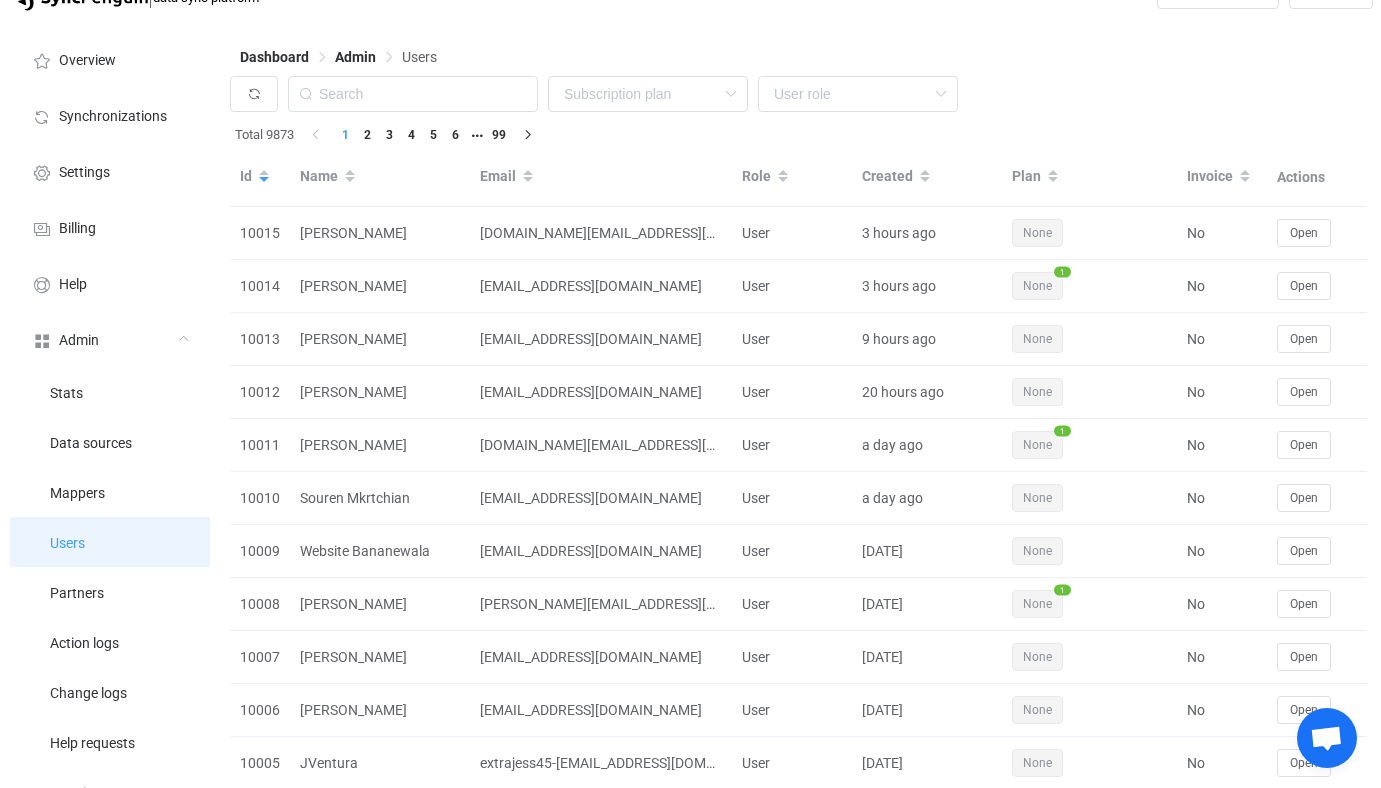 scroll, scrollTop: 0, scrollLeft: 0, axis: both 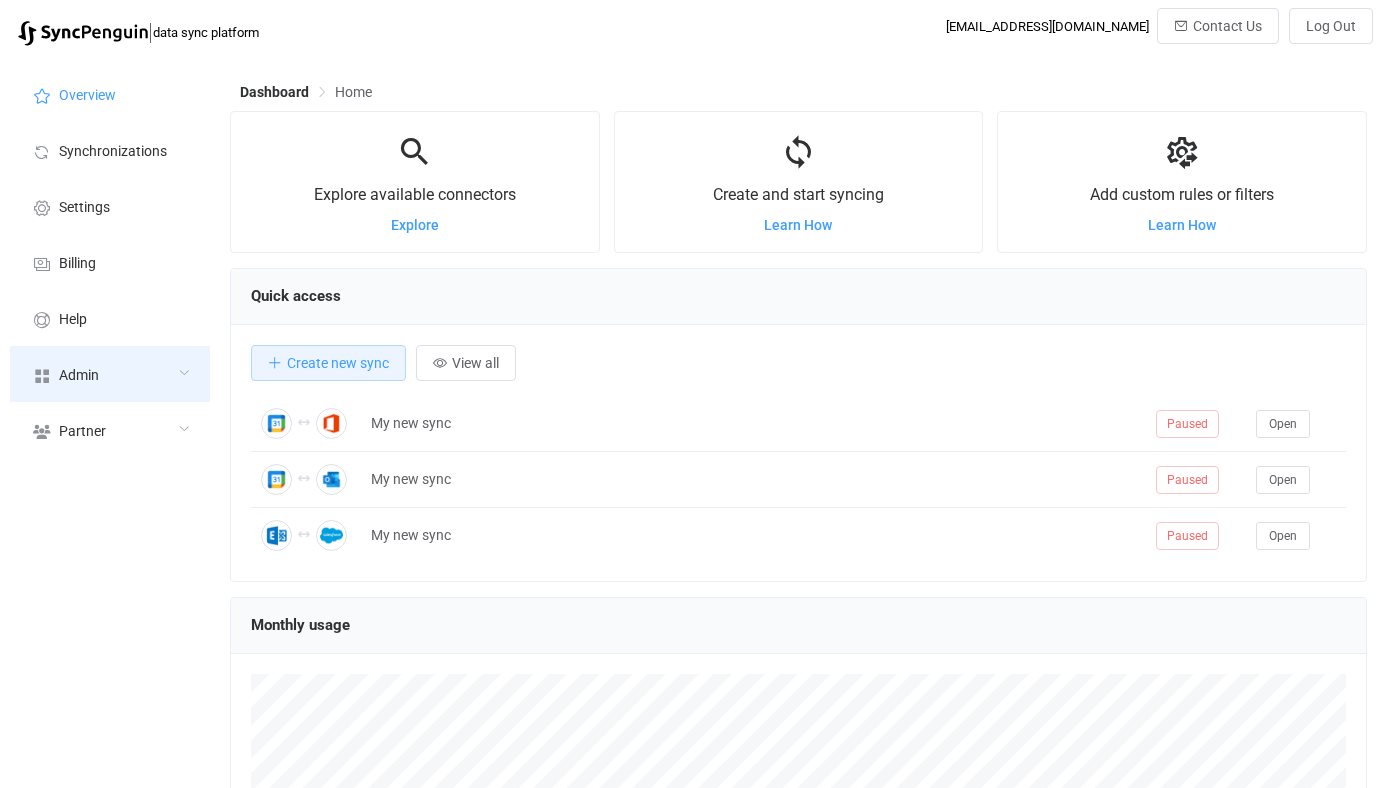 click on "Admin" at bounding box center [110, 374] 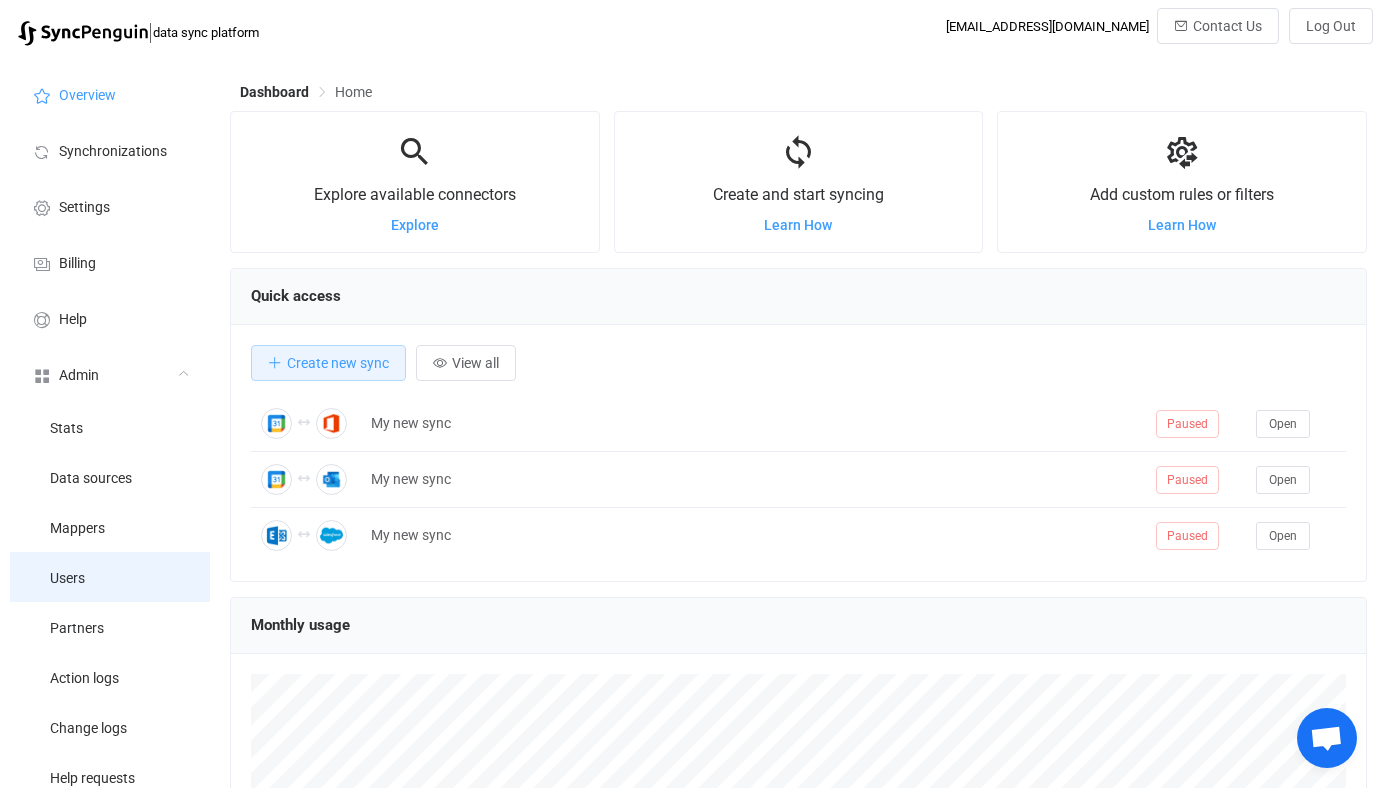 click on "Users" at bounding box center [110, 577] 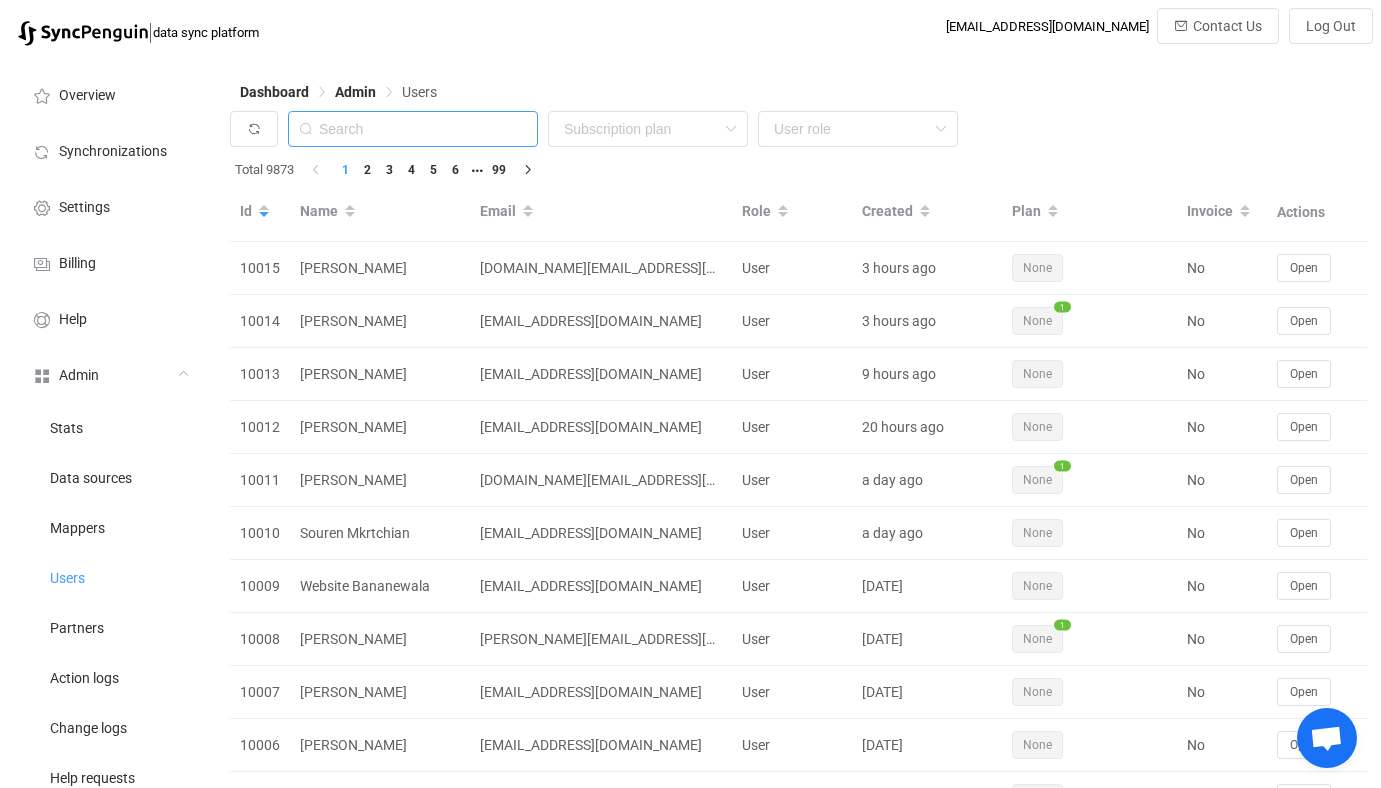 click at bounding box center (413, 129) 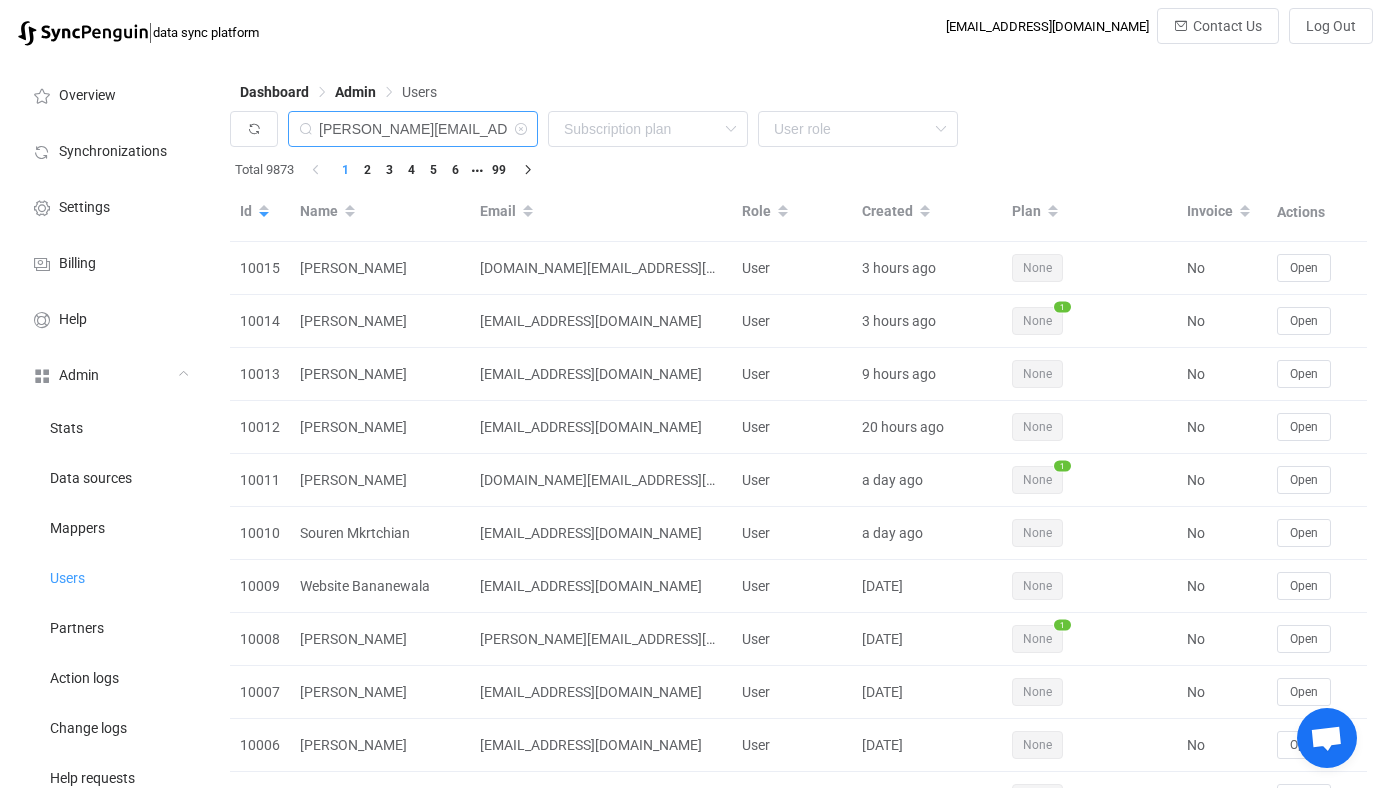 scroll, scrollTop: 0, scrollLeft: 12, axis: horizontal 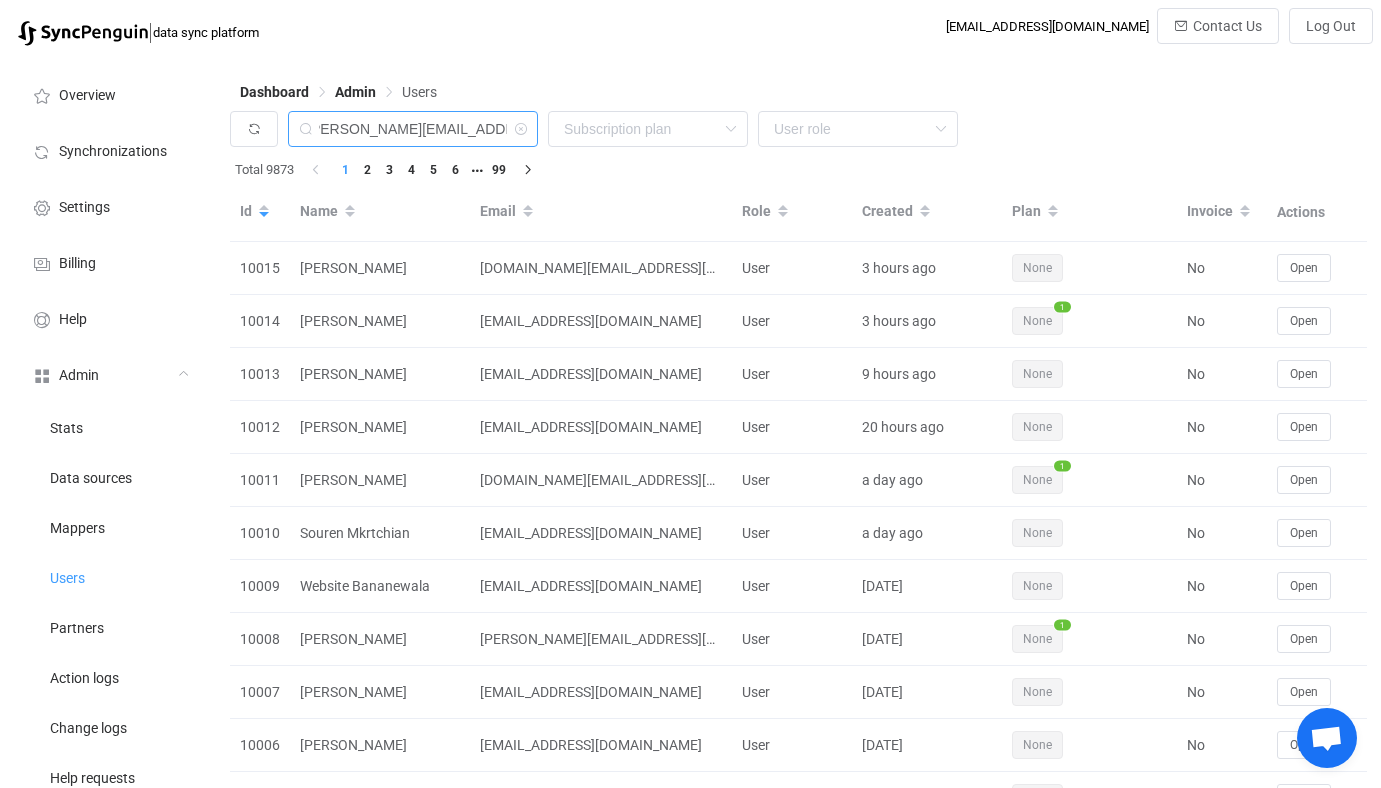 type on "elizabeth@preservedgoods.com" 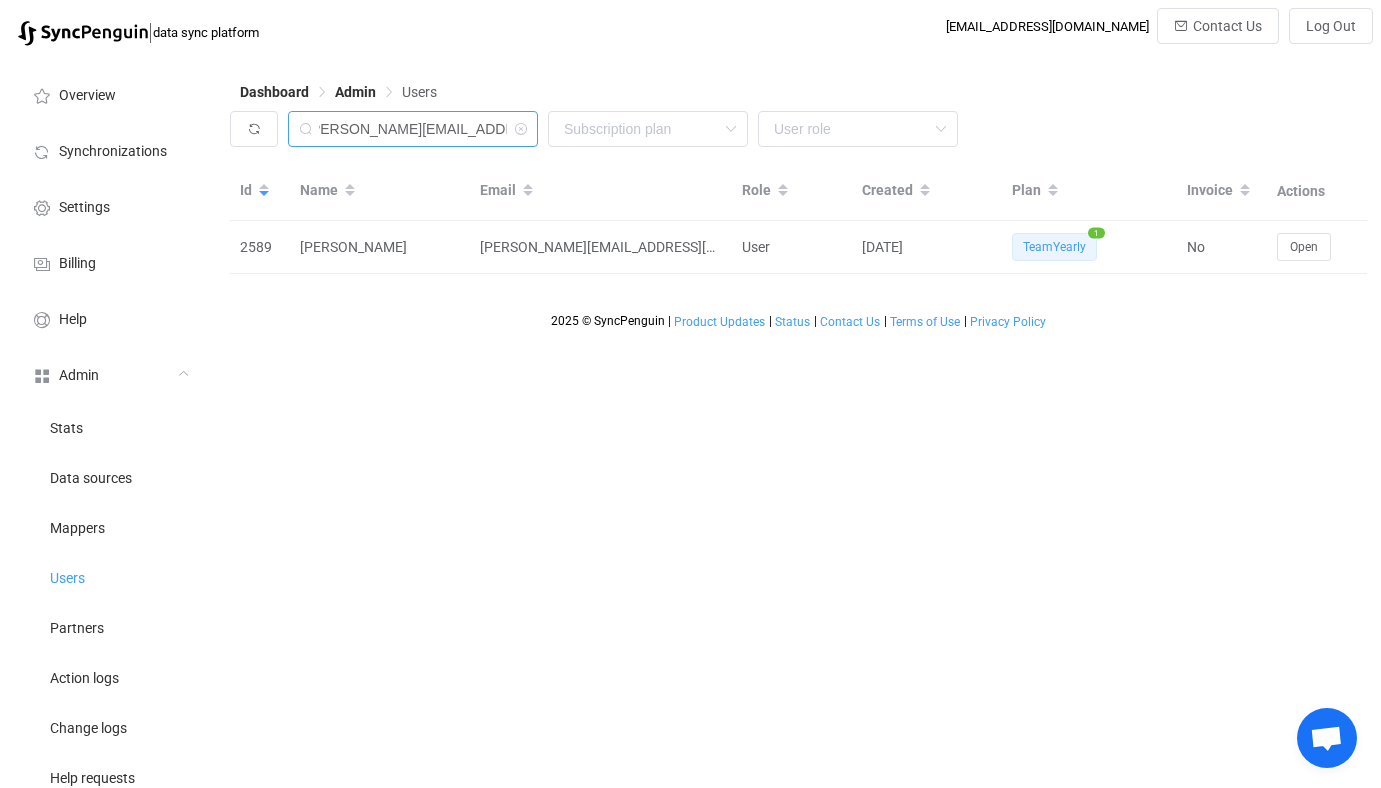 scroll, scrollTop: 0, scrollLeft: 0, axis: both 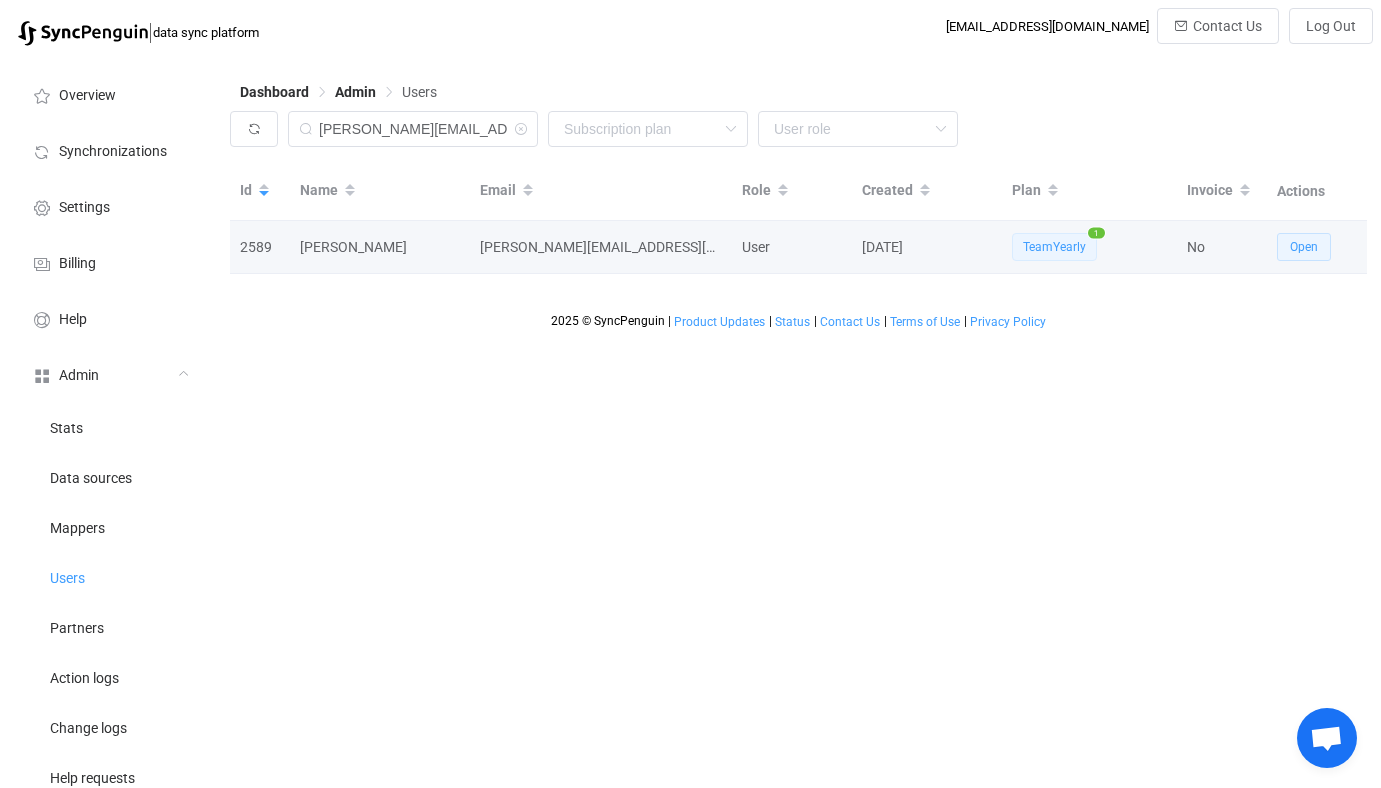 click on "Open" at bounding box center [1304, 247] 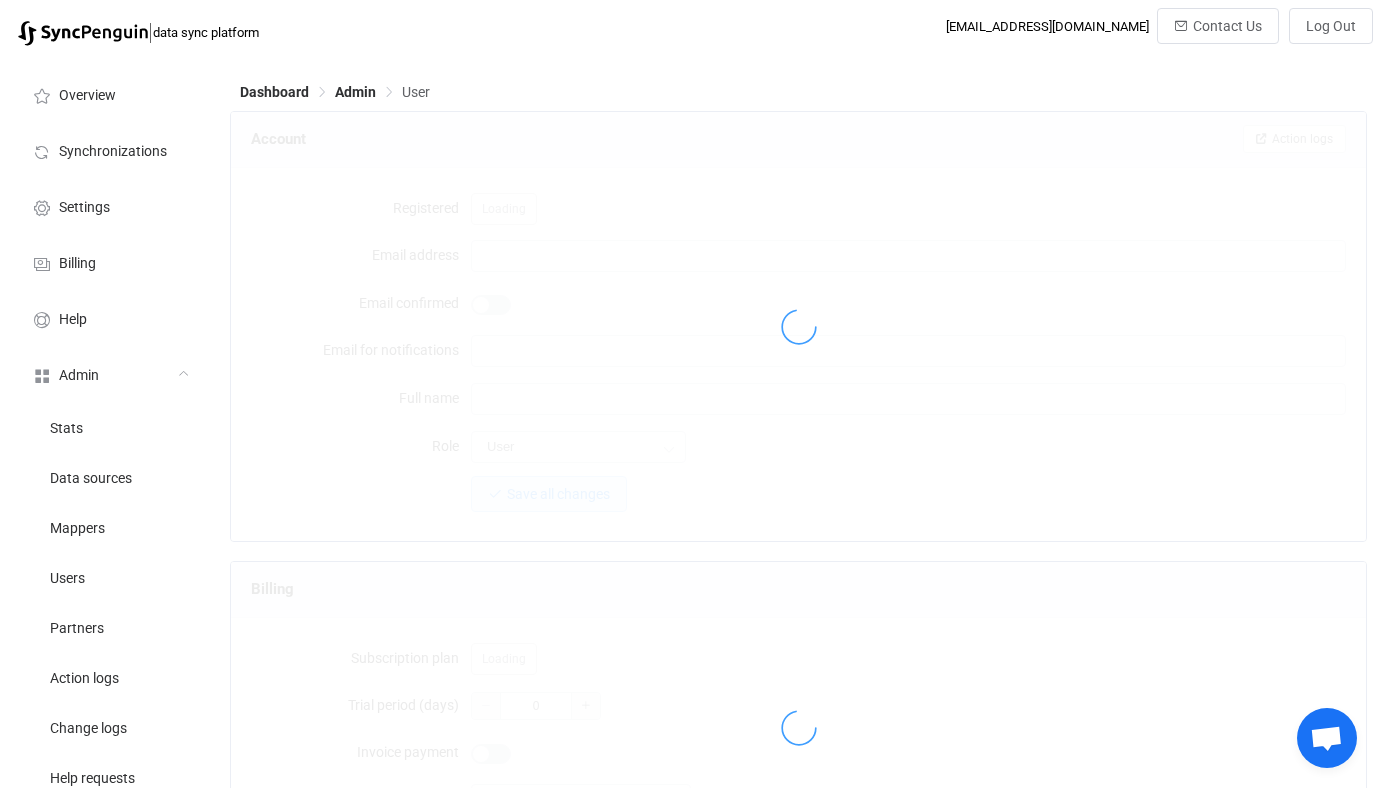 type on "elizabeth@preservedgoods.com" 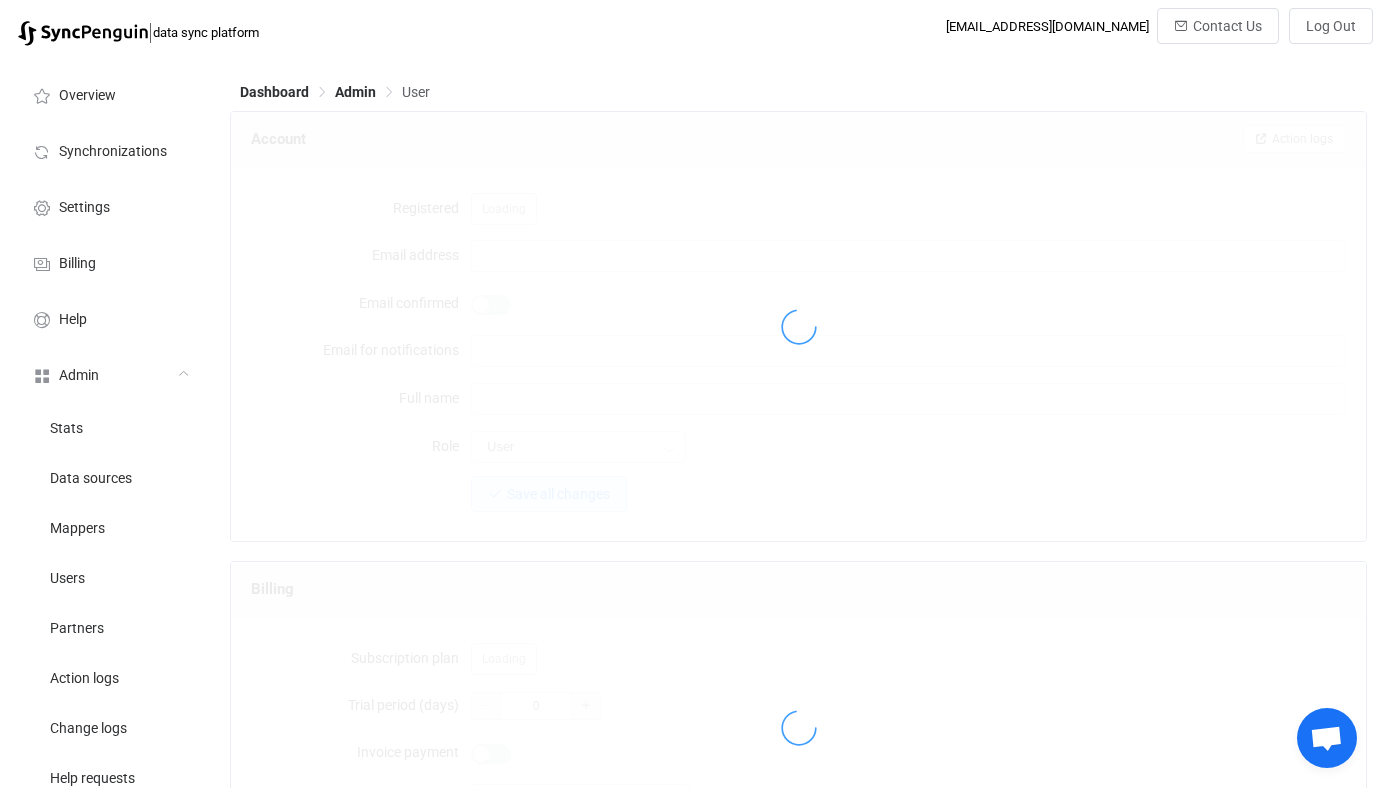 type on "Elizabeth Vecchiarelli" 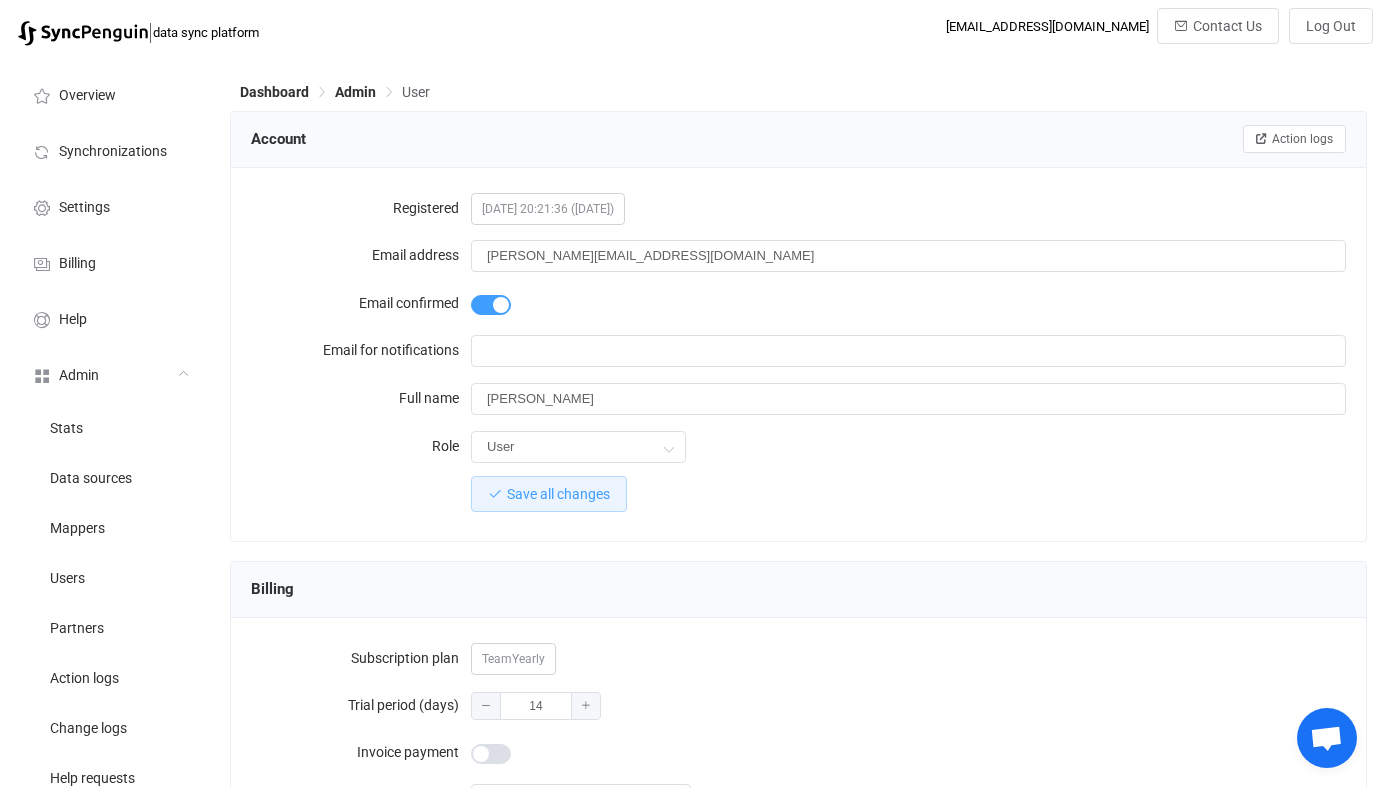 scroll, scrollTop: 1795, scrollLeft: 0, axis: vertical 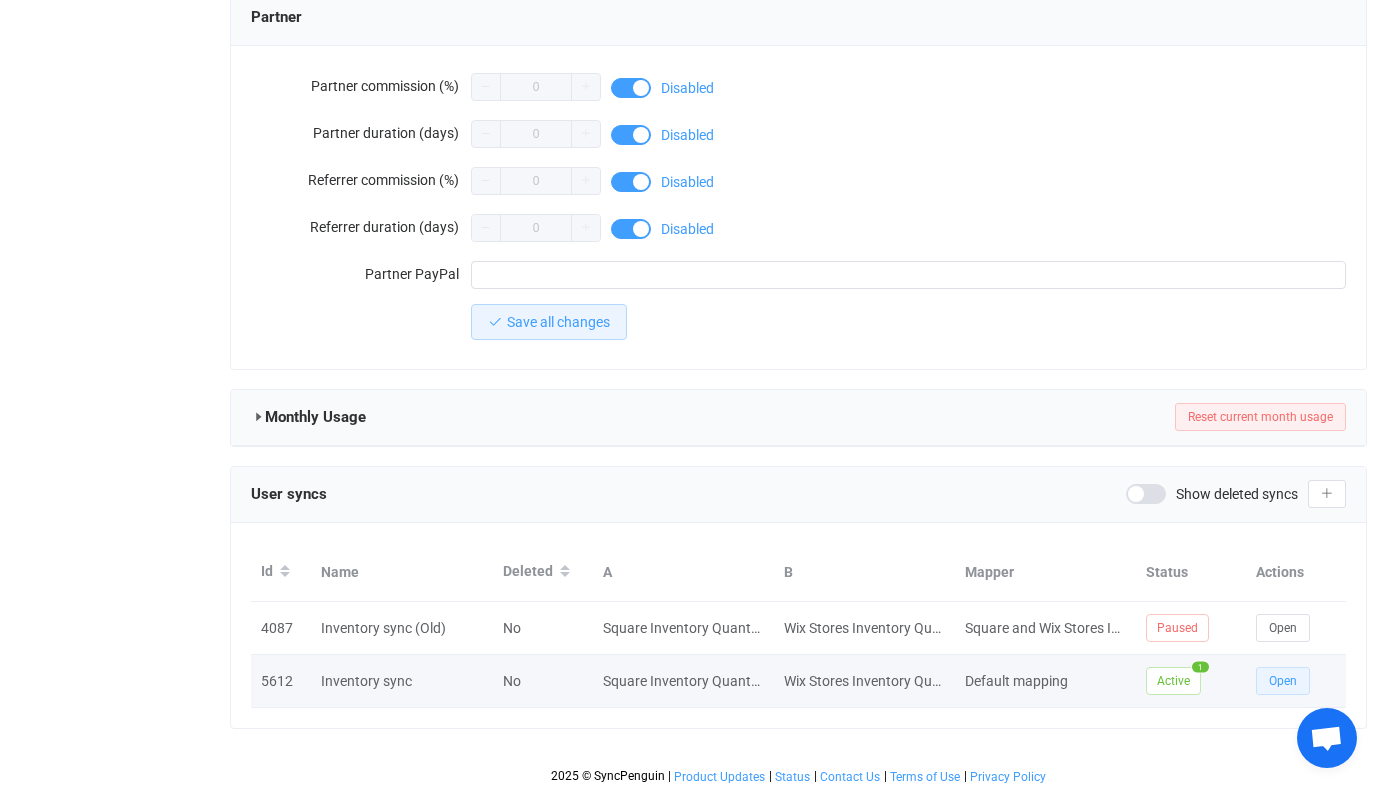 click on "Open" at bounding box center (1283, 681) 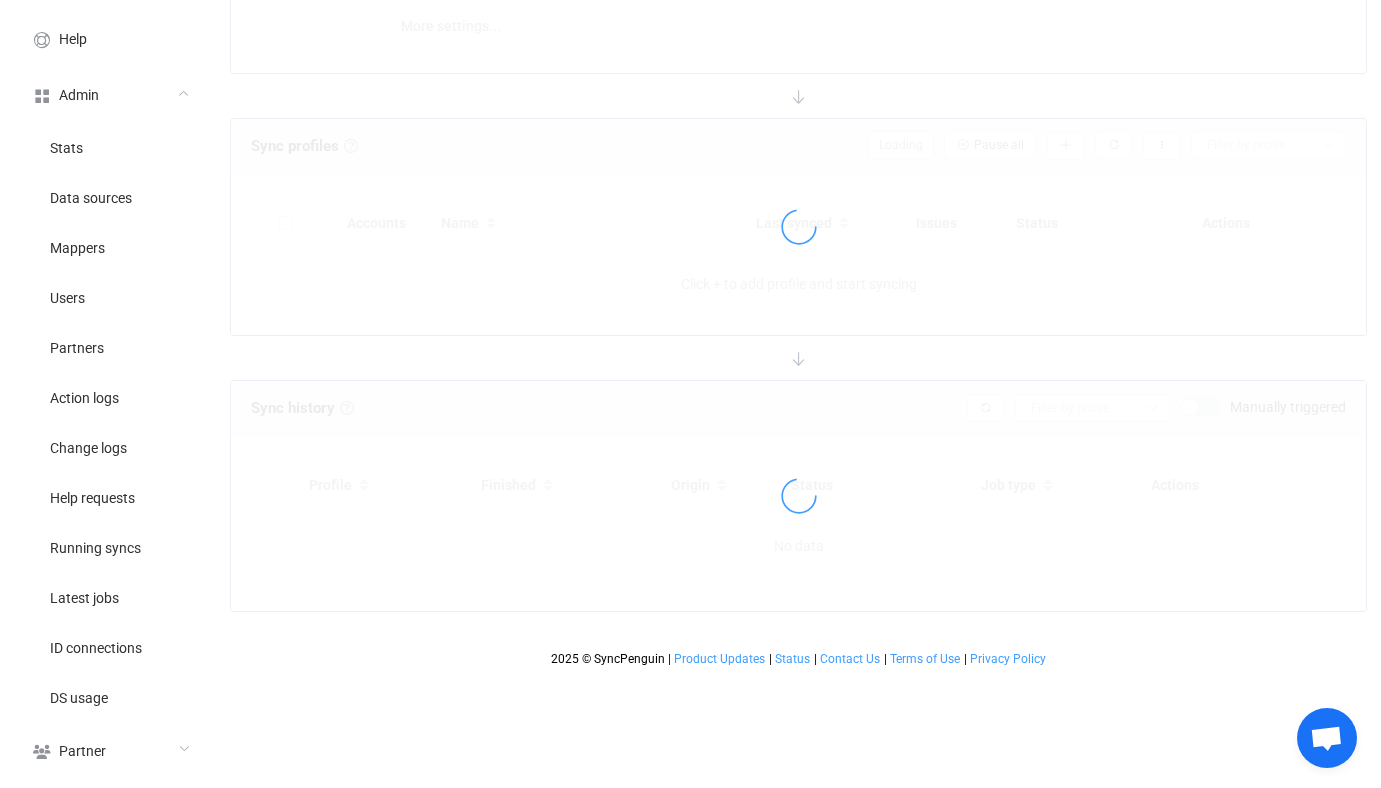 scroll, scrollTop: 0, scrollLeft: 0, axis: both 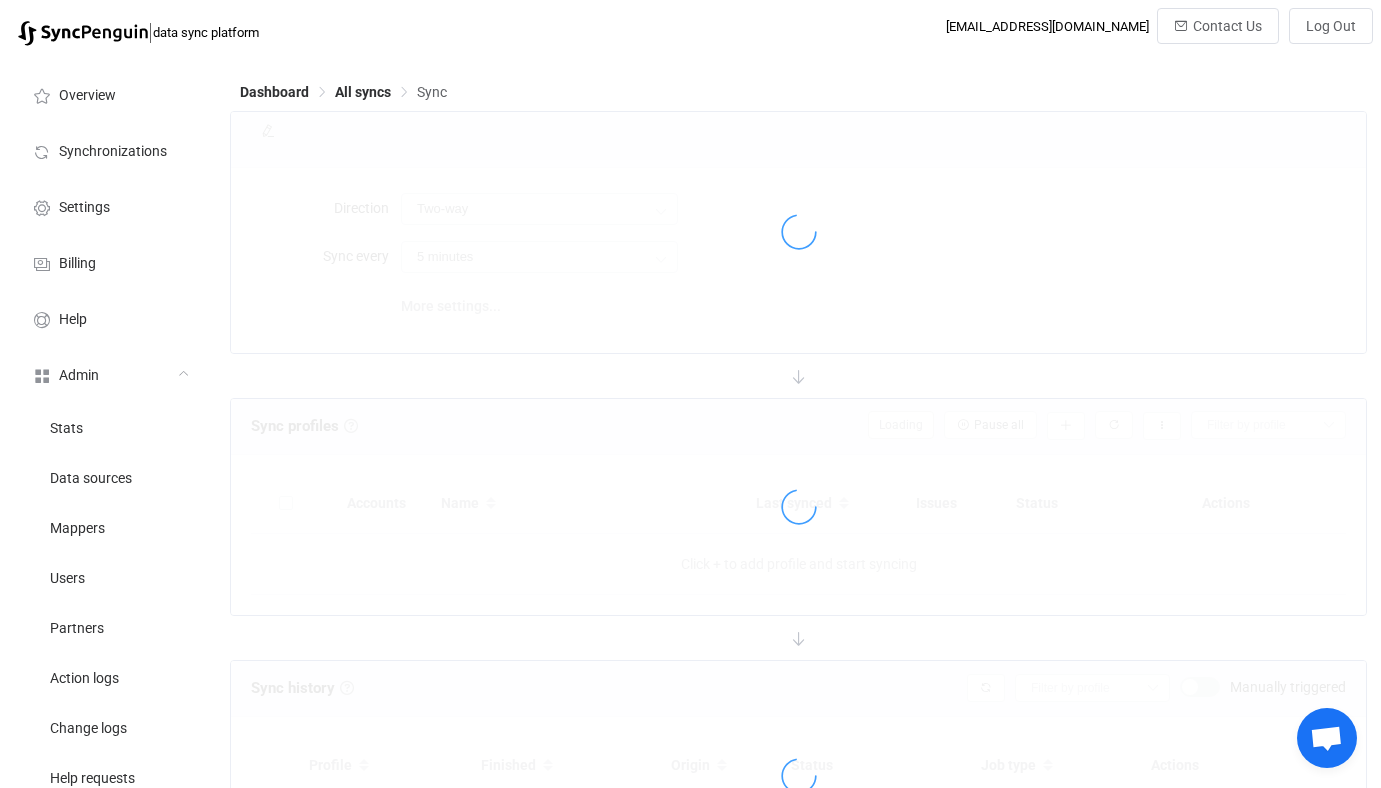 type on "2 hours" 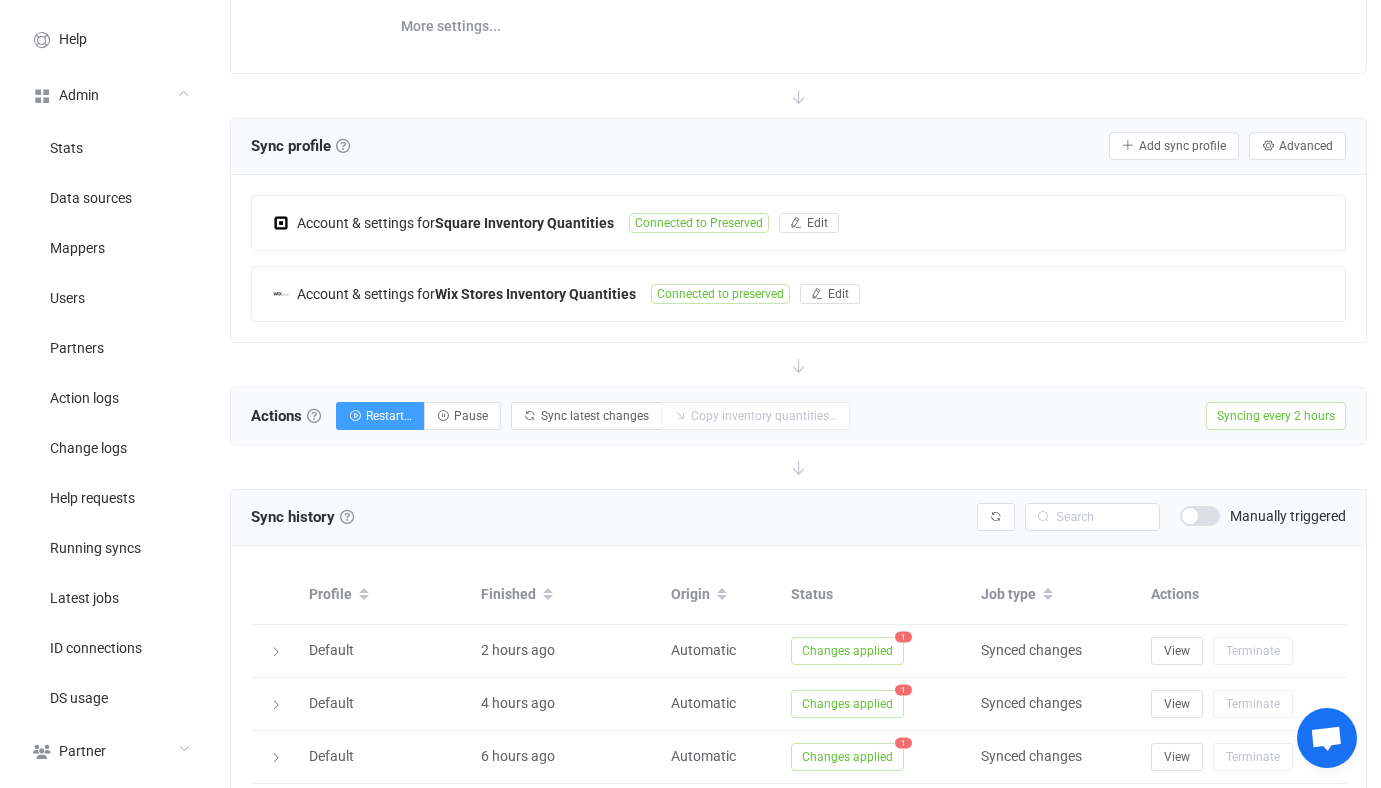 scroll, scrollTop: 329, scrollLeft: 0, axis: vertical 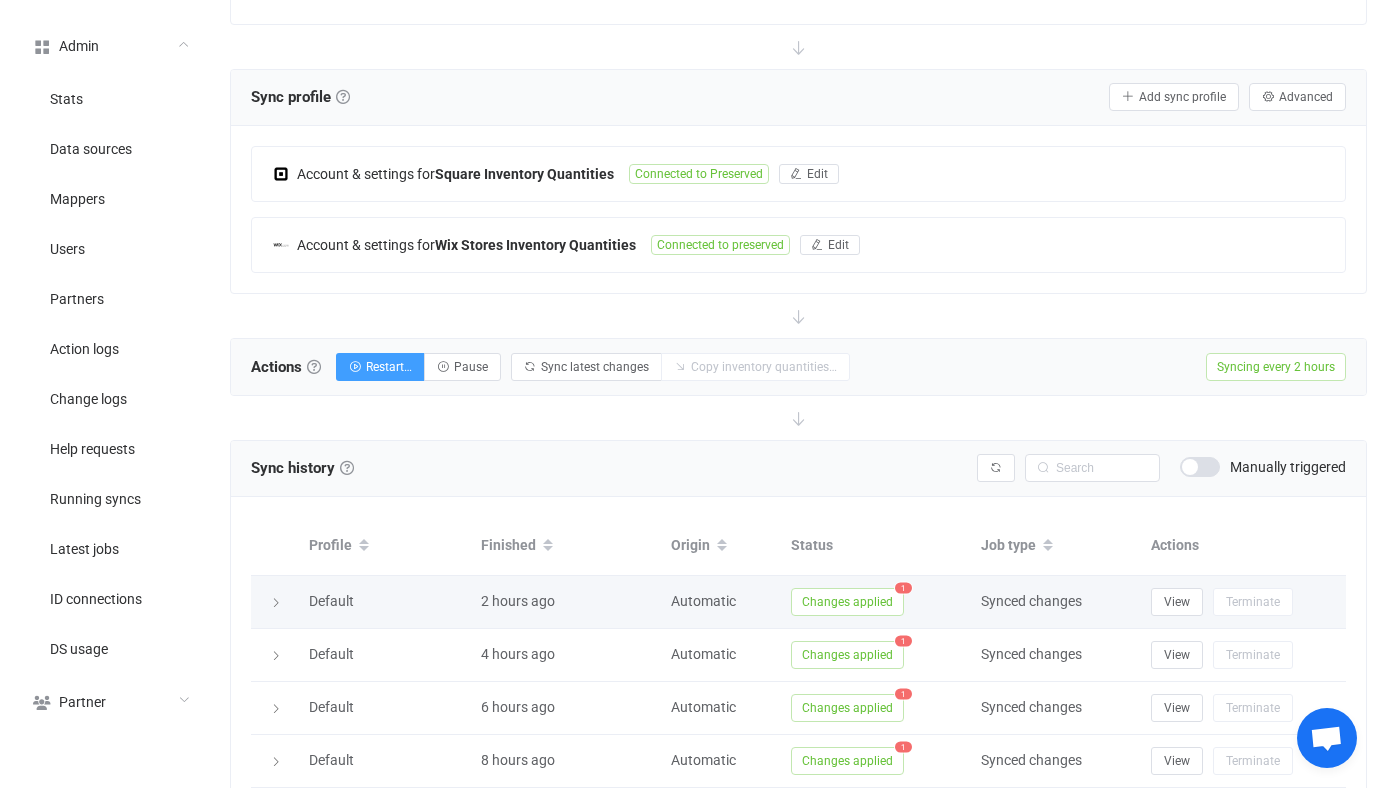 click on "Changes applied" at bounding box center (847, 602) 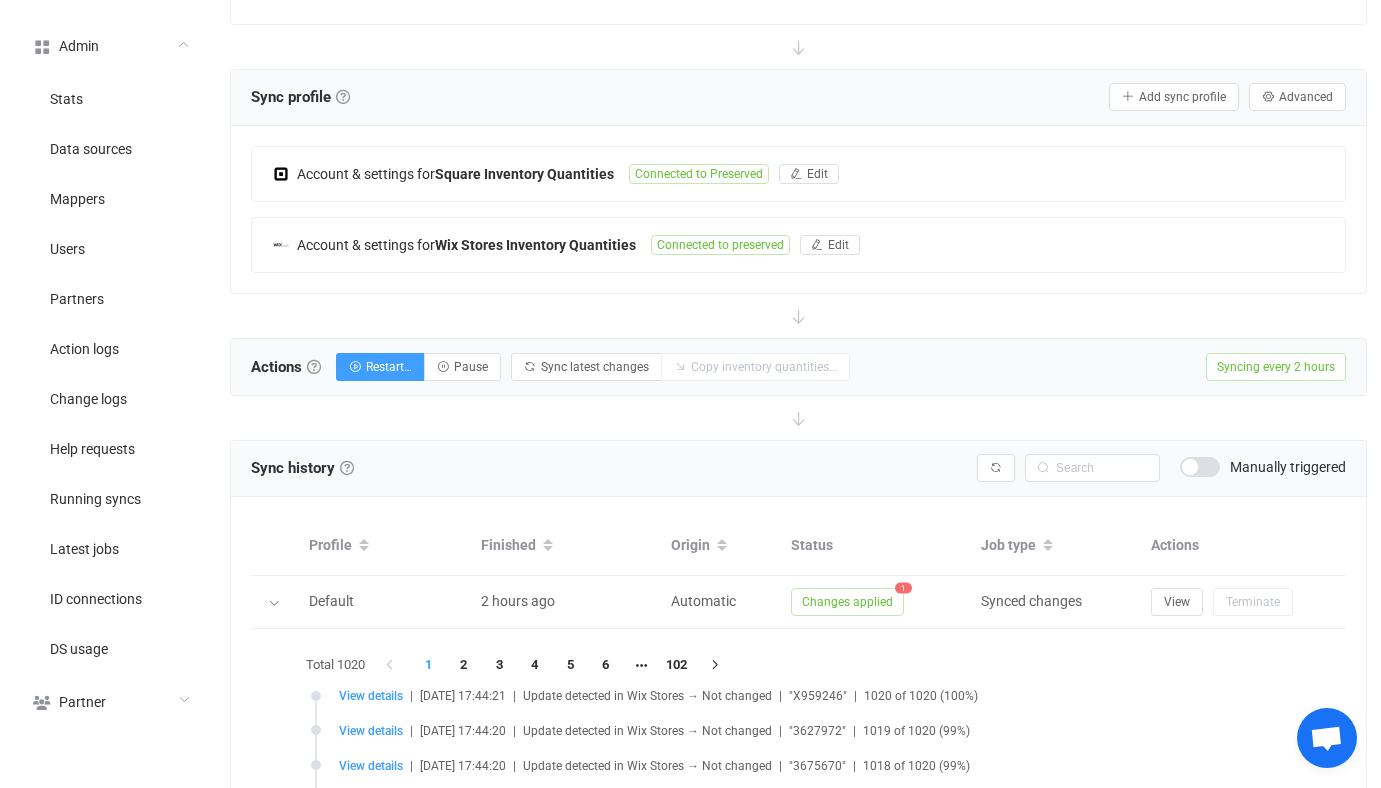 click on "Inventory sync
Elizabeth Vecchiarelli
Share Sync sharing Direction Two-way Two-way Square Wix Stores Wix Stores Square Sync every 2 hours 10 minutes 15 minutes 30 minutes 1 hour 2 hours 4 hours 8 hours 12 hours 24 hours More settings... Sync profile
Sync profile A sync profile represents a single pair of shops to sync. You need to connect both accounts by authorizing access, as well as provide any additional details or settings if needed.   To connect your account, click on the corresponding row below and follow the instructions. Add sync profile Advanced Account & settings for  Square Inventory Quantities
Connected  to Preserved Edit Connection results Account & settings for  Wix Stores Inventory Quantities
Connected  to preserved Edit Connection results Actions
Actions To start syncing, click the  Start syncing
To force a one-time sync of all changes that occurred since the last syncing, click  .  Migrate 1 2" at bounding box center [798, 690] 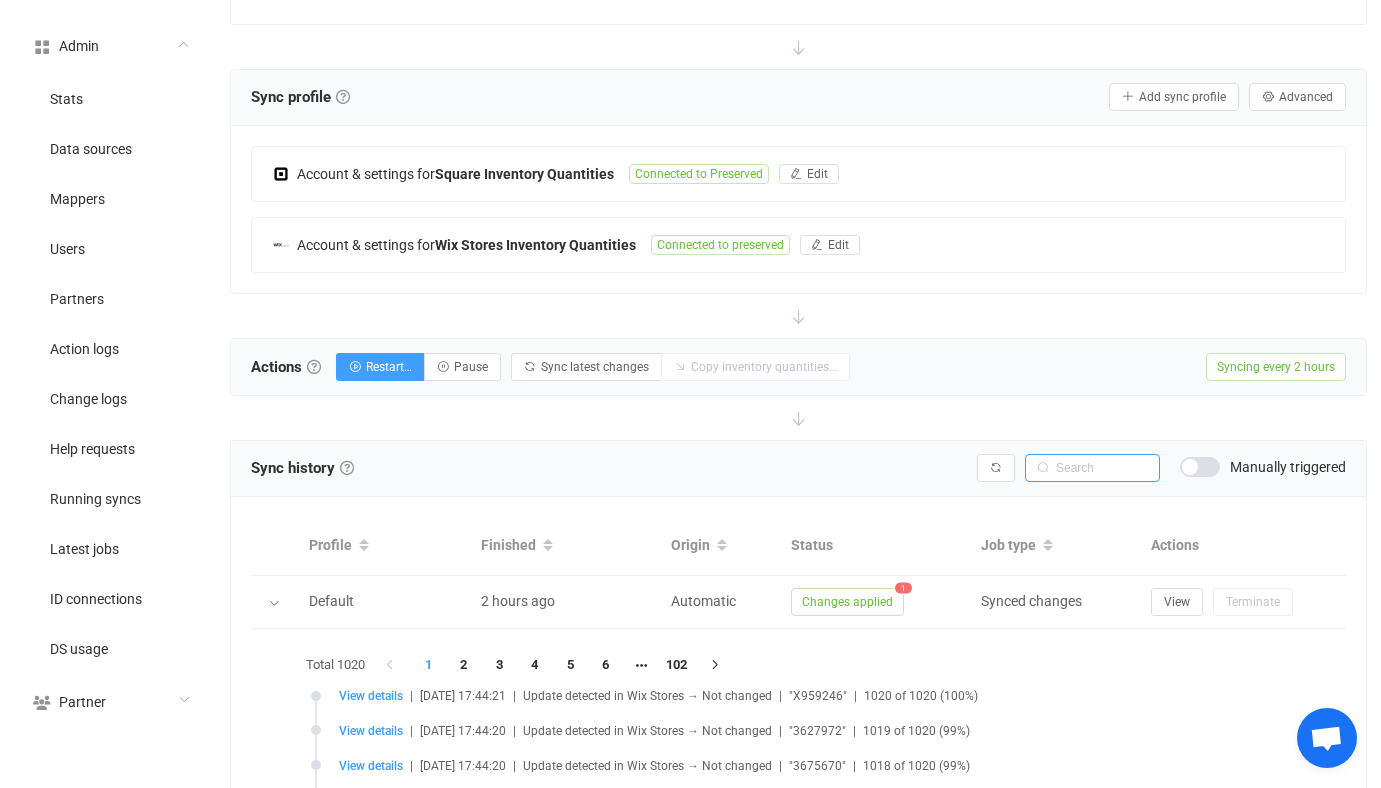 click at bounding box center [1092, 468] 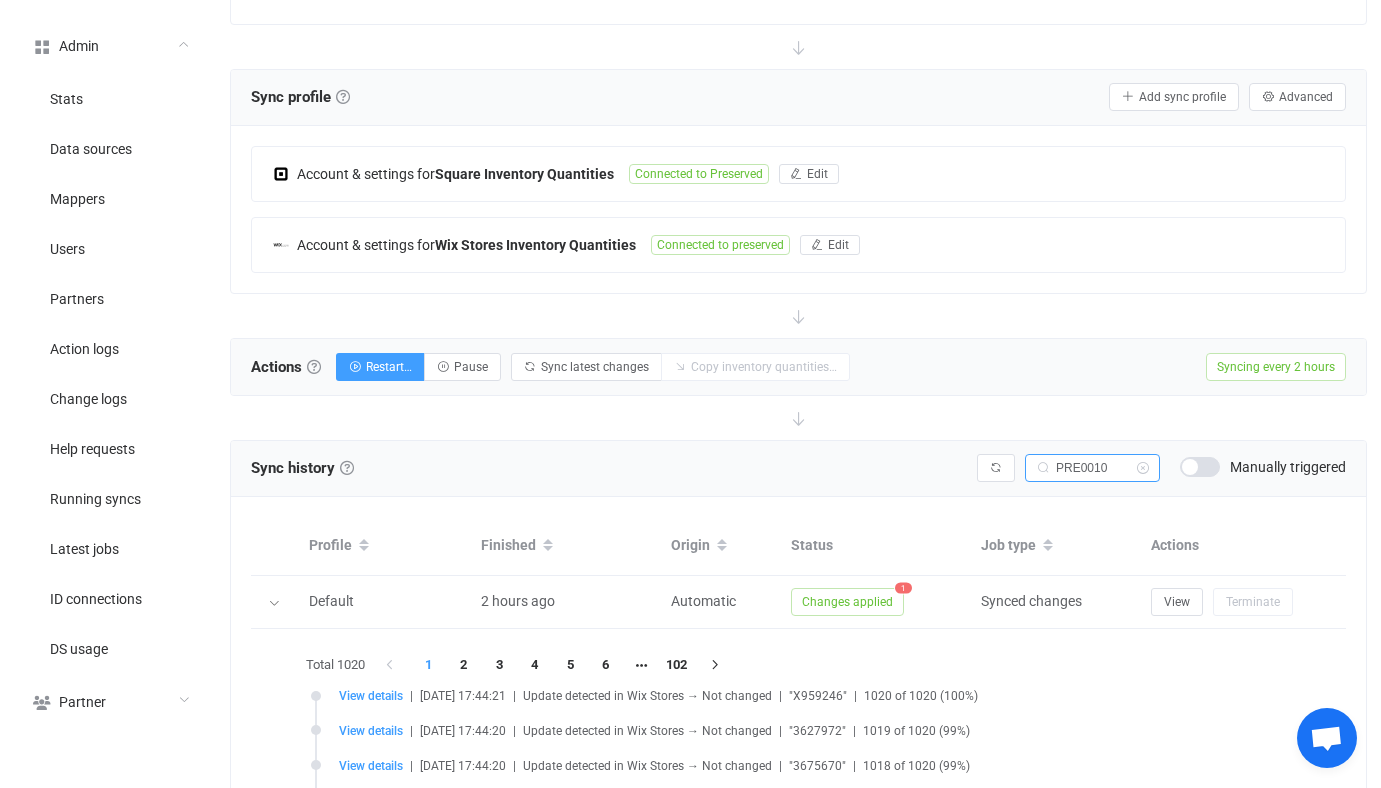 type on "PRE0010" 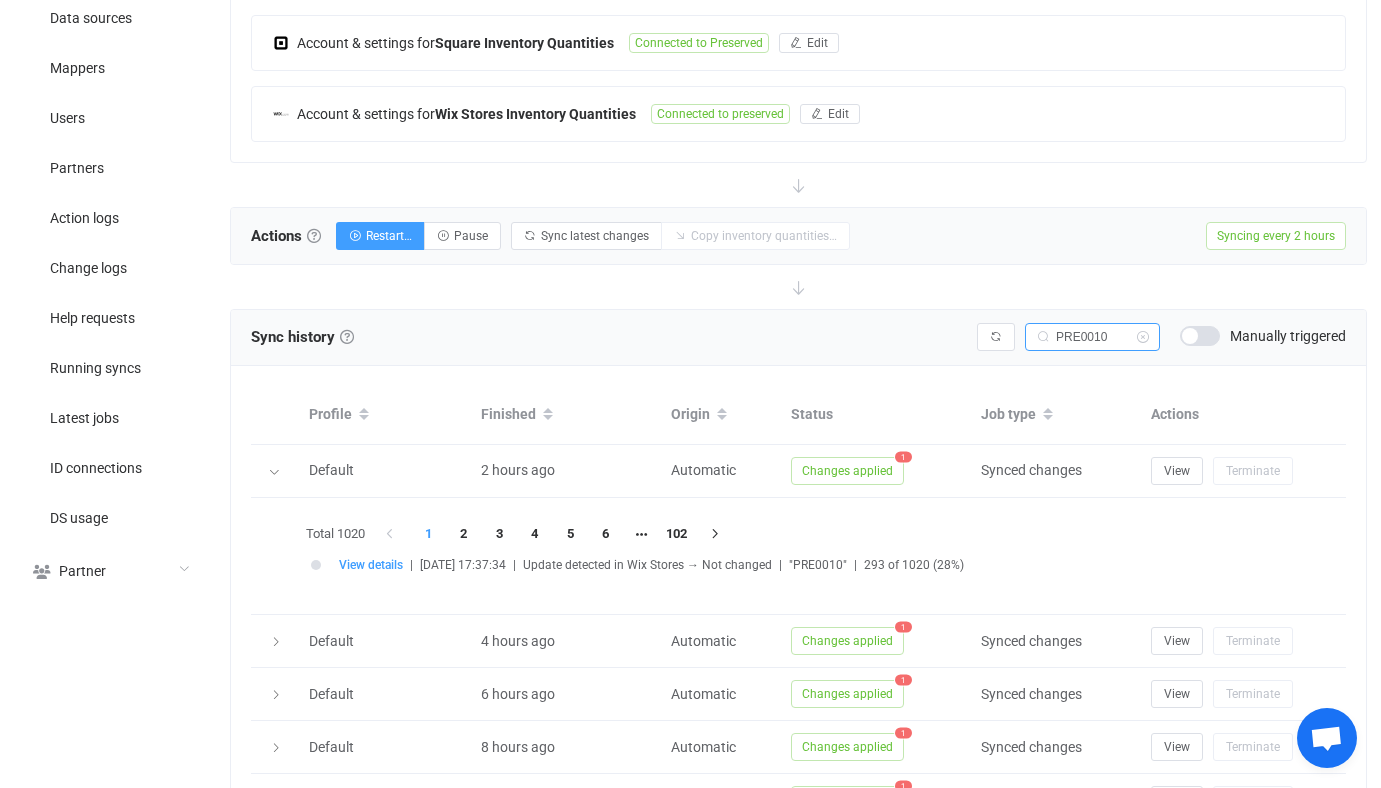 scroll, scrollTop: 462, scrollLeft: 0, axis: vertical 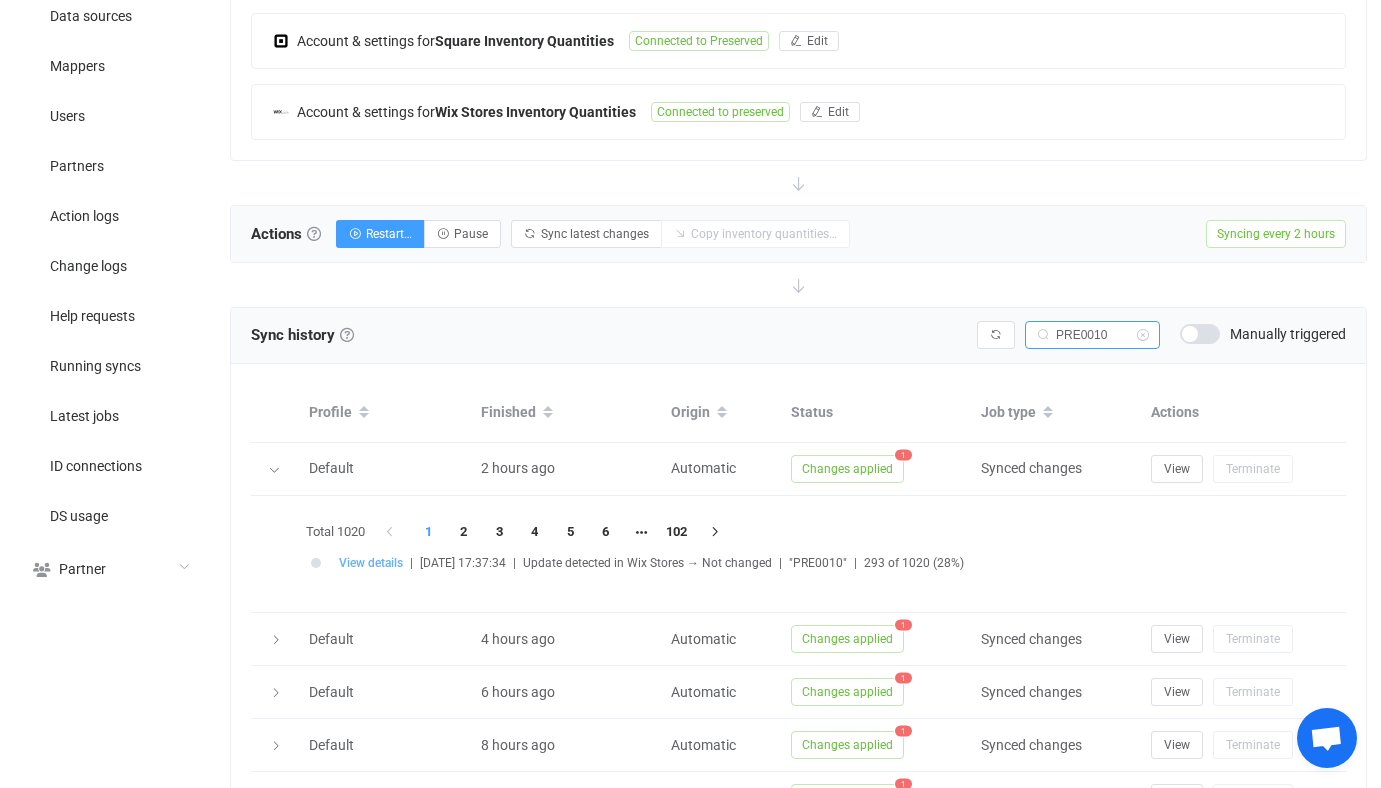 click on "View details" at bounding box center (371, 563) 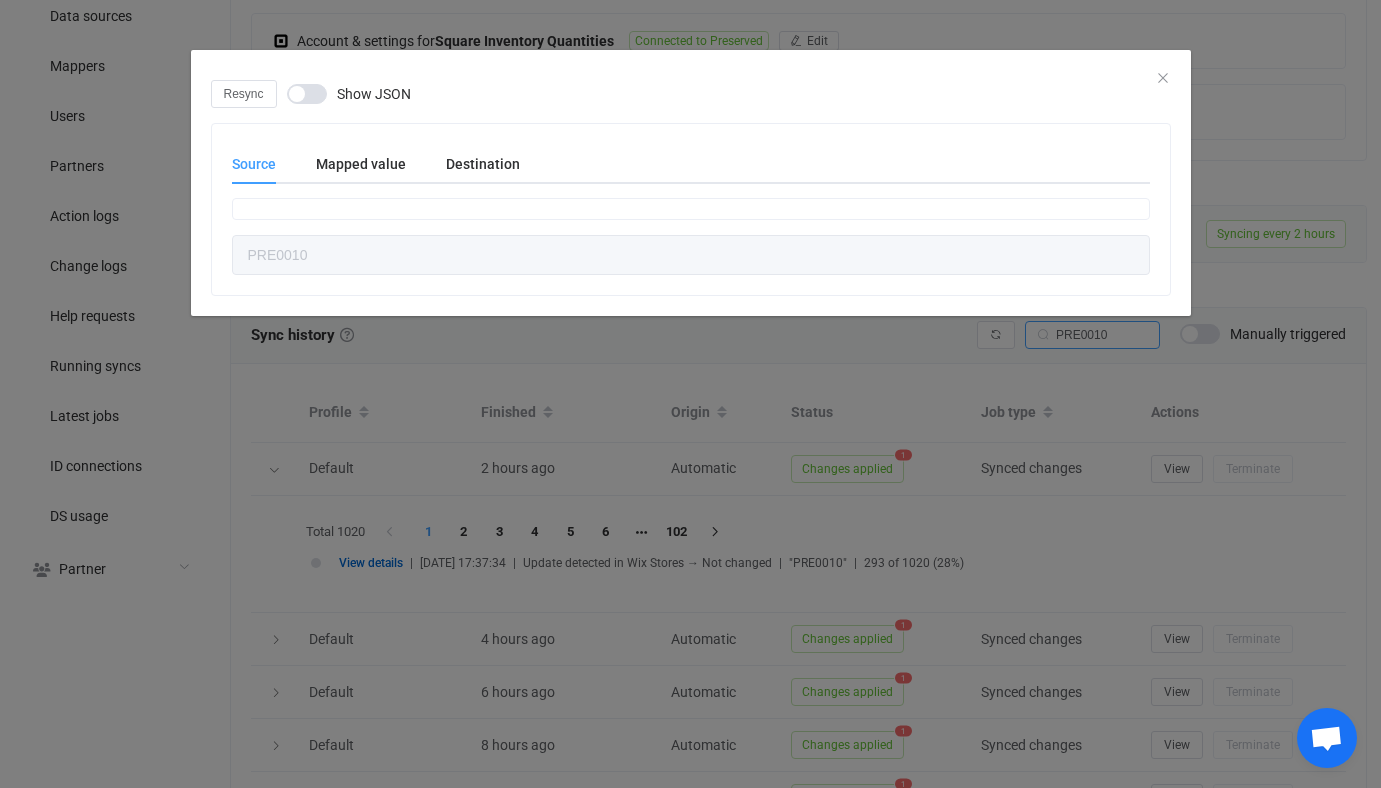 click on "Show JSON" at bounding box center [374, 94] 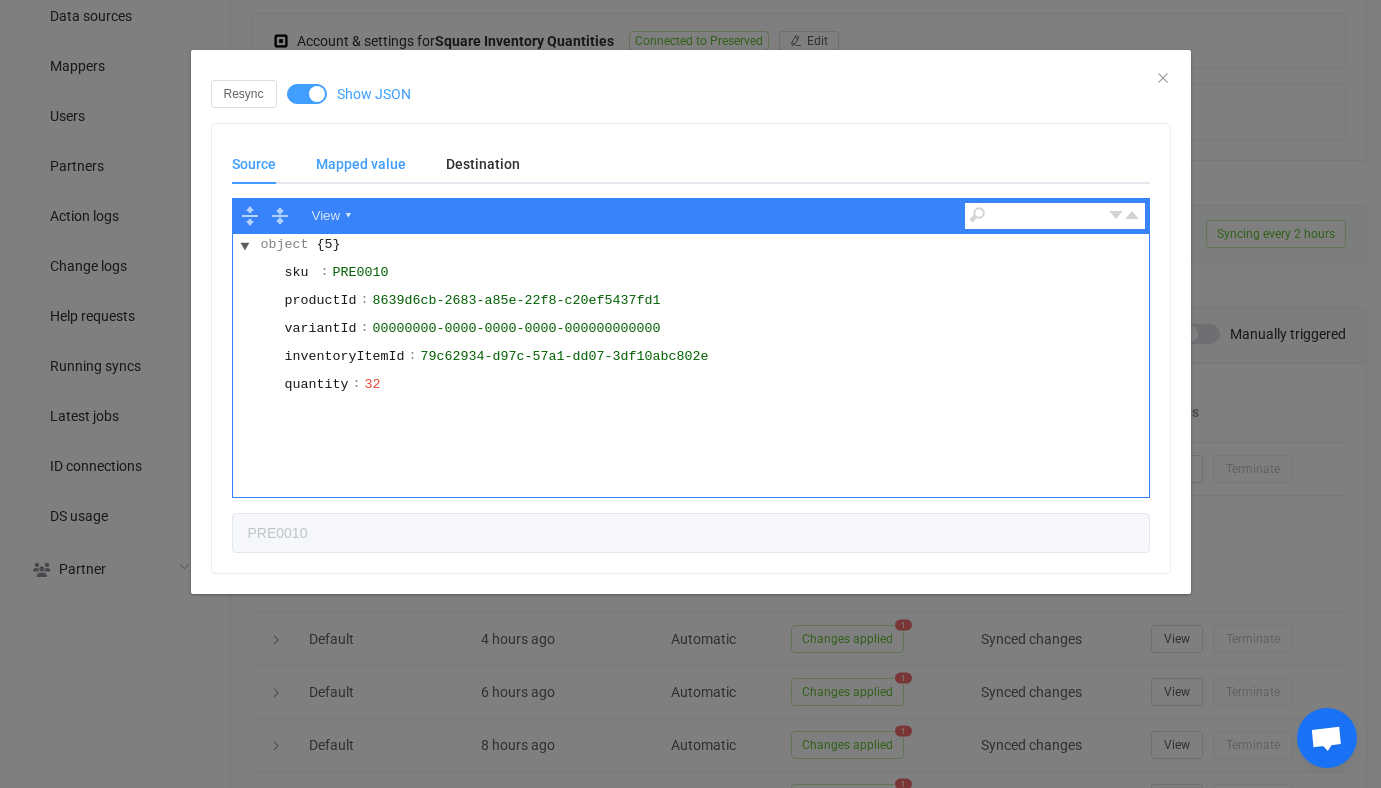 click on "Mapped value" at bounding box center [361, 164] 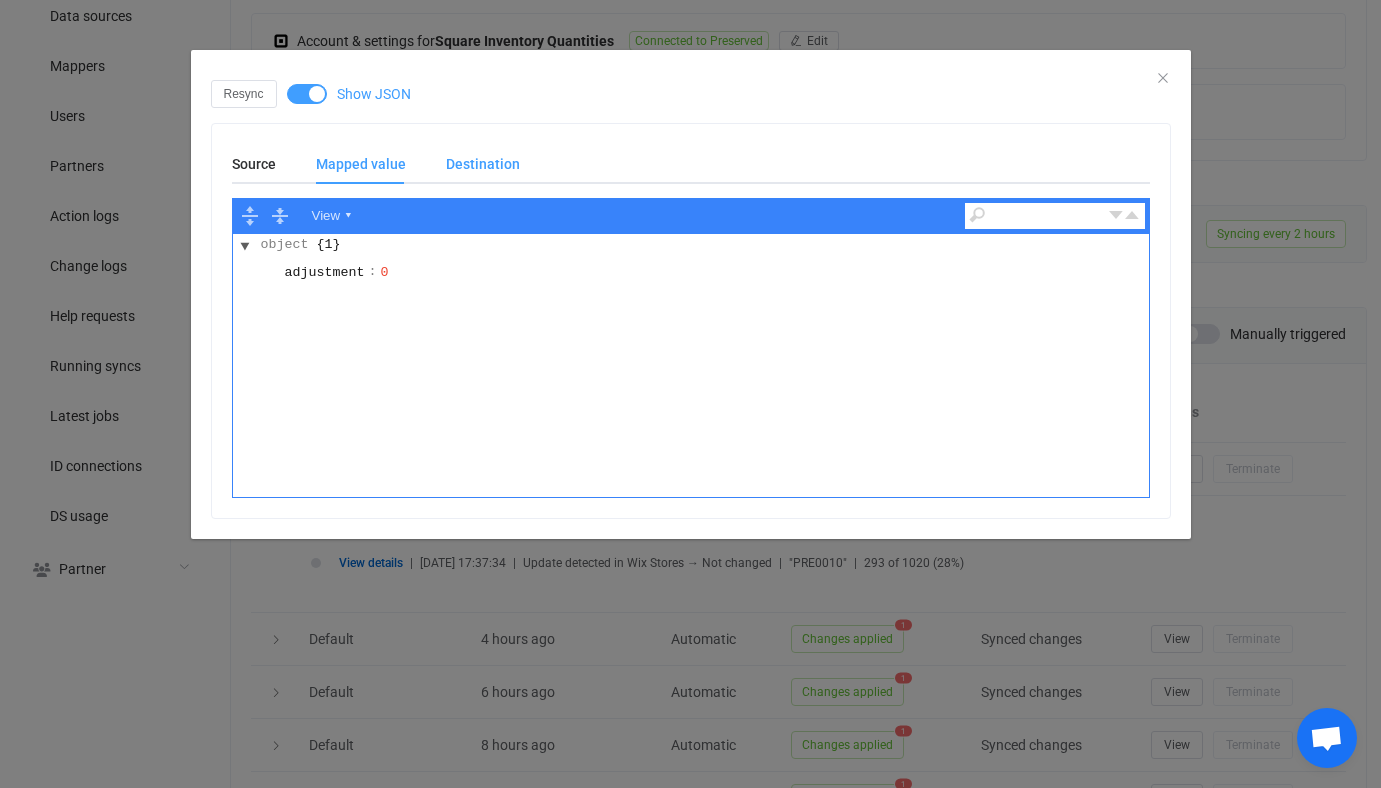 click on "Destination" at bounding box center [473, 164] 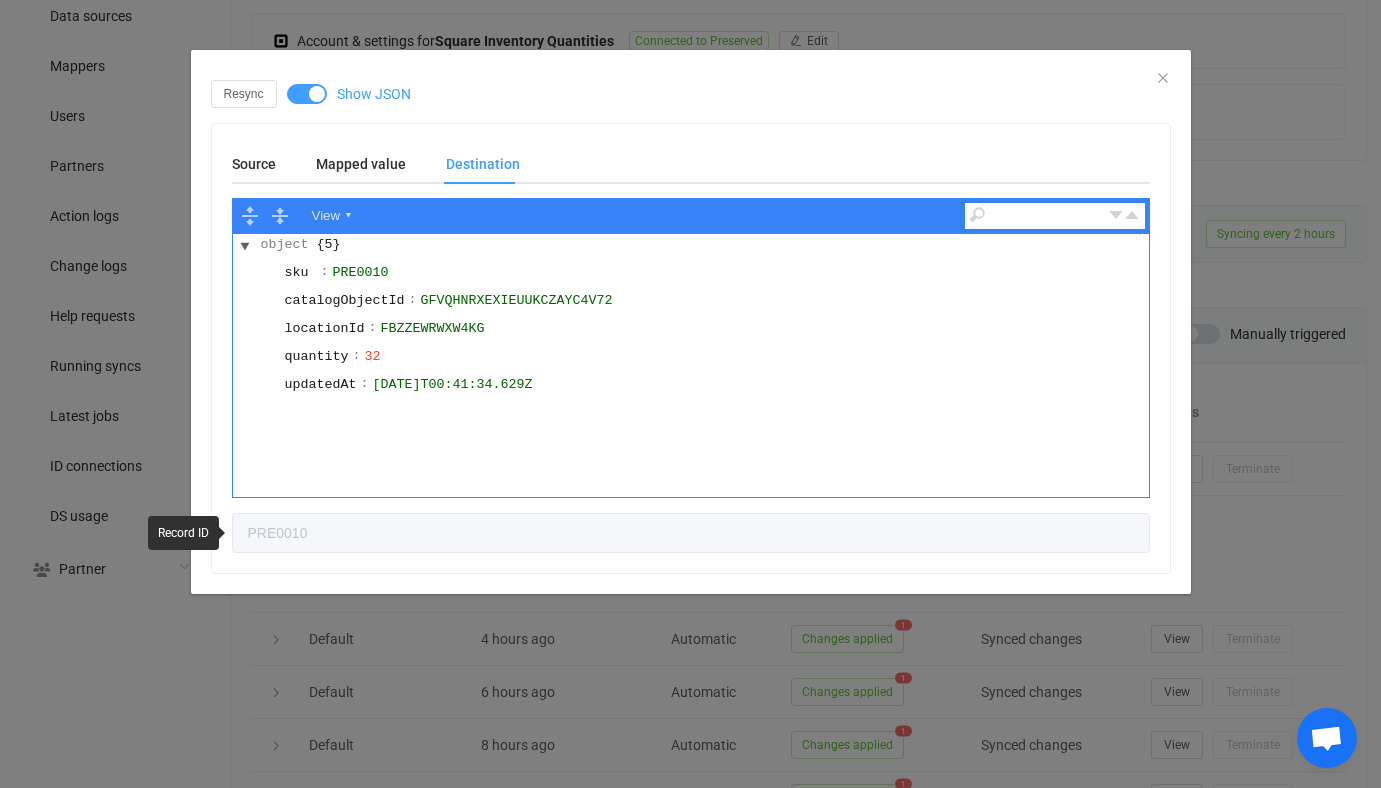 click on "Resync Show JSON Source Mapped value Destination View ▾ object {5} sku : PRE0010 productId : 8639d6cb-2683-a85e-22f8-c20ef5437fd1 variantId : 00000000-0000-0000-0000-000000000000 inventoryItemId : 79c62934-d97c-57a1-dd07-3df10abc802e quantity : 32   PRE0010 View ▾ object {1} adjustment : 0   View ▾ object {5} sku : PRE0010 catalogObjectId : GFVQHNRXEXIEUUKCZAYC4V72 locationId : FBZZEWRWXW4KG quantity : 32 updatedAt : 2025-07-13T00:41:34.629Z   PRE0010" at bounding box center [690, 394] 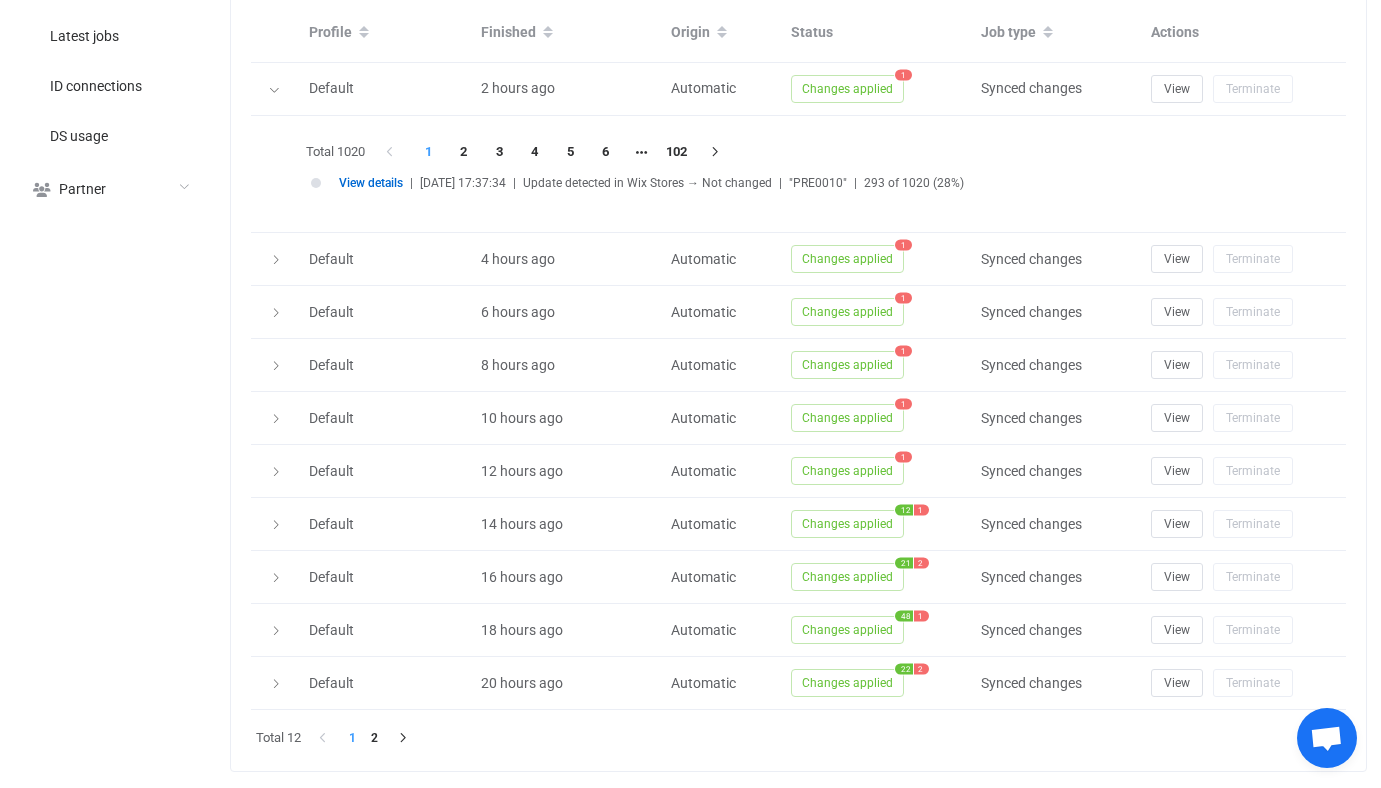 scroll, scrollTop: 889, scrollLeft: 0, axis: vertical 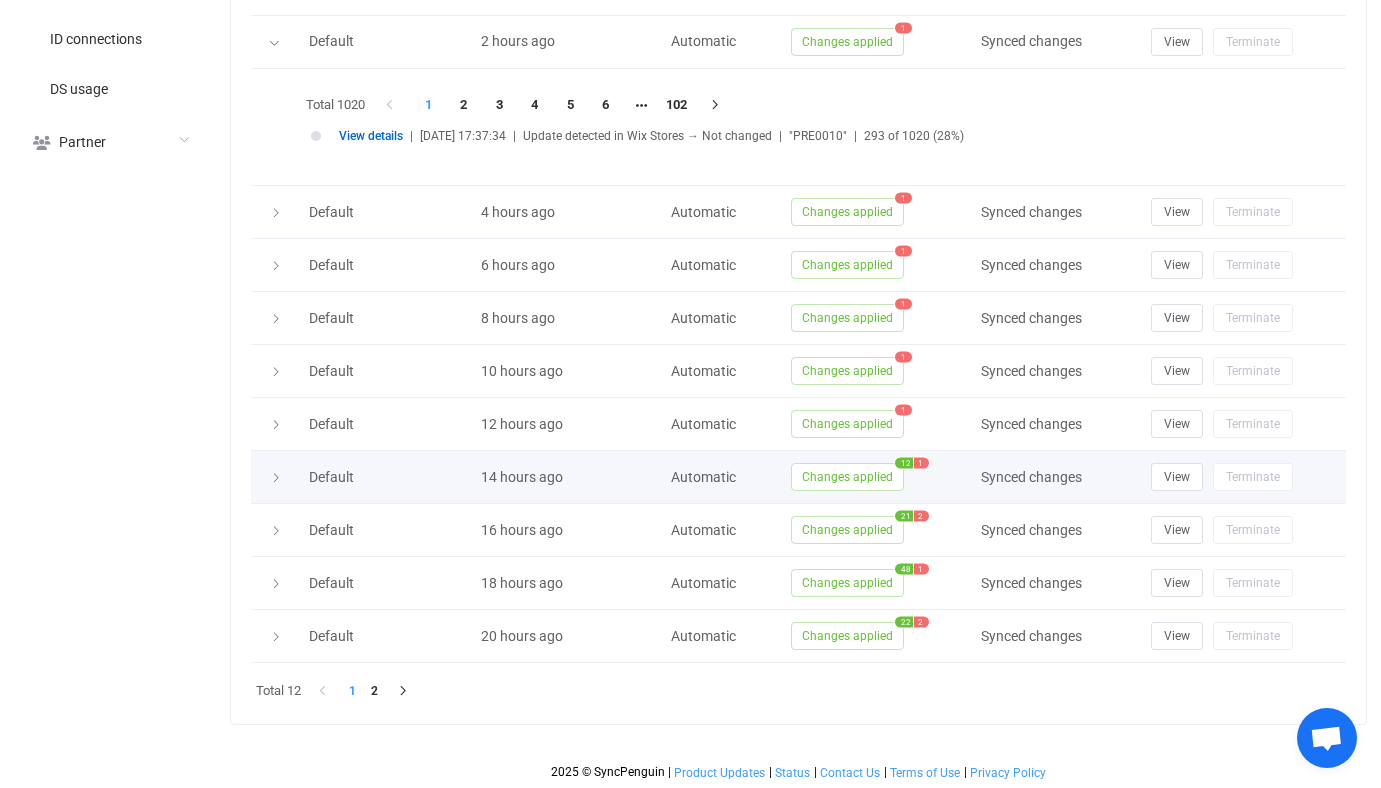 click on "Changes applied" at bounding box center [847, 477] 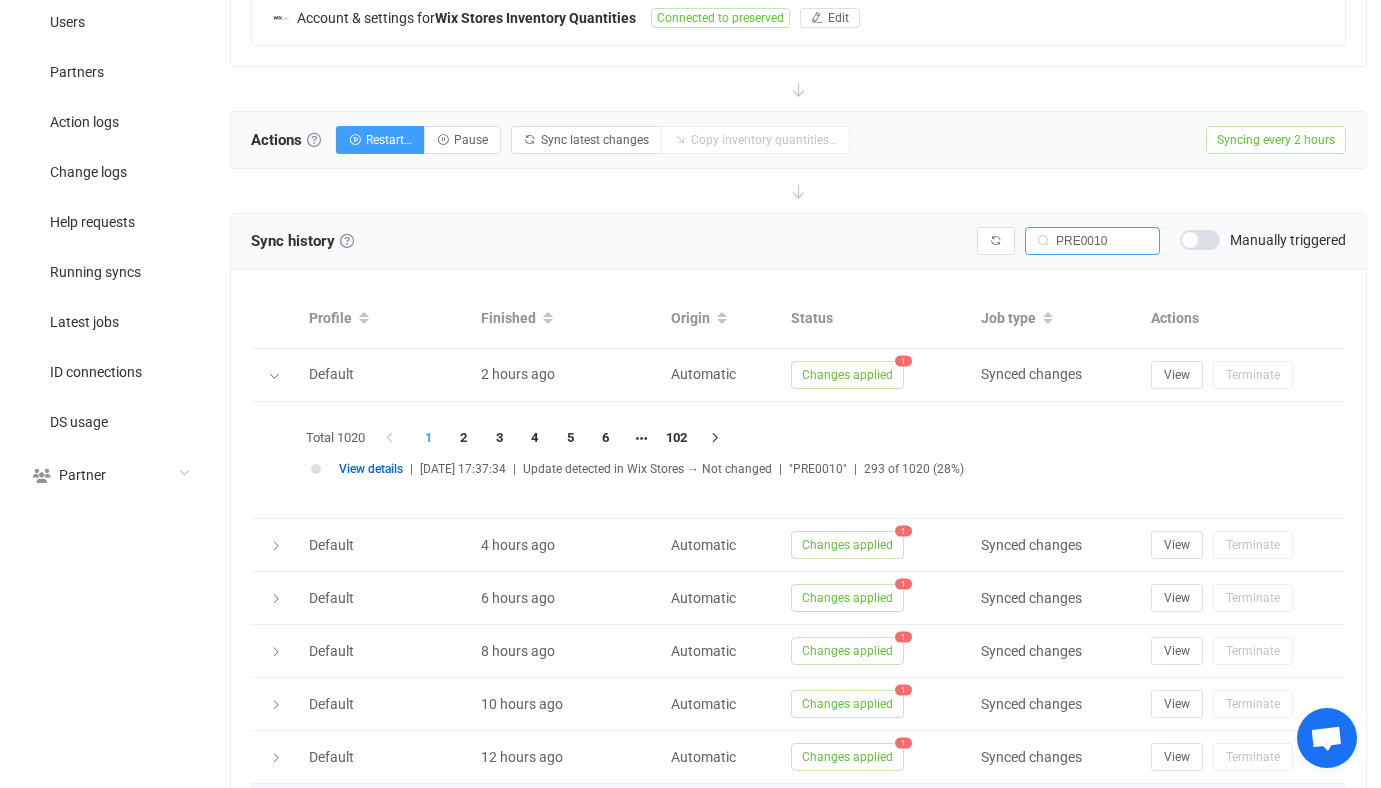 scroll, scrollTop: 833, scrollLeft: 0, axis: vertical 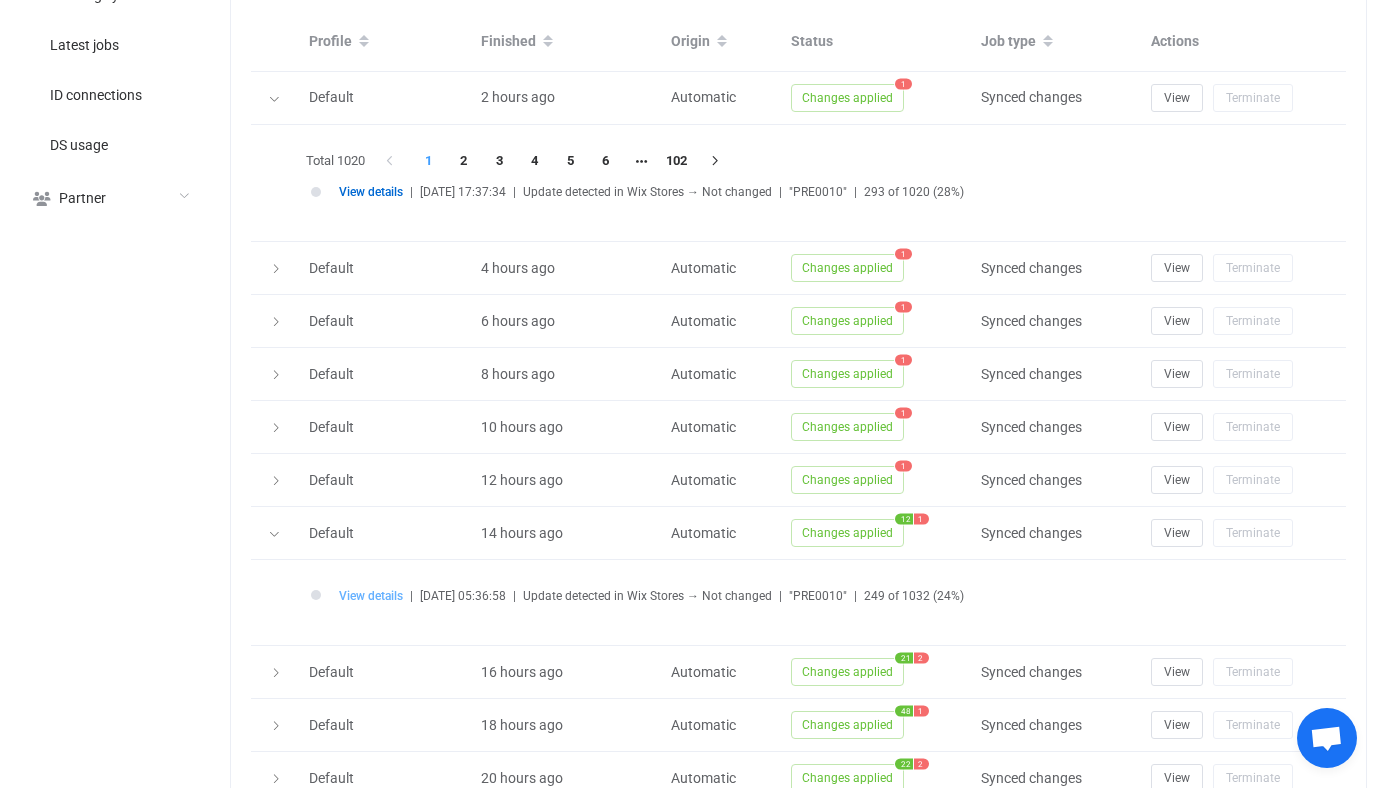 click on "View details" at bounding box center (371, 596) 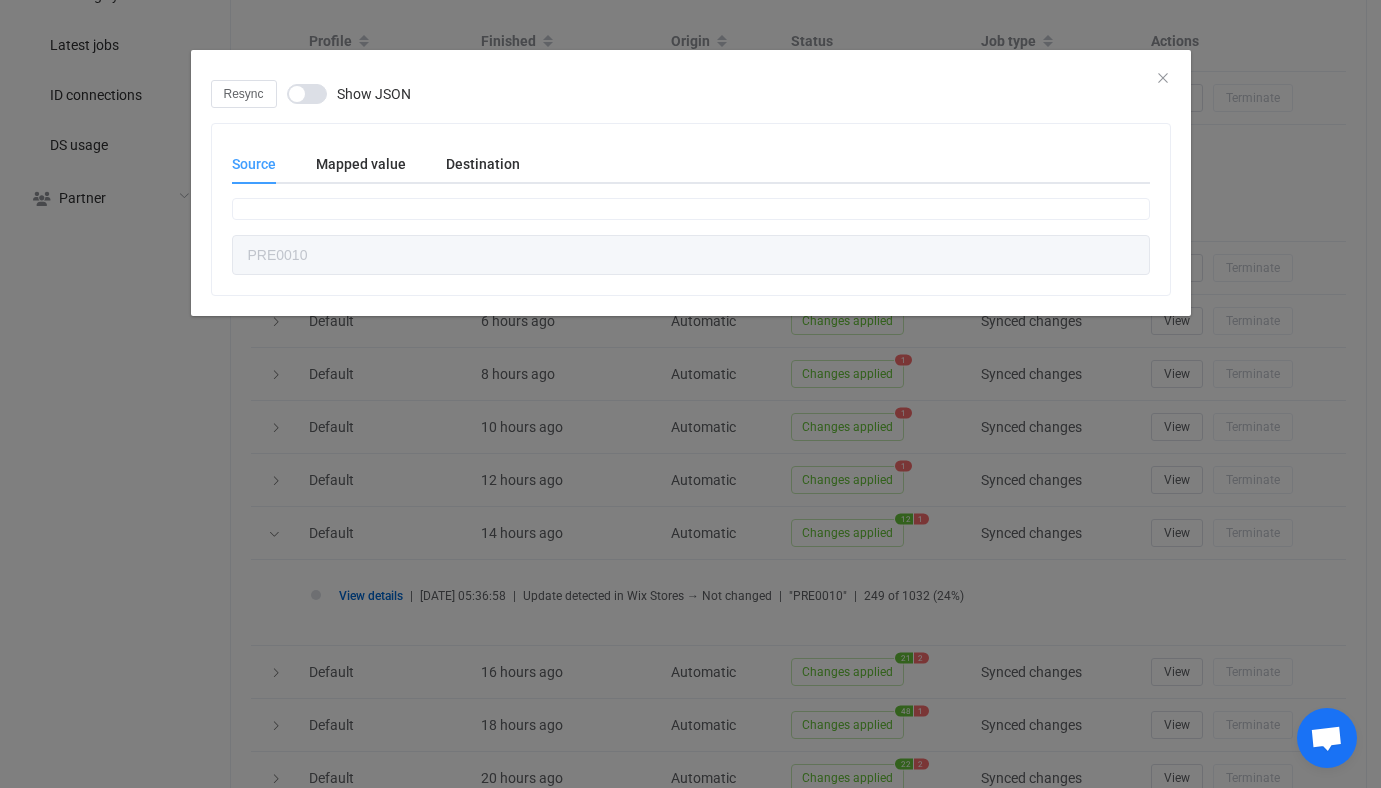 click on "Resync Show JSON Source Mapped value Destination PRE0010 SKU Unchanged Quantity Unchanged Adjustment 0 SKU PRE0010 Quantity 32 Adjustment 0 PRE0010" at bounding box center [691, 188] 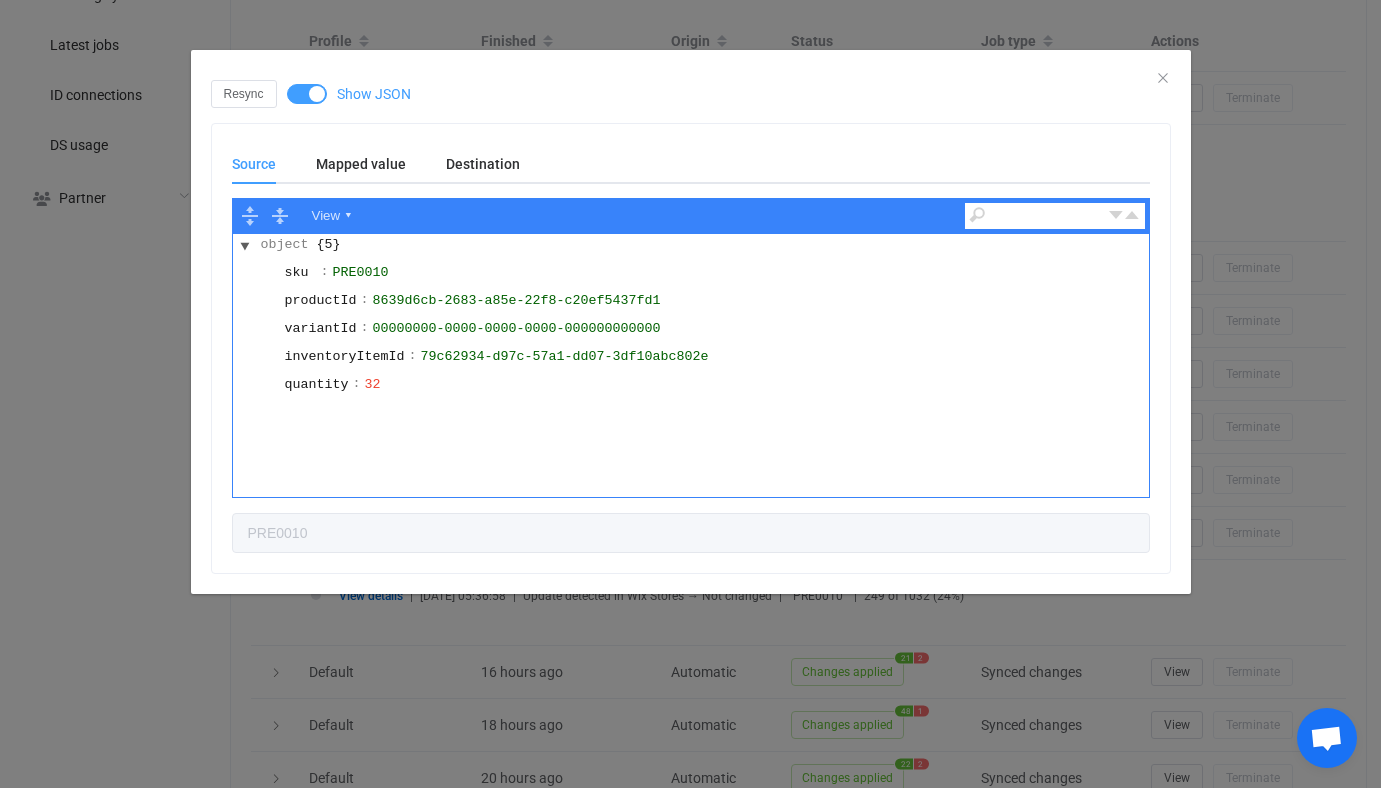 click on "Source Mapped value Destination View ▾ object {5} sku : PRE0010 productId : 8639d6cb-2683-a85e-22f8-c20ef5437fd1 variantId : 00000000-0000-0000-0000-000000000000 inventoryItemId : 79c62934-d97c-57a1-dd07-3df10abc802e quantity : 32   PRE0010 View ▾ object {1} adjustment : 0   View ▾ object {5} sku : PRE0010 catalogObjectId : GFVQHNRXEXIEUUKCZAYC4V72 locationId : FBZZEWRWXW4KG quantity : 32 updatedAt : 2025-07-13T00:41:34.629Z   PRE0010" at bounding box center (691, 348) 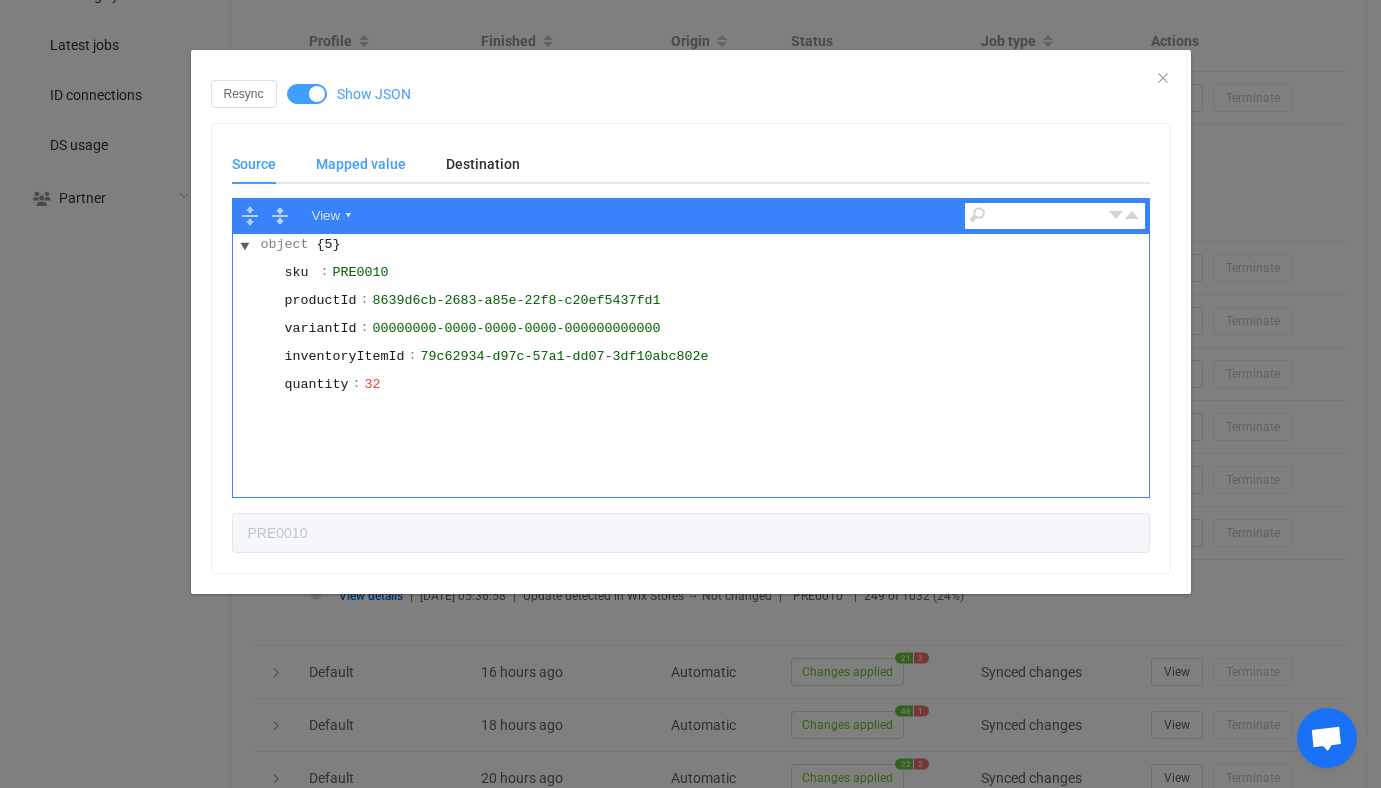 click on "Mapped value" at bounding box center [0, 0] 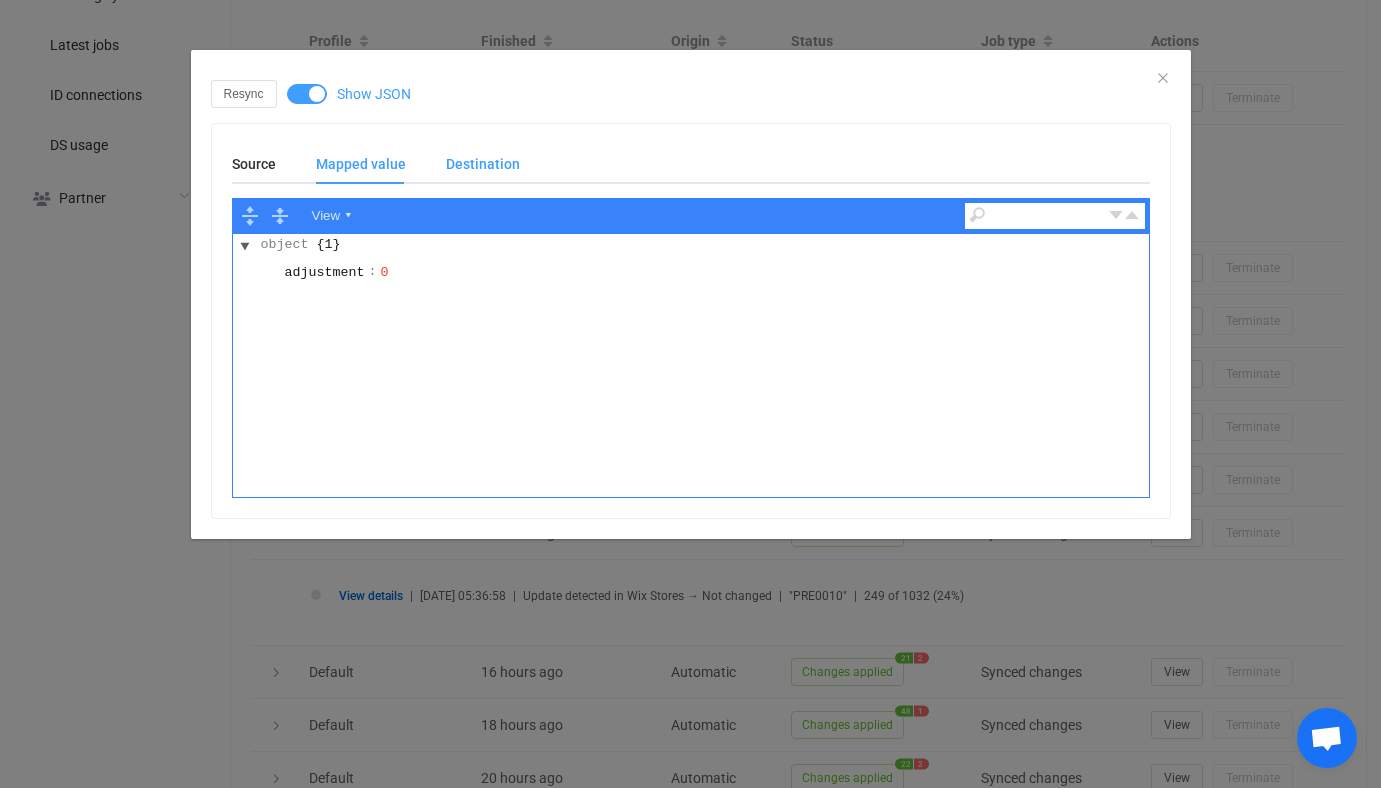 click on "Destination" at bounding box center (0, 0) 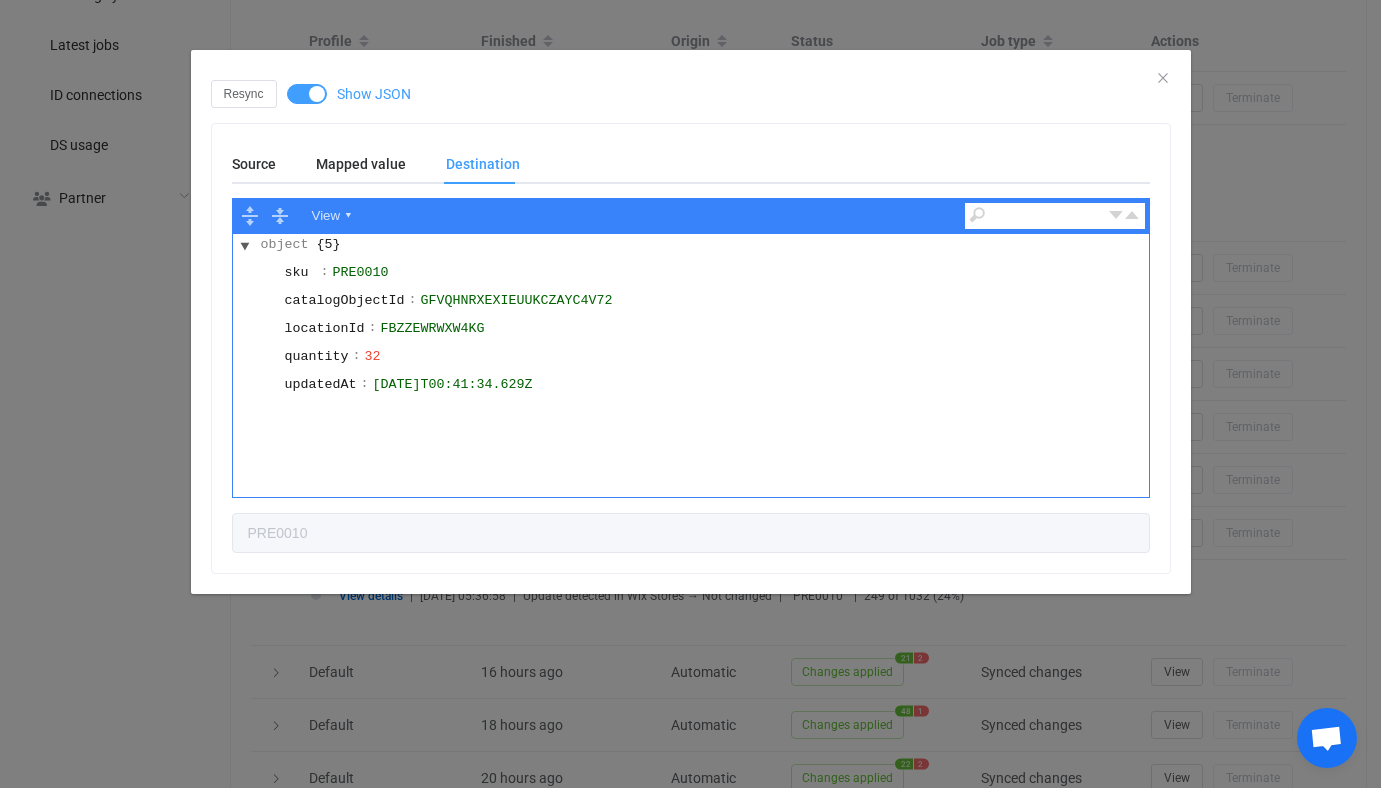click on "Resync Show JSON Source Mapped value Destination View ▾ object {5} sku : PRE0010 productId : 8639d6cb-2683-a85e-22f8-c20ef5437fd1 variantId : 00000000-0000-0000-0000-000000000000 inventoryItemId : 79c62934-d97c-57a1-dd07-3df10abc802e quantity : 32   PRE0010 View ▾ object {1} adjustment : 0   View ▾ object {5} sku : PRE0010 catalogObjectId : GFVQHNRXEXIEUUKCZAYC4V72 locationId : FBZZEWRWXW4KG quantity : 32 updatedAt : 2025-07-13T00:41:34.629Z   PRE0010" at bounding box center (690, 394) 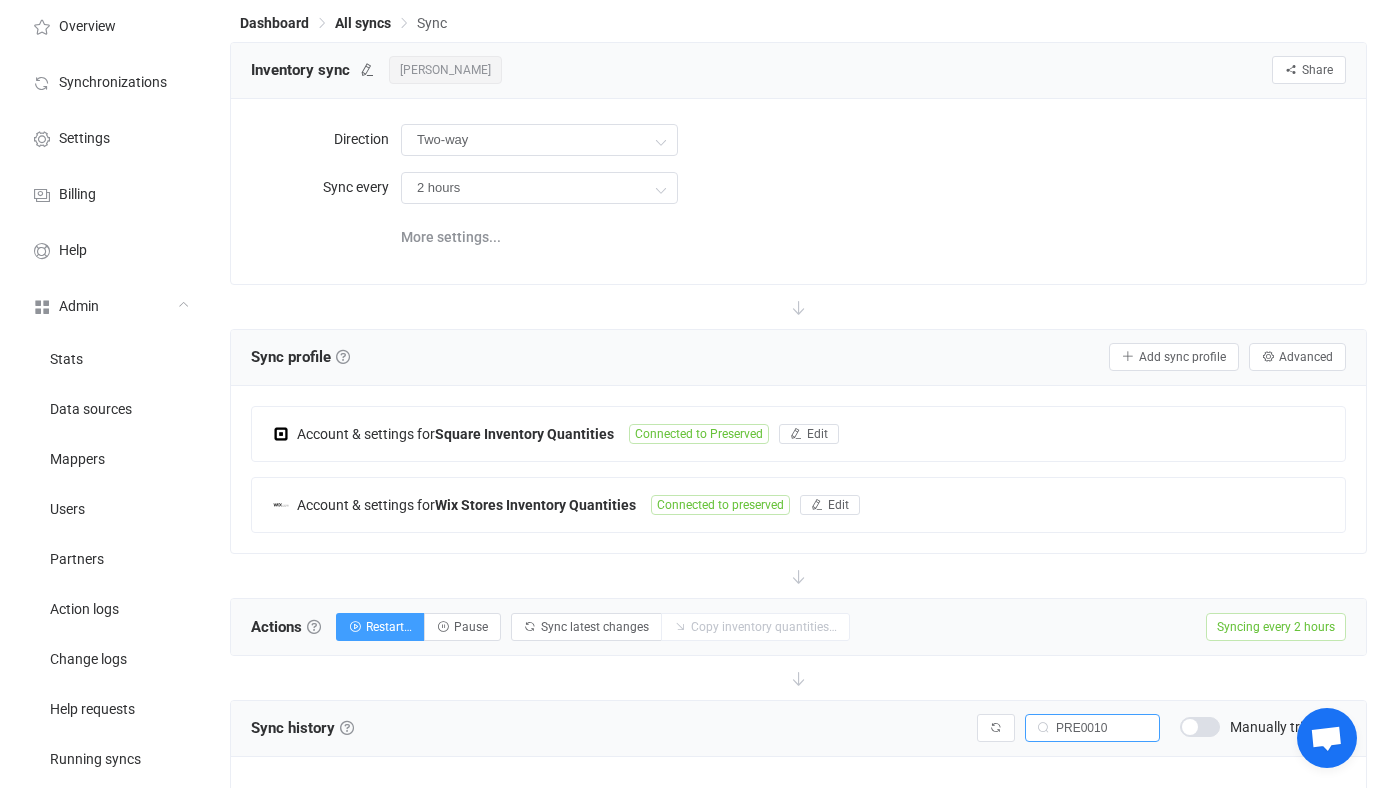 scroll, scrollTop: 33, scrollLeft: 0, axis: vertical 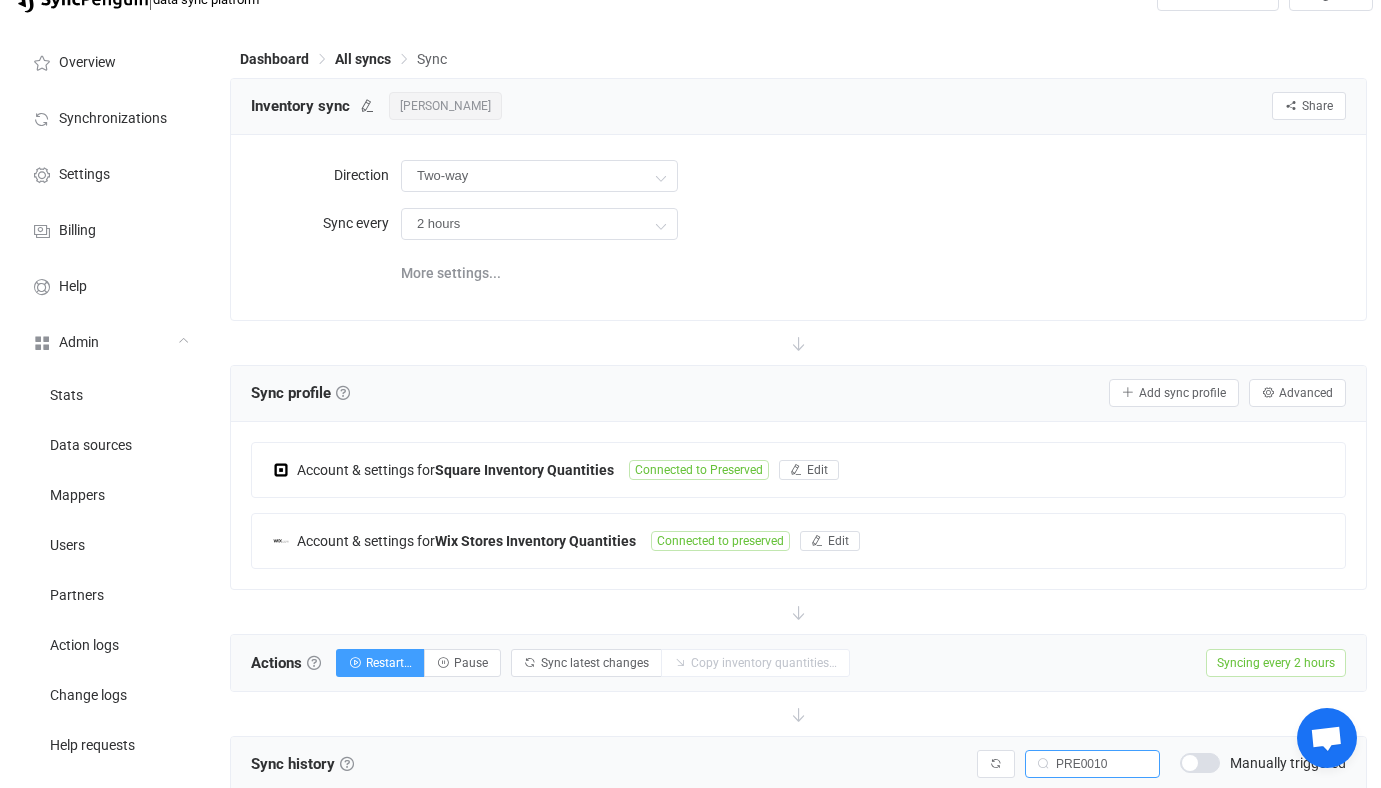 click on "Sync profile
Sync profile A sync profile represents a single pair of shops to sync. You need to connect both accounts by authorizing access, as well as provide any additional details or settings if needed.   To connect your account, click on the corresponding row below and follow the instructions. Add sync profile Advanced" at bounding box center (798, 394) 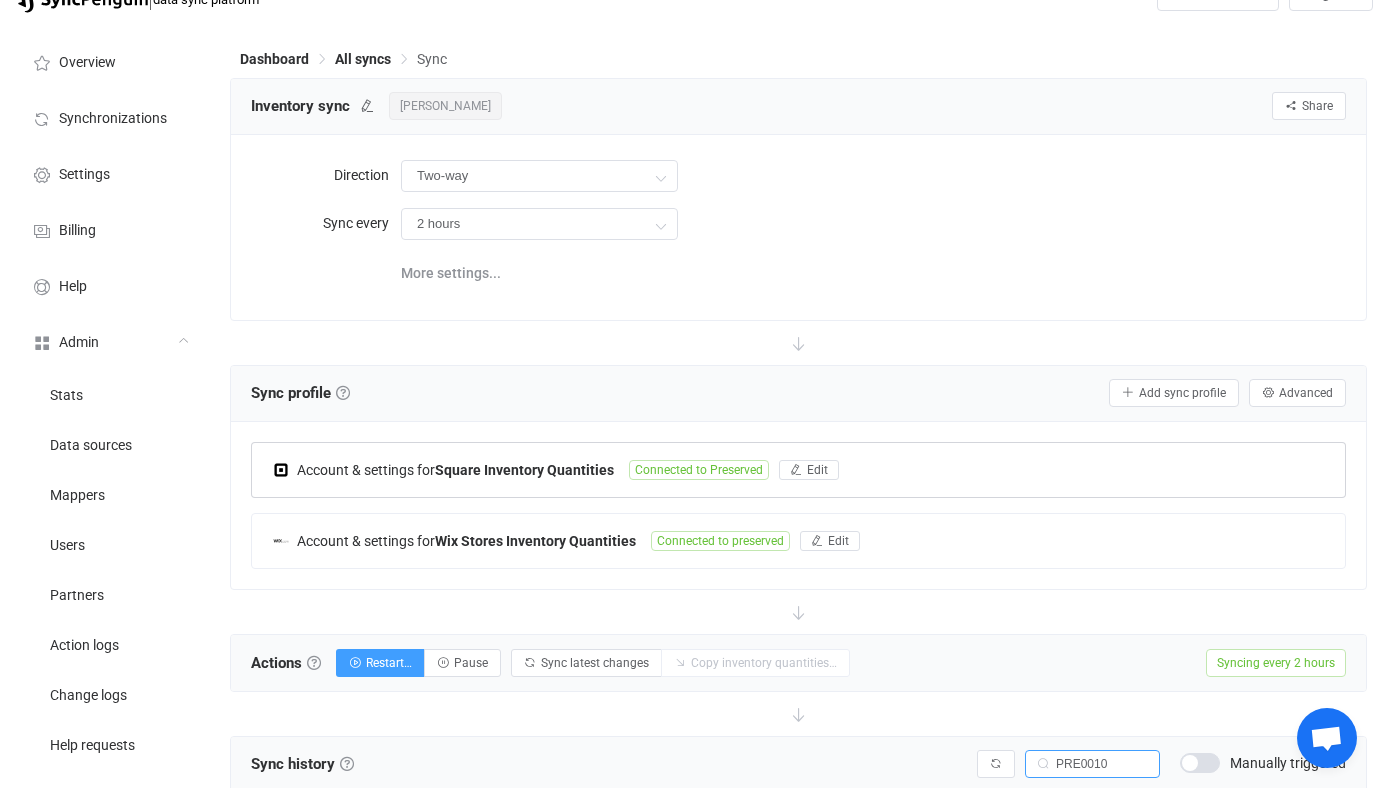 click on "Account & settings for  Square Inventory Quantities
Connected  to Preserved Edit" at bounding box center [798, 470] 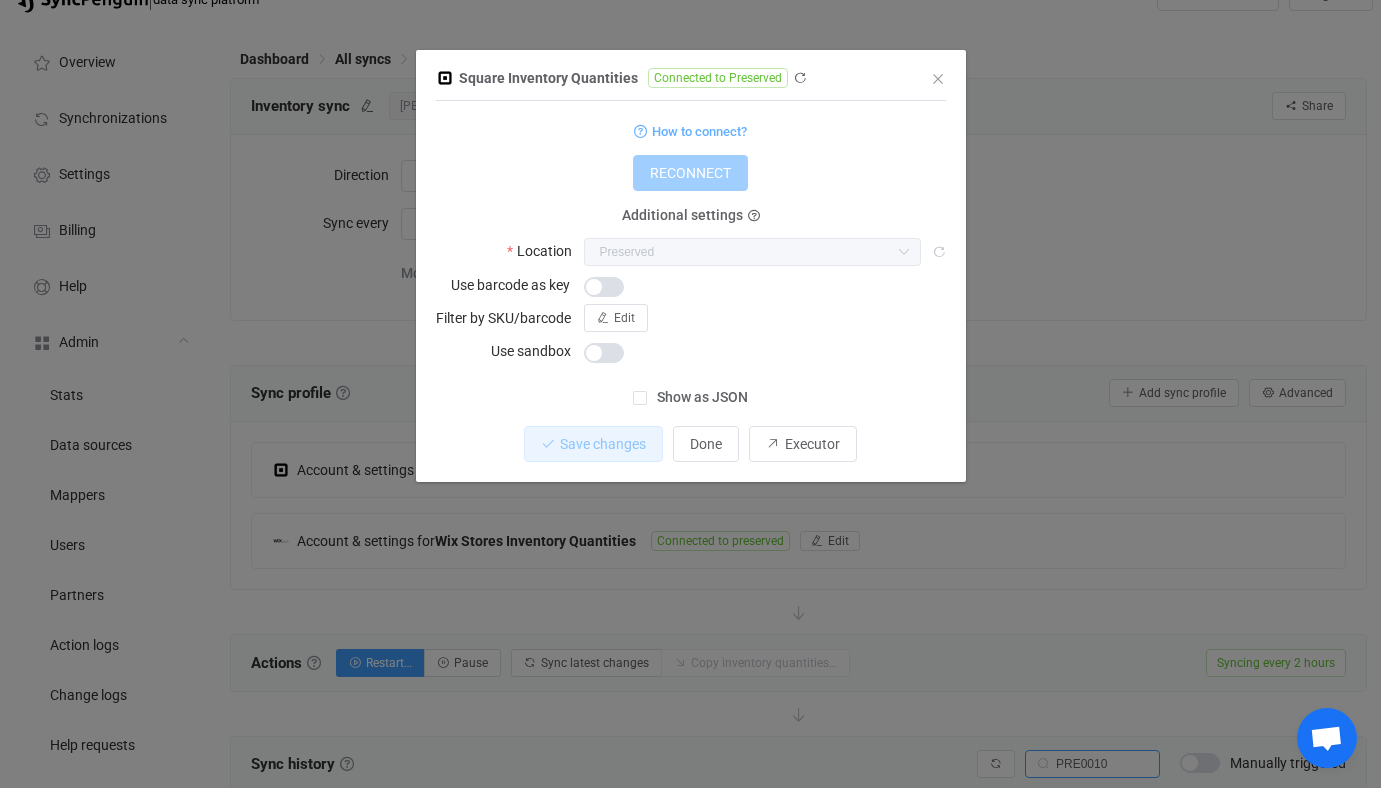 click on "Square Inventory Quantities Connected  to Preserved 1 { {
"refreshToken": "***",
"accessToken": "***",
"locationId": "FBZZEWRWXW4KG",
"useSandbox": false
} Standard output:
Output saved to the file
How to connect?
RECONNECT Additional settings Location Preserved Preserved Use barcode as key Filter by SKU/barcode Edit Use sandbox Show as JSON Save changes Done Executor" at bounding box center (690, 394) 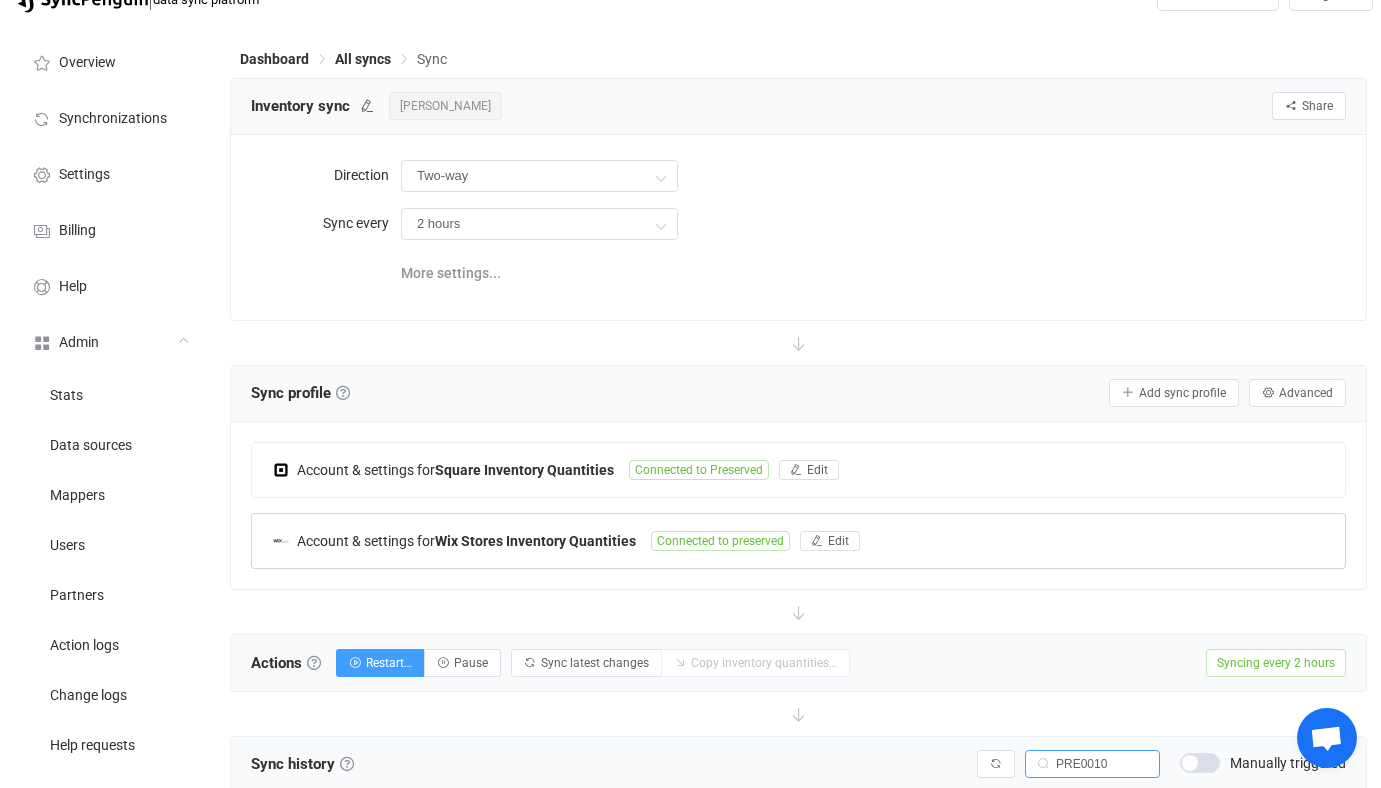 click on "Wix Stores Inventory Quantities" at bounding box center (535, 541) 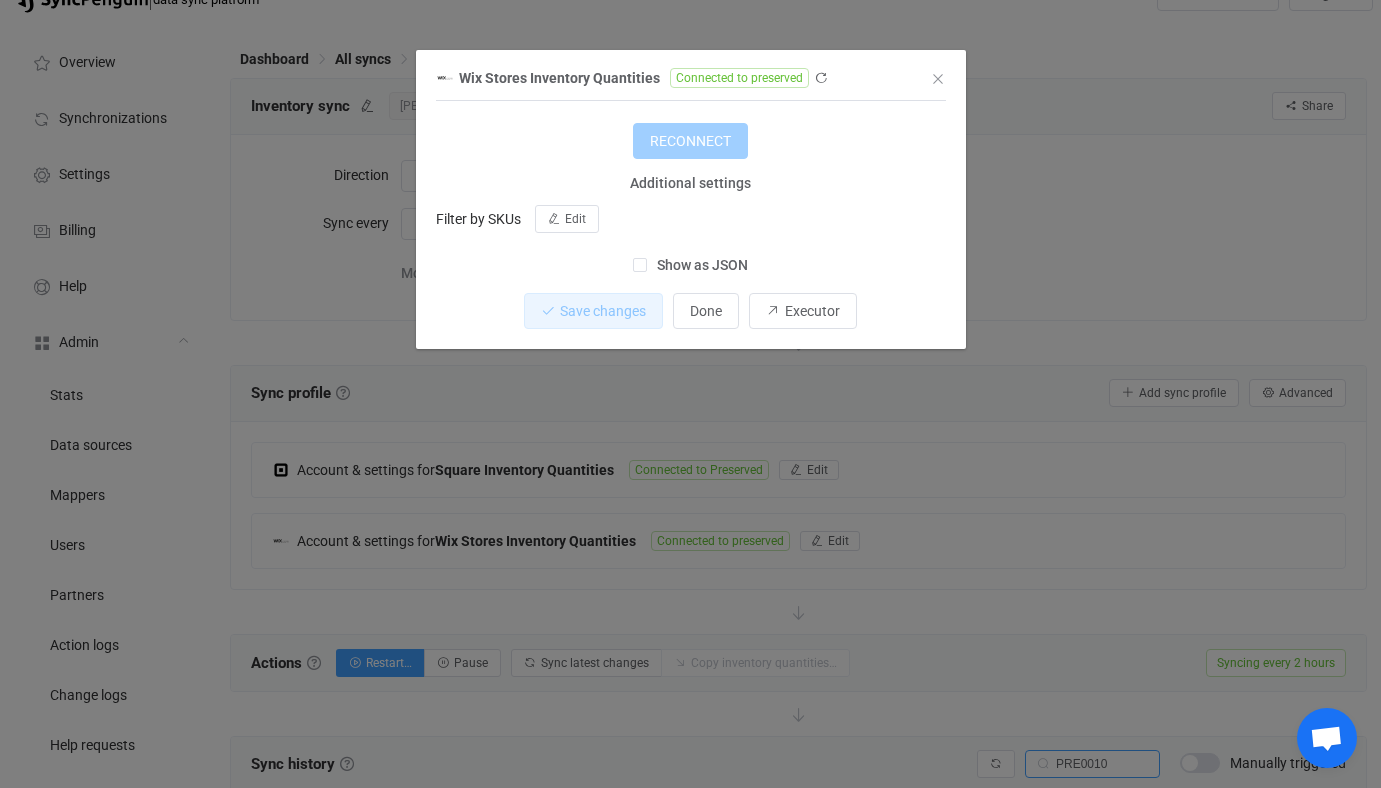 click on "Wix Stores Inventory Quantities Connected  to preserved 1 { {
"refreshToken": "OAUTH2.eyJraWQiOiJkZ0x3cjNRMCIsImFsZyI6IkhTMjU2In0.eyJkYXRhIjoie1wiaWRcIjpcImI5MDc4YmI3LTJiYjgtNGNmNS1hNmY0LTFjMDY0YTBmMmFhNlwifSIsImlhdCI6MTYzMTIwODczNiwiZXhwIjoxNjk0MjgwNzM2fQ.0noqF-iDtoPHAOsaSnWkTvZCrvRRqkIUYjctiweNhAg",
"clientId": "76fecc38-17d1-4089-a8cc-3534cfe58da7",
"clientSecret": "6dcdf543-938c-4c37-81ea-2e844cfe5deb",
"redirectUrl": "https://api.syncpenguin.com/auth/callback",
"accessToken": "OAUTH2.eyJraWQiOiJLaUp3NXZpeSIsImFsZyI6IlJTMjU2In0.eyJkYXRhIjoi Standard output:
Access token refresh
Output saved to the file RECONNECT Additional settings Filter by SKUs Edit Show as JSON Save changes Done Executor" at bounding box center [690, 394] 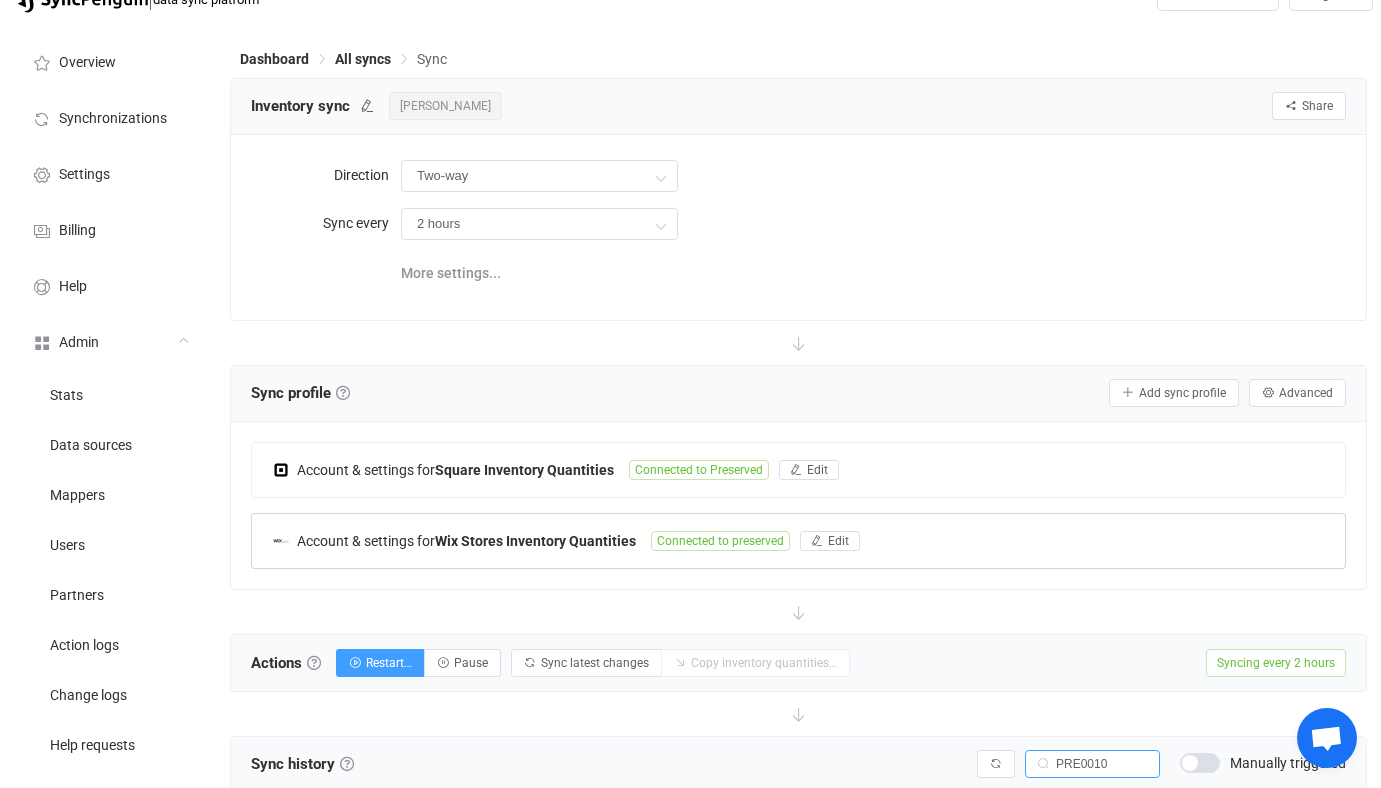 click on "Wix Stores Inventory Quantities" at bounding box center (535, 541) 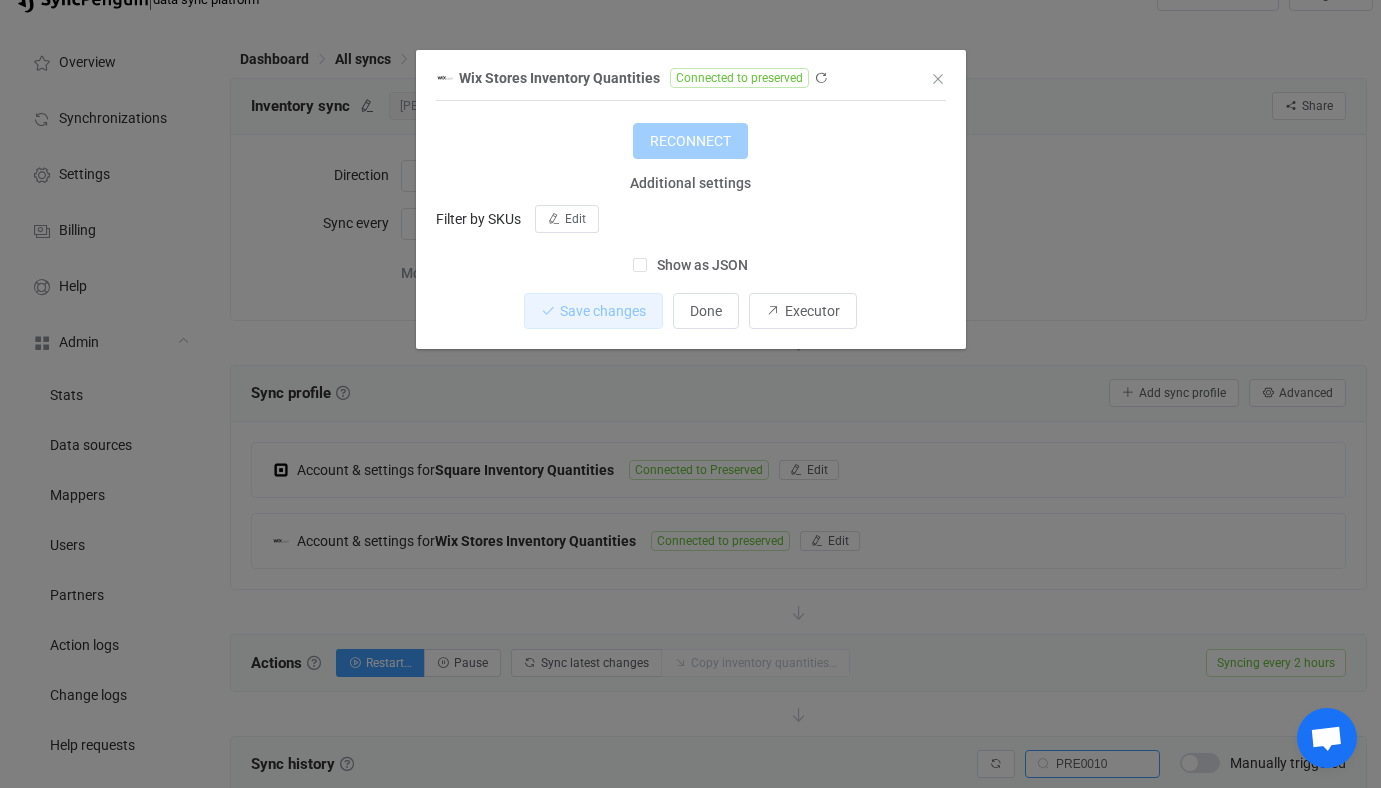 click on "Wix Stores Inventory Quantities Connected  to preserved 1 { {
"refreshToken": "OAUTH2.eyJraWQiOiJkZ0x3cjNRMCIsImFsZyI6IkhTMjU2In0.eyJkYXRhIjoie1wiaWRcIjpcImI5MDc4YmI3LTJiYjgtNGNmNS1hNmY0LTFjMDY0YTBmMmFhNlwifSIsImlhdCI6MTYzMTIwODczNiwiZXhwIjoxNjk0MjgwNzM2fQ.0noqF-iDtoPHAOsaSnWkTvZCrvRRqkIUYjctiweNhAg",
"clientId": "76fecc38-17d1-4089-a8cc-3534cfe58da7",
"clientSecret": "6dcdf543-938c-4c37-81ea-2e844cfe5deb",
"redirectUrl": "https://api.syncpenguin.com/auth/callback",
"accessToken": "OAUTH2.eyJraWQiOiJLaUp3NXZpeSIsImFsZyI6IlJTMjU2In0.eyJkYXRhIjoi Standard output:
Access token refresh
Output saved to the file RECONNECT Additional settings Filter by SKUs Edit Show as JSON Save changes Done Executor" at bounding box center (690, 394) 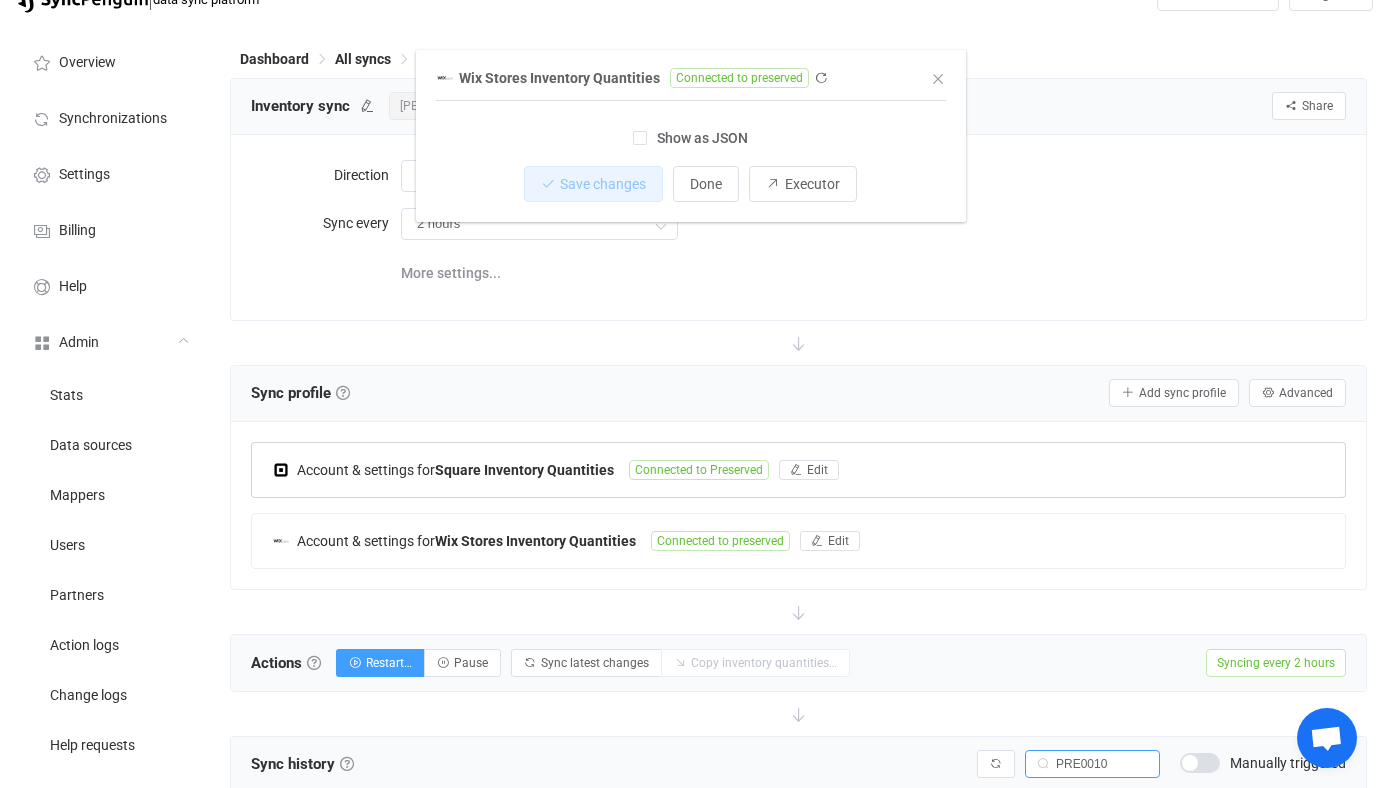 click on "Account & settings for  Square Inventory Quantities
Connected  to Preserved Edit Square Inventory Quantities Connected  to Preserved 1 { {
"refreshToken": "***",
"accessToken": "***",
"locationId": "FBZZEWRWXW4KG",
"useSandbox": false
} Standard output:
Output saved to the file Show as JSON Save changes Done Executor Connection results Account & settings for  Wix Stores Inventory Quantities
Connected  to preserved Edit Wix Stores Inventory Quantities Connected  to preserved 1 { {
"refreshToken": "OAUTH2.eyJraWQiOiJkZ0x3cjNRMCIsImFsZyI6IkhTMjU2In0.eyJkYXRhIjoie1wiaWRcIjpcImI5MDc4YmI3LTJiYjgtNGNmNS1hNmY0LTFjMDY0YTBmMmFhNlwifSIsImlhdCI6MTYzMTIwODczNiwiZXhwIjoxNjk0MjgwNzM2fQ.0noqF-iDtoPHAOsaSnWkTvZCrvRRqkIUYjctiweNhAg",
"clientId": "76fecc38-17d1-4089-a8cc-3534cfe58da7",
"clientSecret": "6dcdf543-938c-4c37-81ea-2e844cfe5deb",
"redirectUrl": "https://api.syncpenguin.com/auth/callback",
"accessToken": "OAUTH2.eyJraWQiOiJLaUp3NXZpeSIsImFsZyI6IlJTMjU2In0.eyJkYXRhIjoi Done" at bounding box center [798, 505] 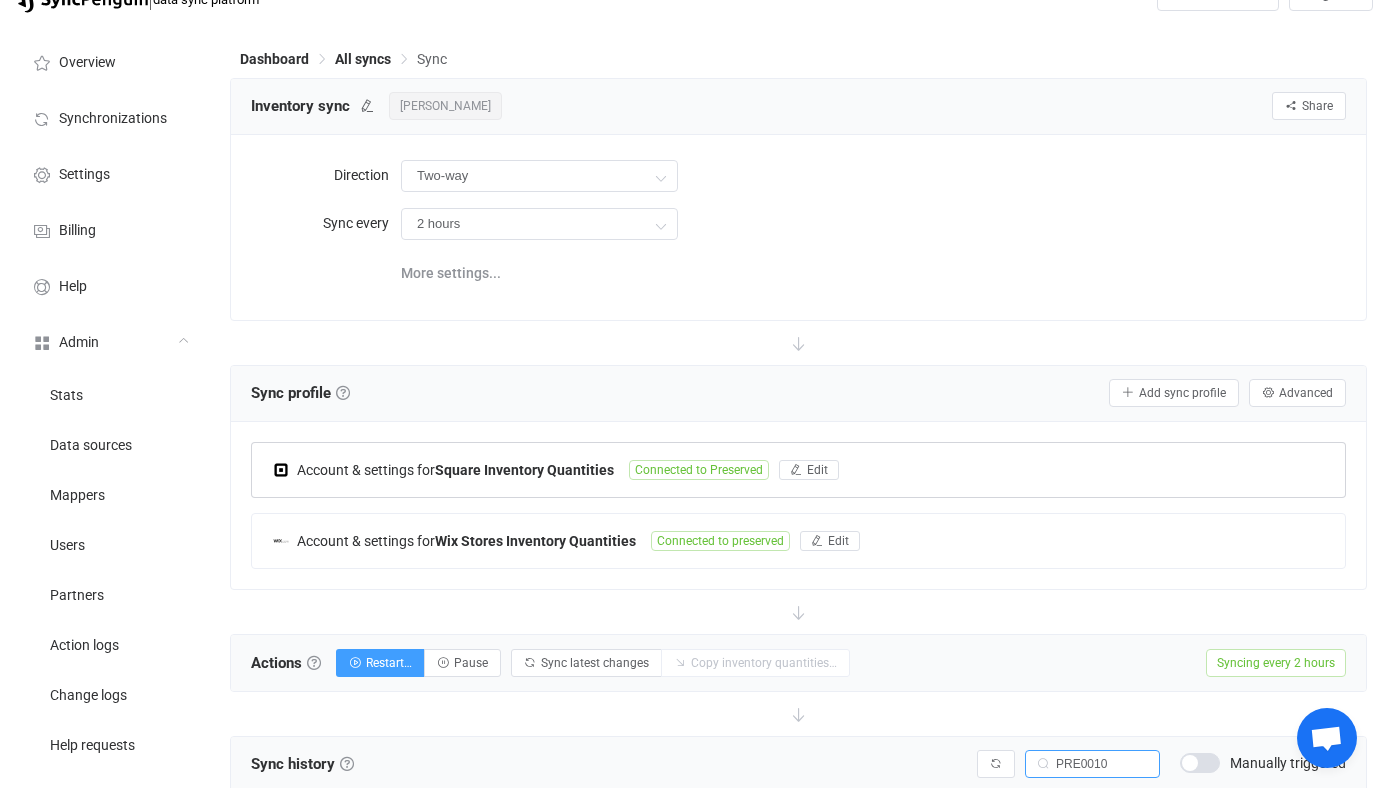click on "Square Inventory Quantities" at bounding box center (524, 470) 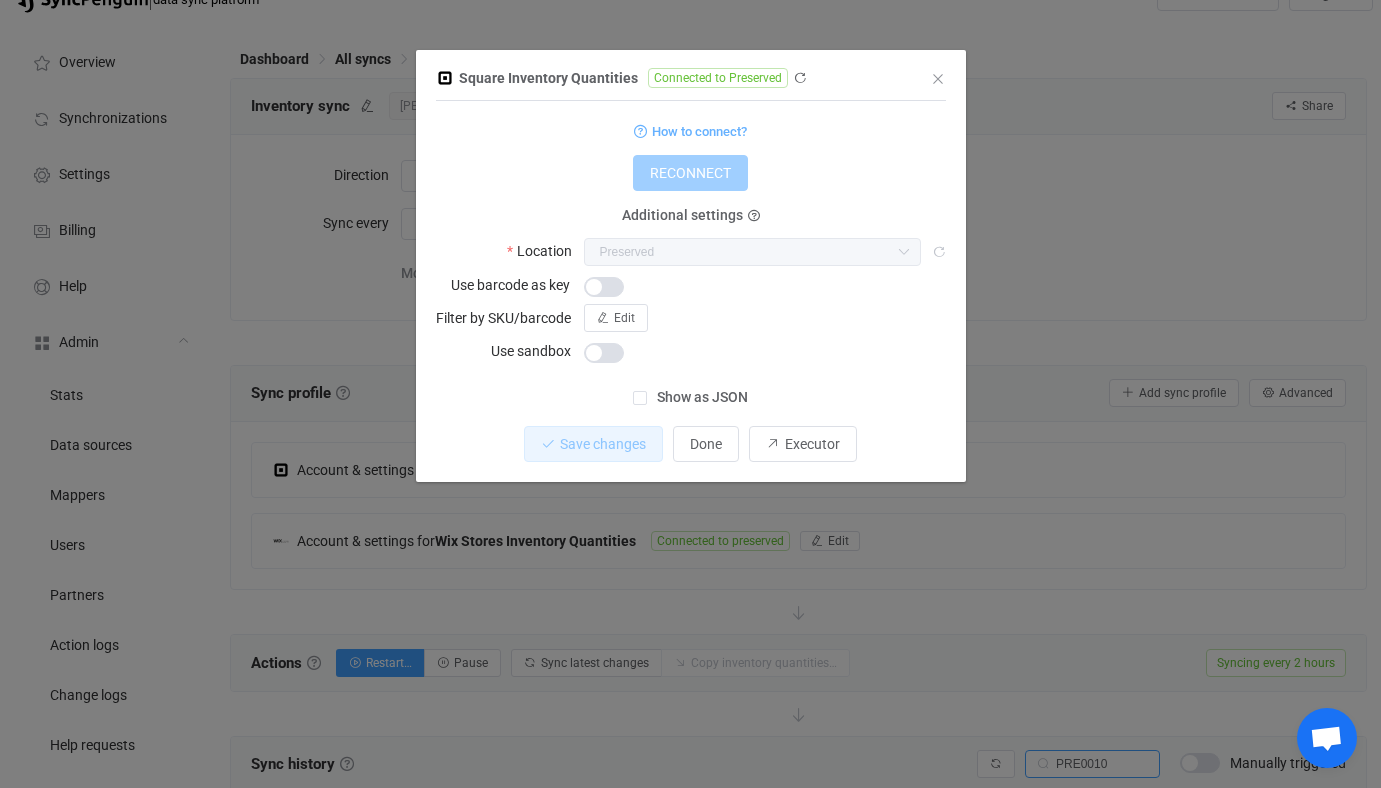 click on "Square Inventory Quantities Connected  to Preserved 1 { {
"refreshToken": "***",
"accessToken": "***",
"locationId": "FBZZEWRWXW4KG",
"useSandbox": false
} Standard output:
Output saved to the file
How to connect?
RECONNECT Additional settings Location Preserved Preserved Use barcode as key Filter by SKU/barcode Edit Use sandbox Show as JSON Save changes Done Executor" at bounding box center [690, 394] 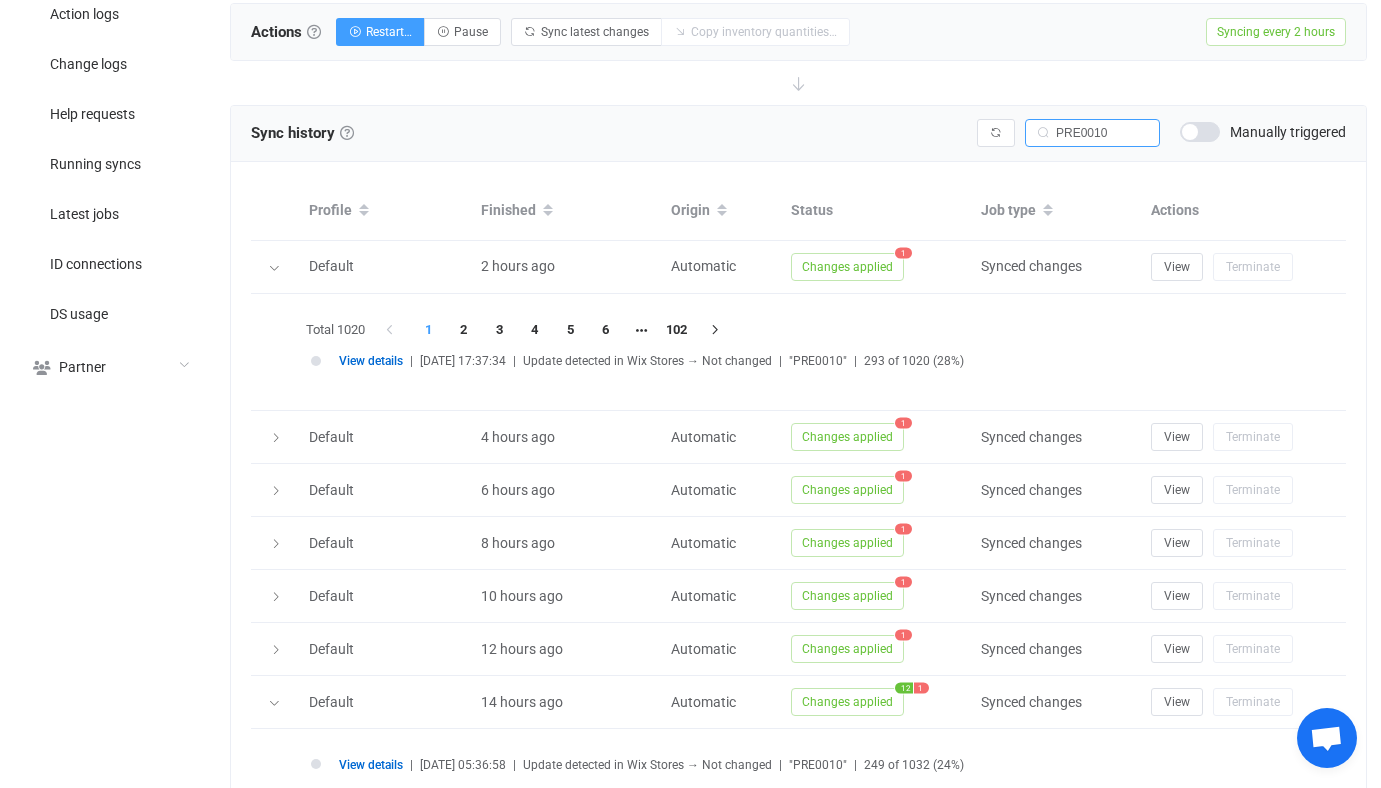 scroll, scrollTop: 828, scrollLeft: 0, axis: vertical 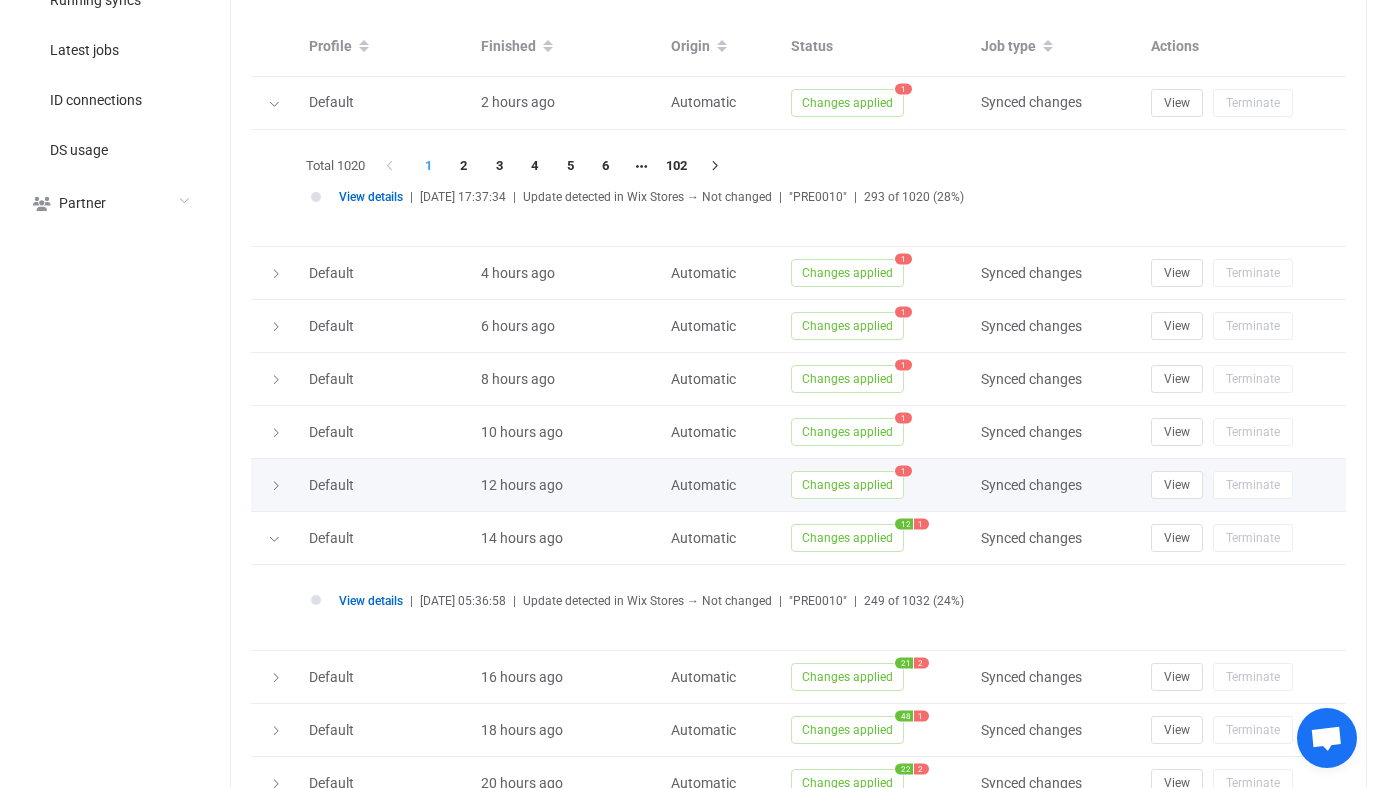 click on "Changes applied
1" at bounding box center (876, 485) 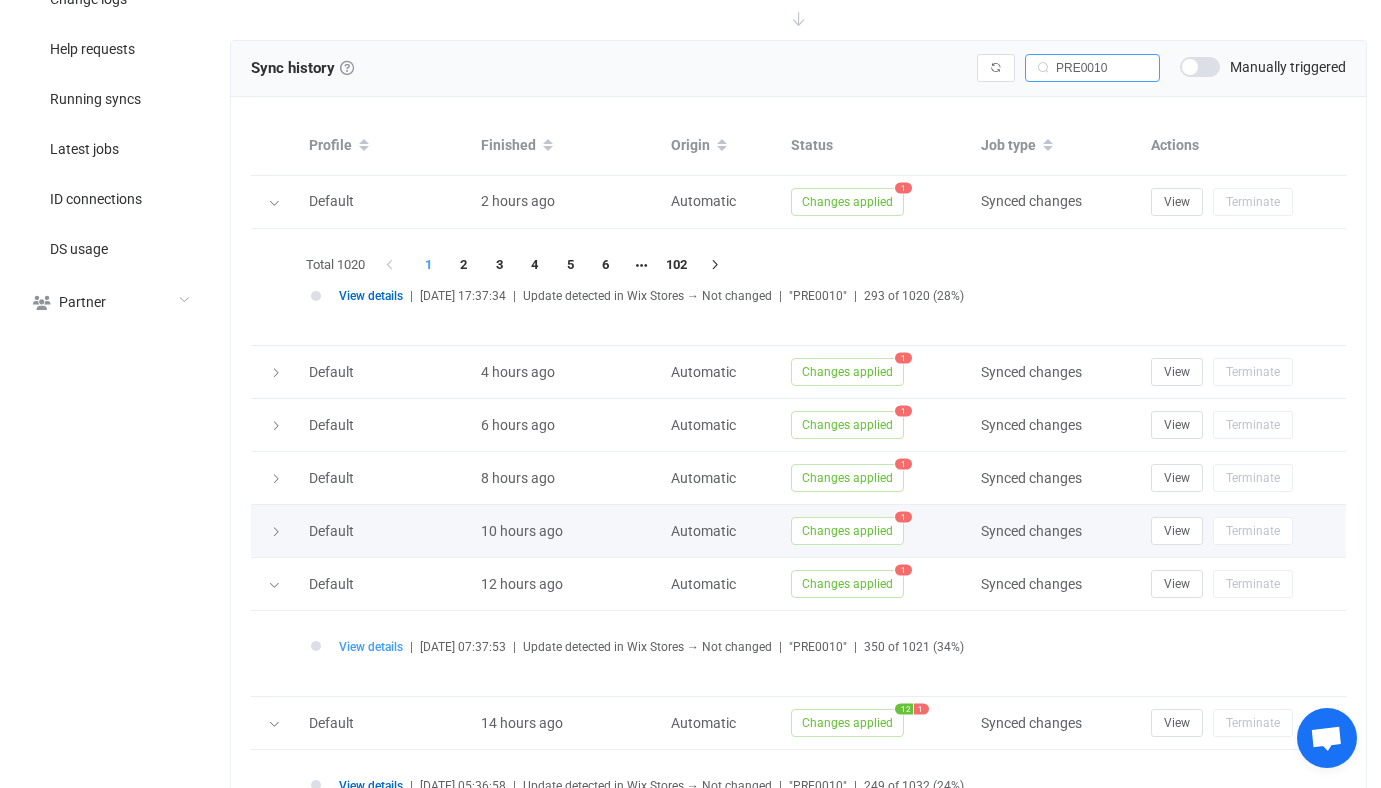 scroll, scrollTop: 1010, scrollLeft: 0, axis: vertical 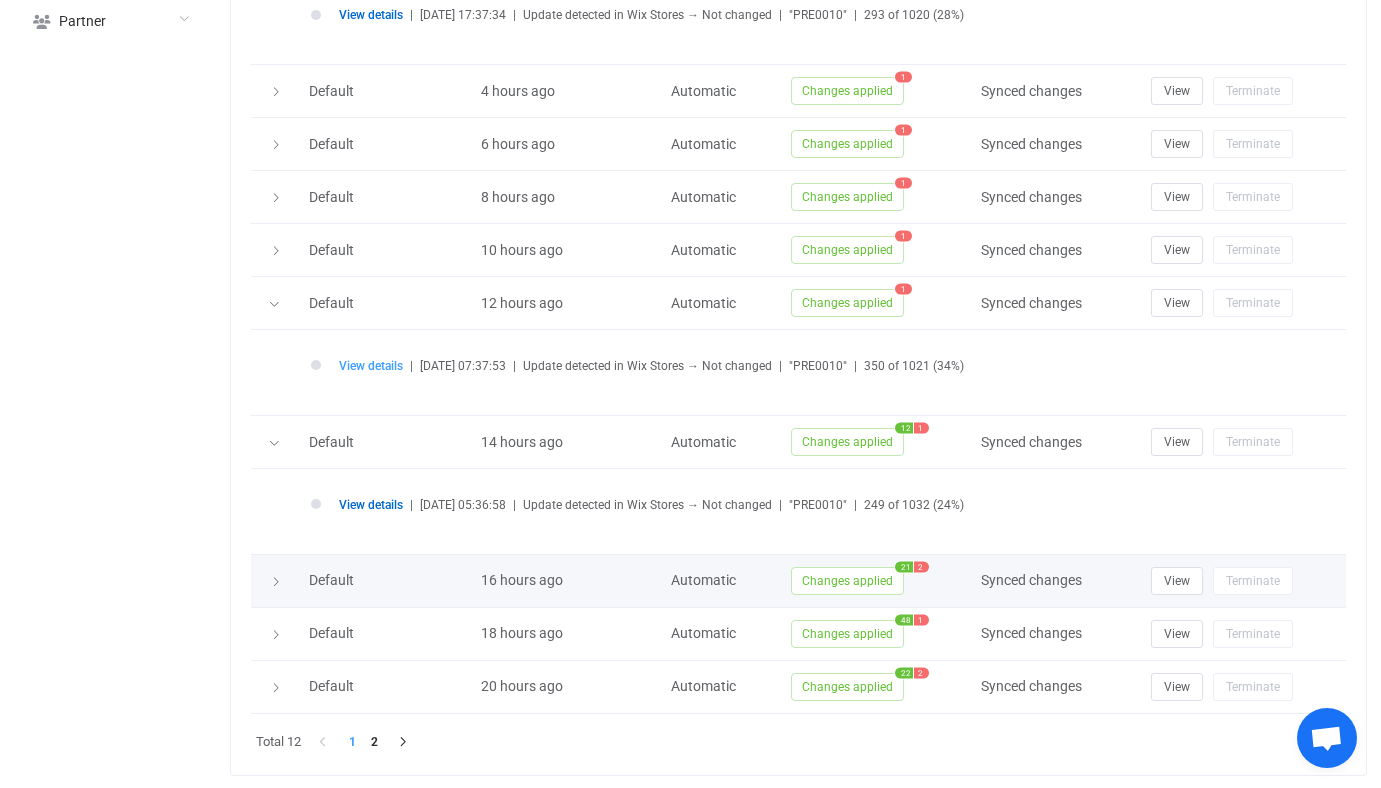 click at bounding box center (275, 581) 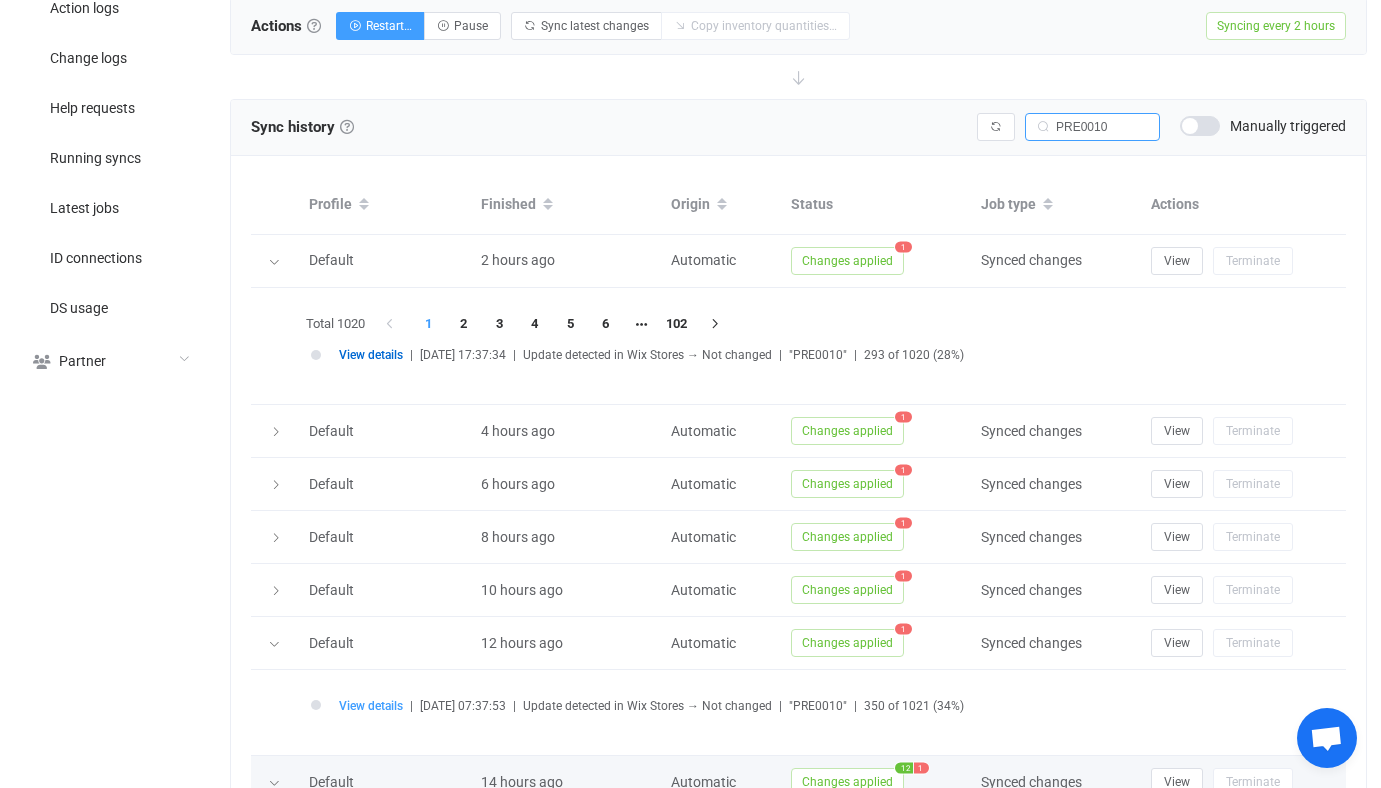 scroll, scrollTop: 185, scrollLeft: 0, axis: vertical 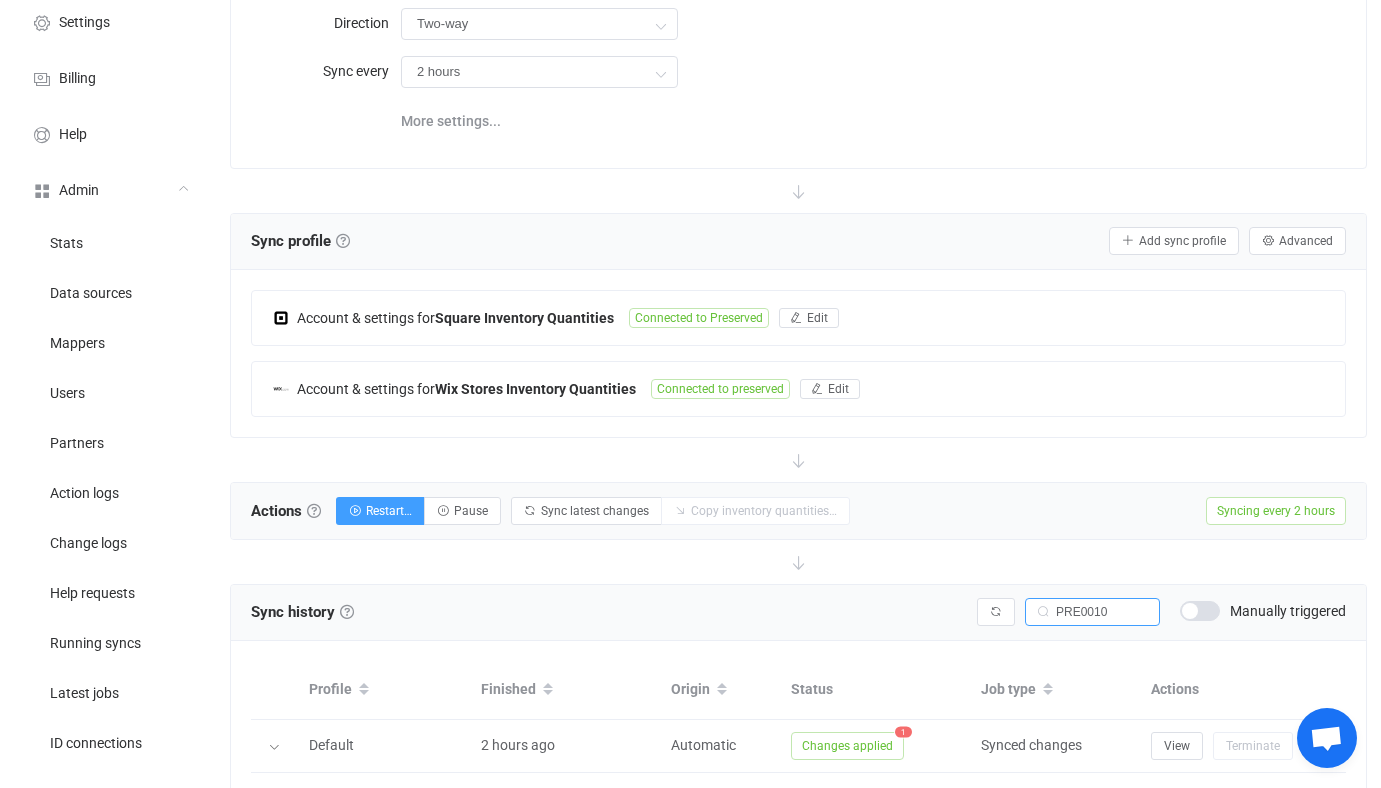 type 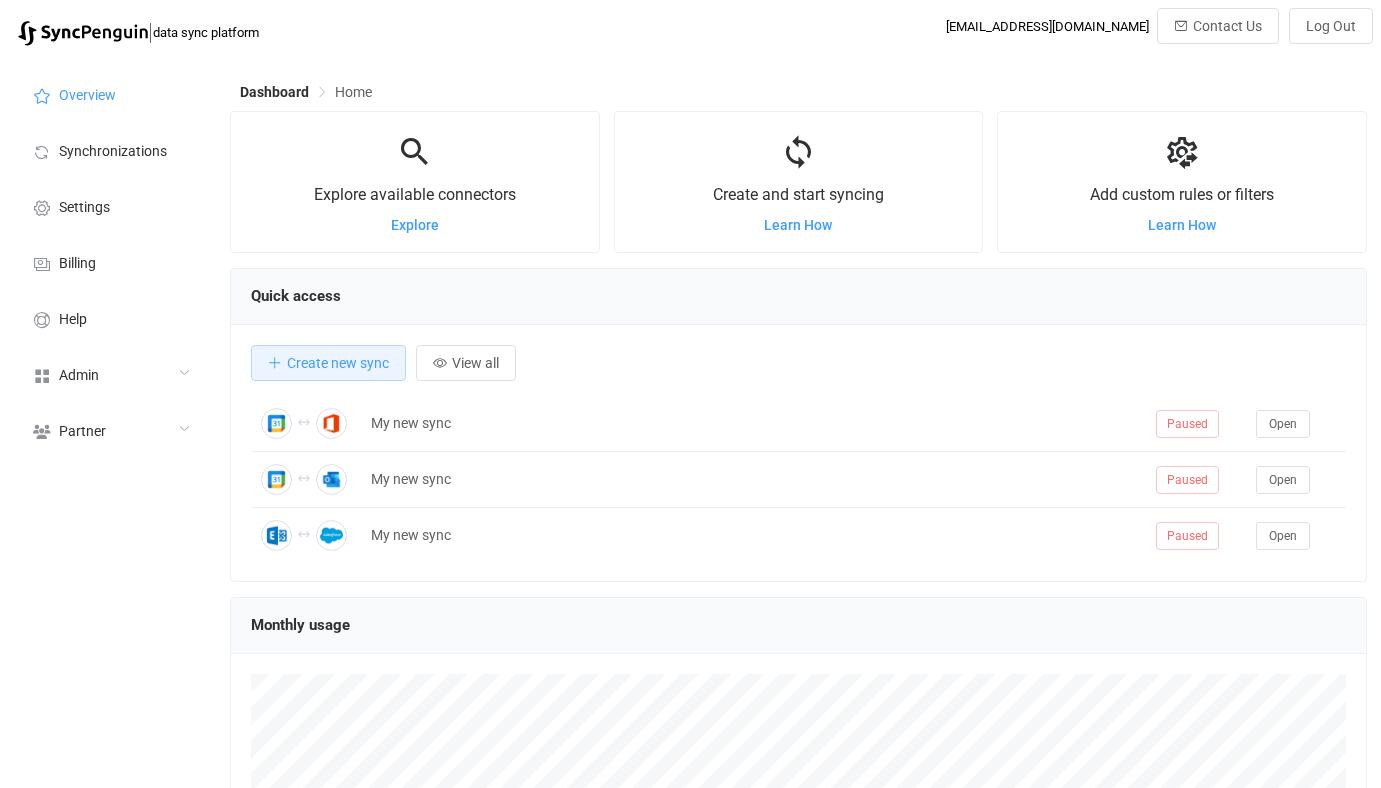 scroll, scrollTop: 0, scrollLeft: 0, axis: both 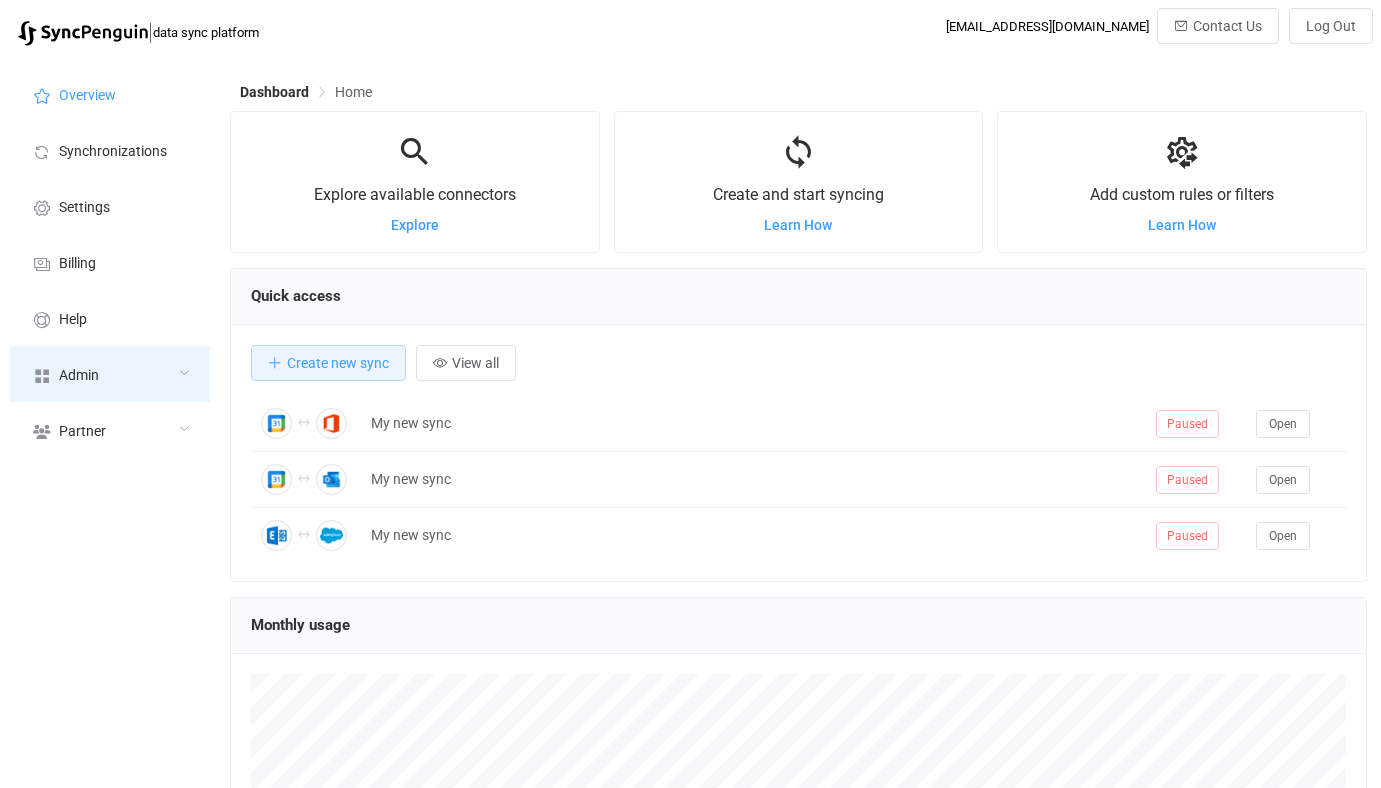 click on "Admin" at bounding box center [110, 374] 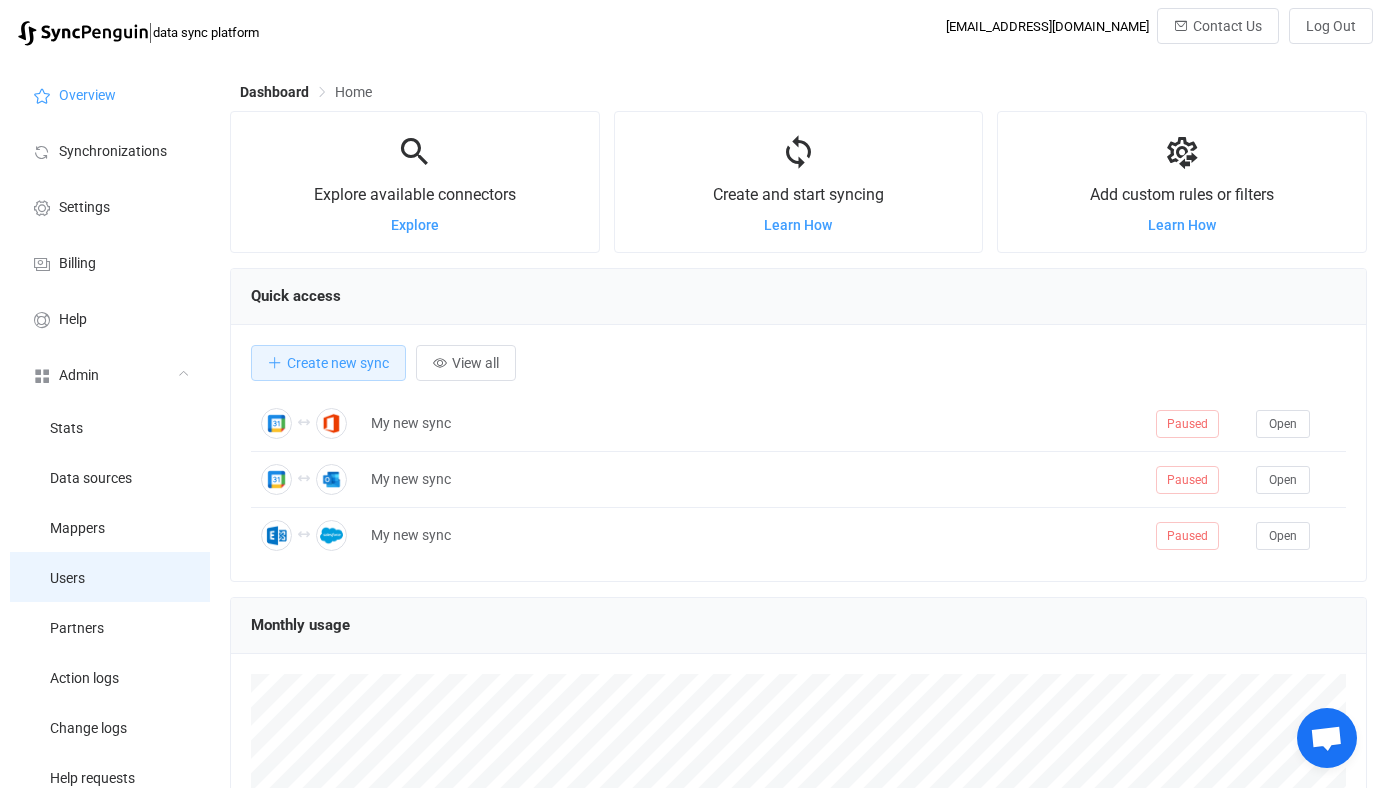 click on "Users" at bounding box center [110, 577] 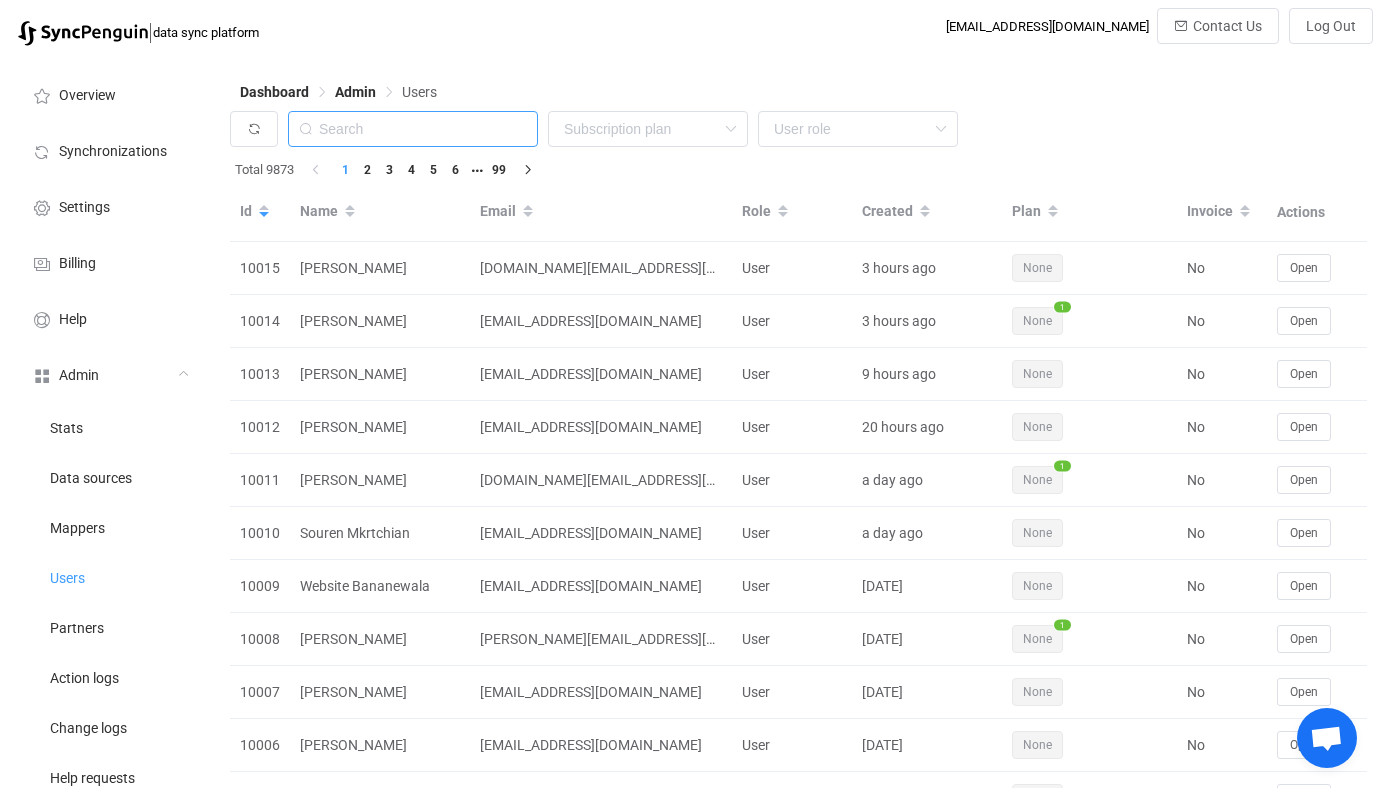 click at bounding box center [413, 129] 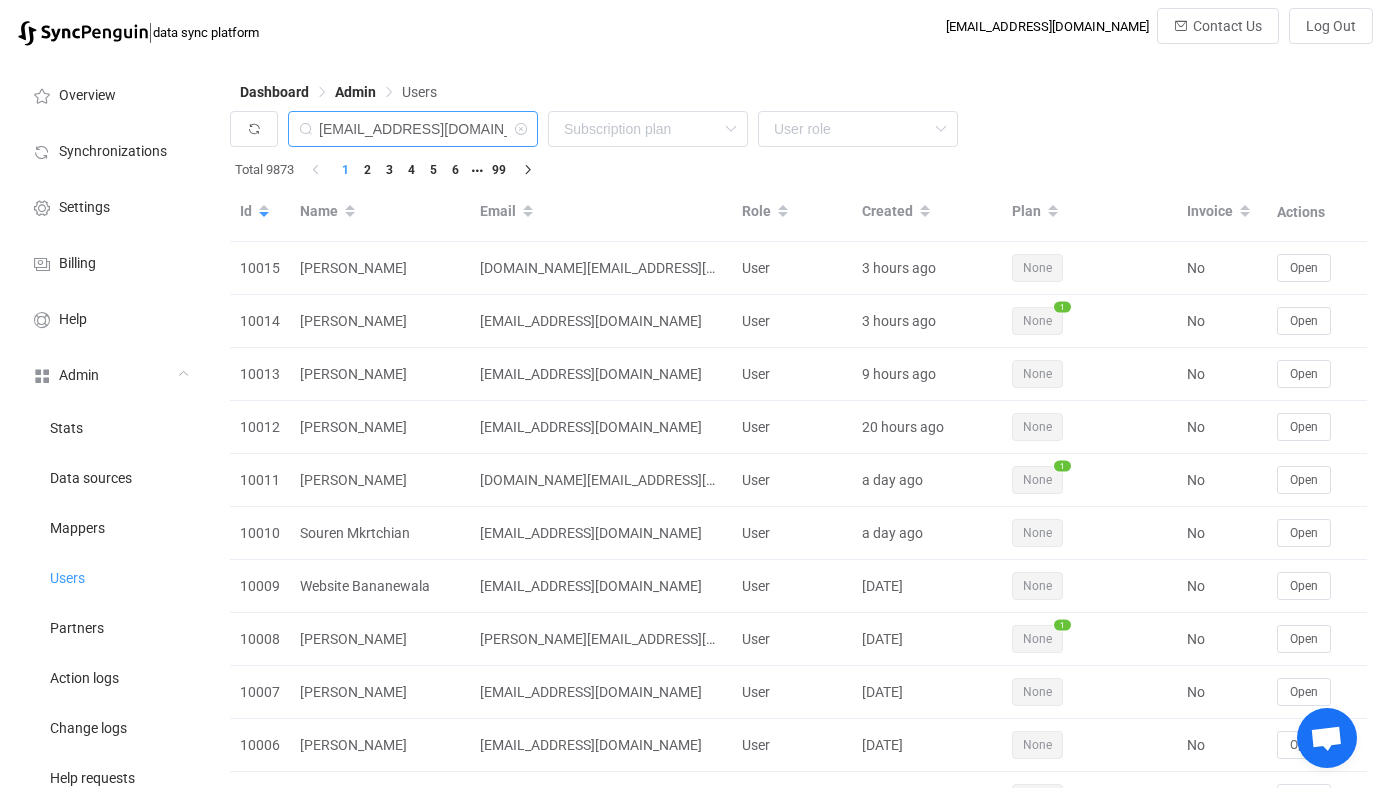 type on "rwalczyk@ewhowell.com" 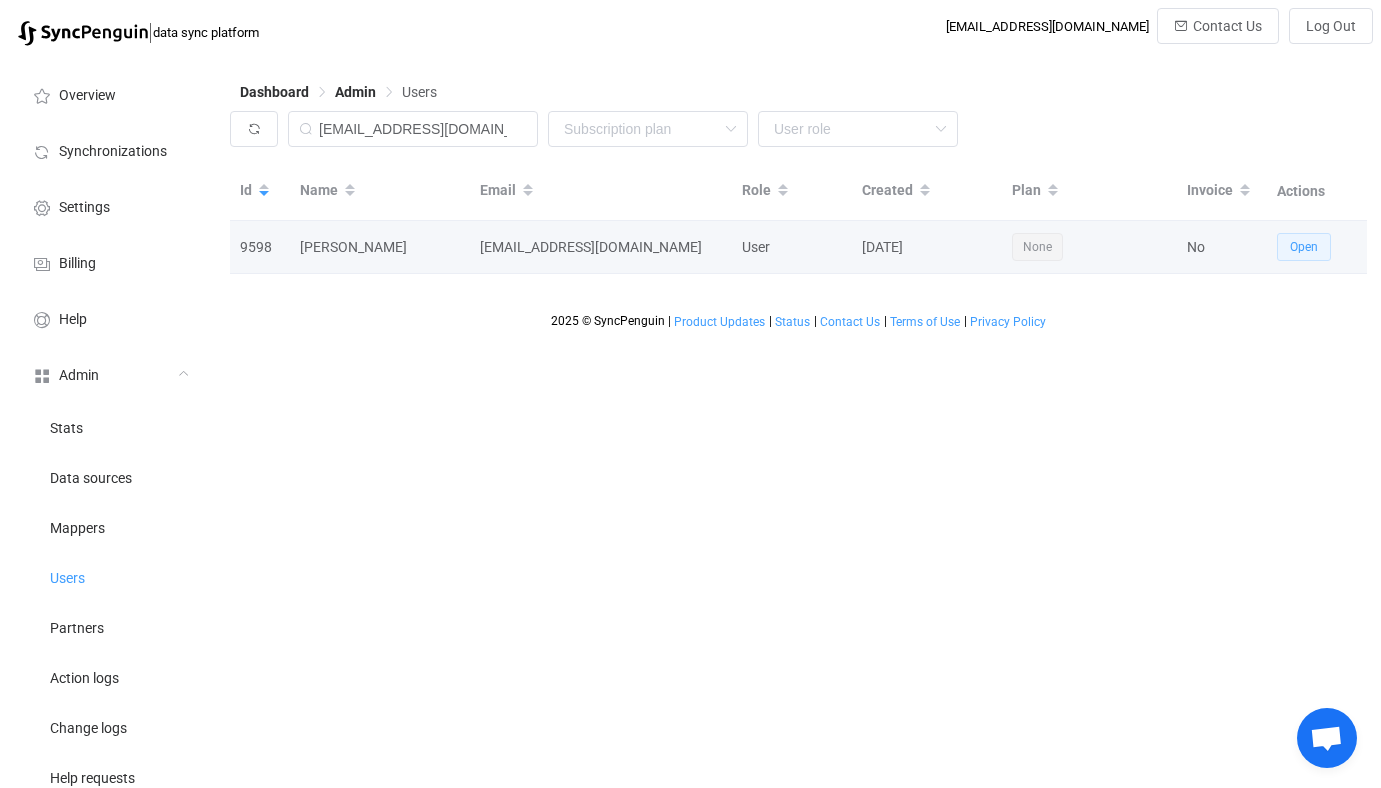 click on "Open" at bounding box center [1304, 247] 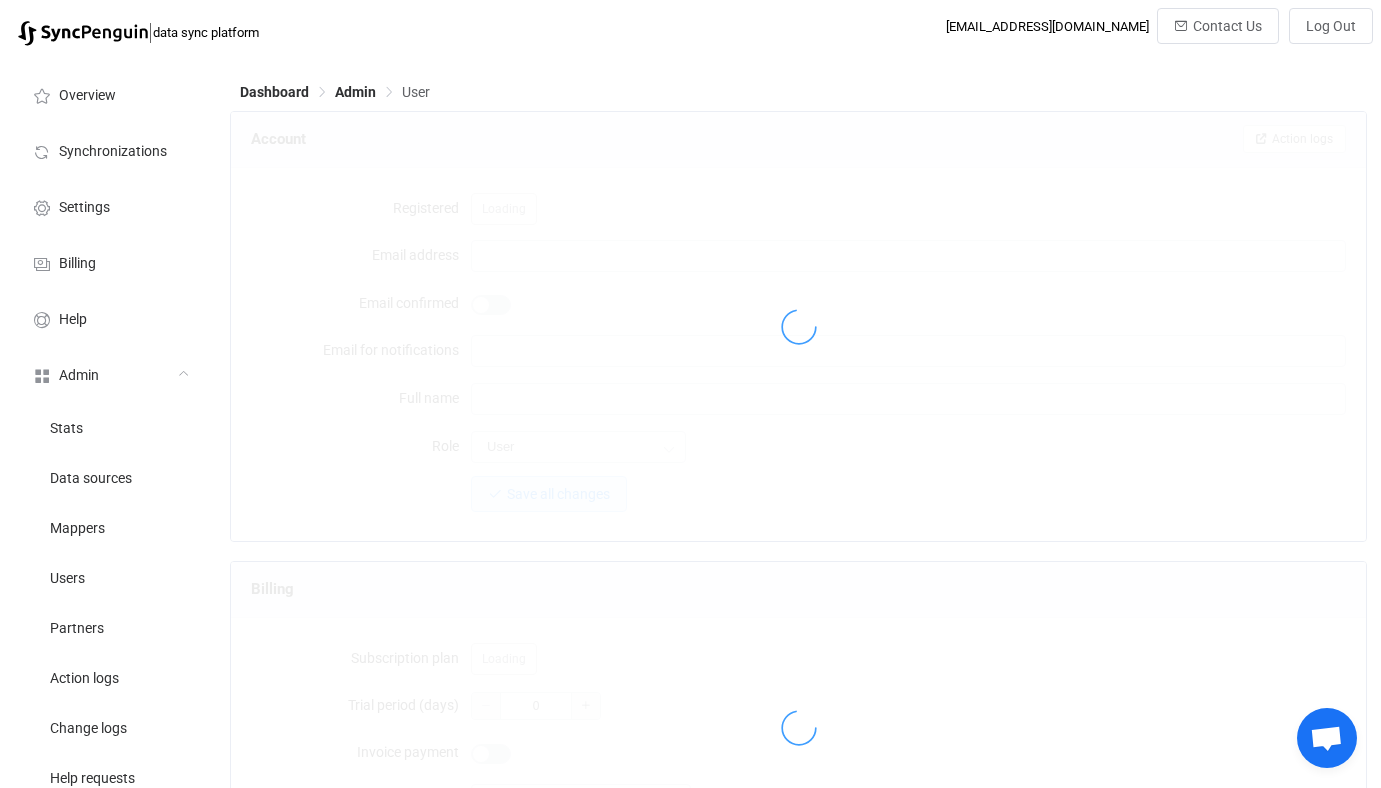 type on "rwalczyk@ewhowell.com" 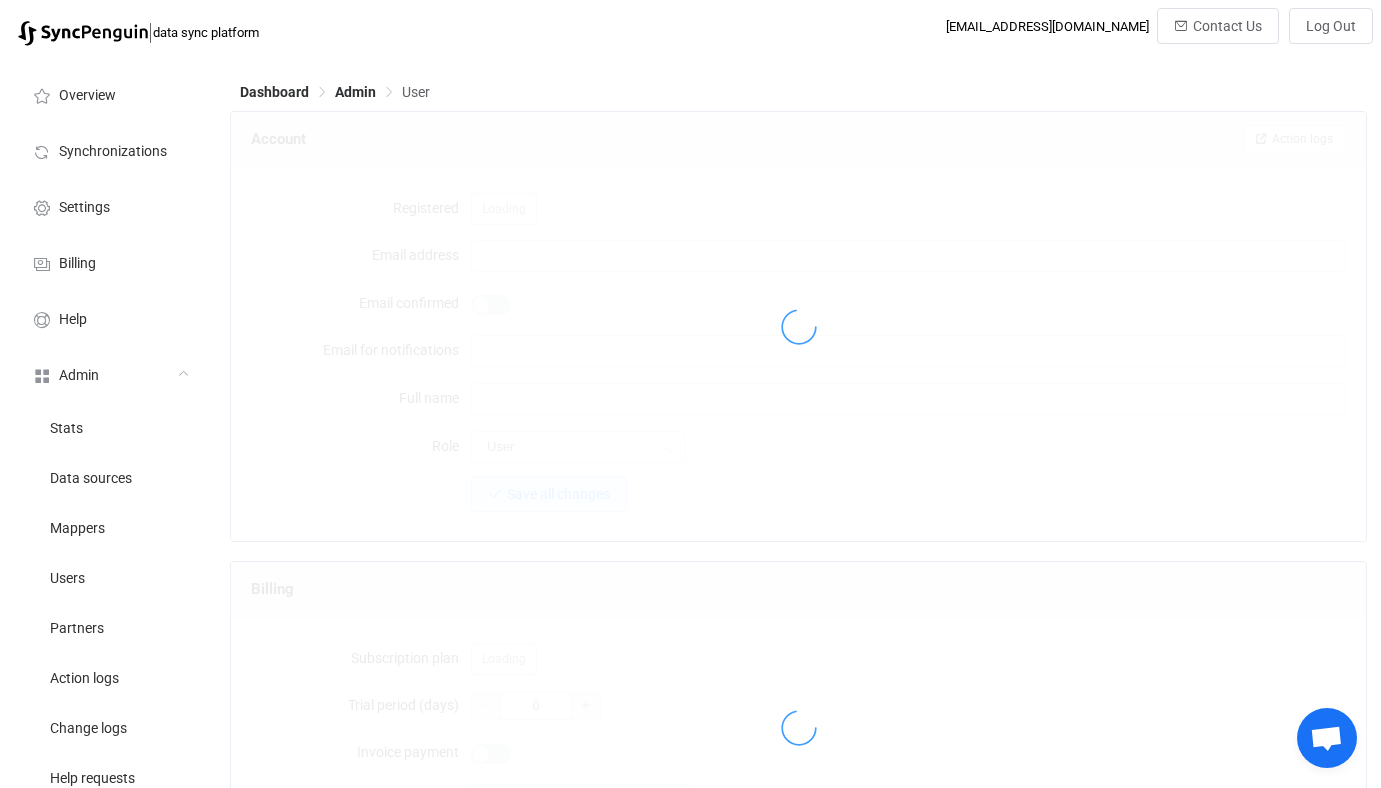 type on "Ryan Walczyk" 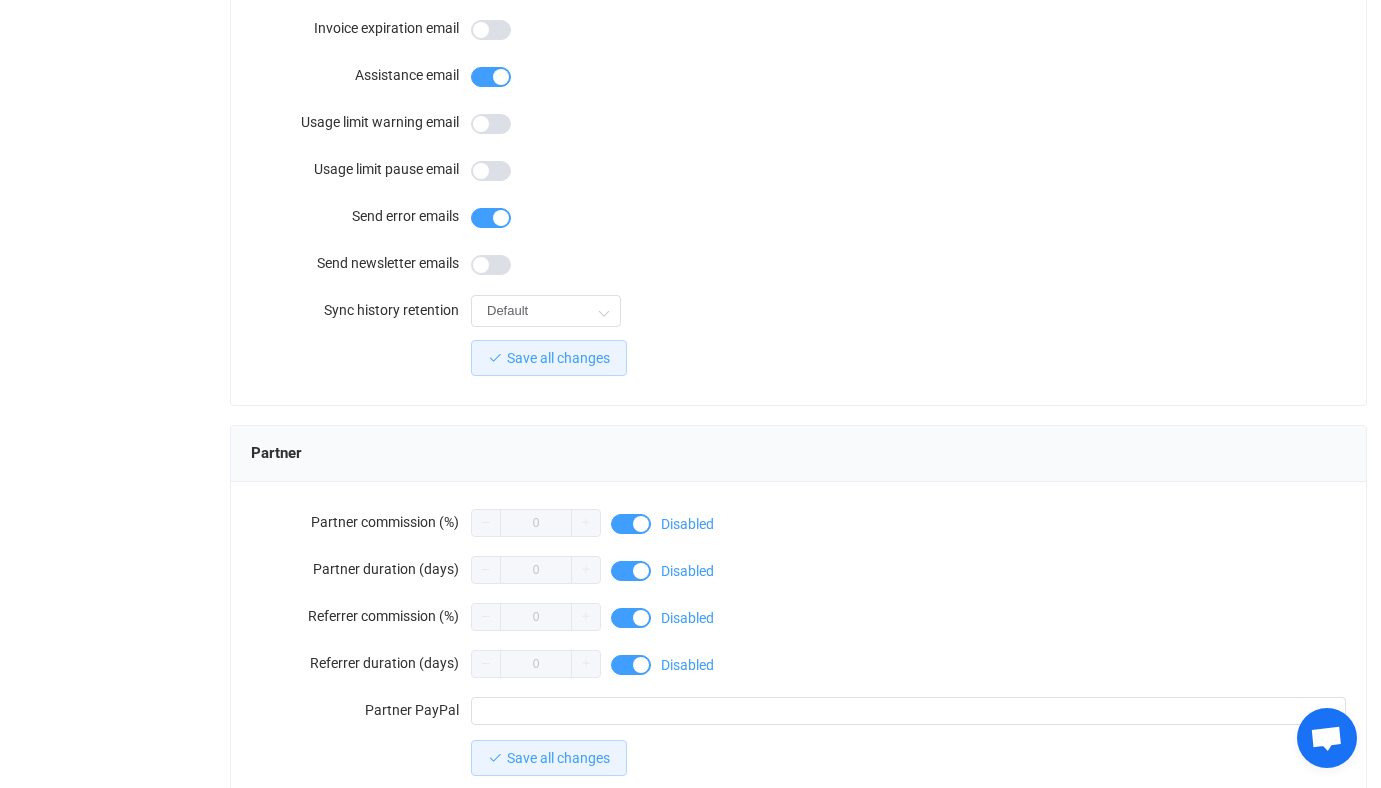 scroll, scrollTop: 1795, scrollLeft: 0, axis: vertical 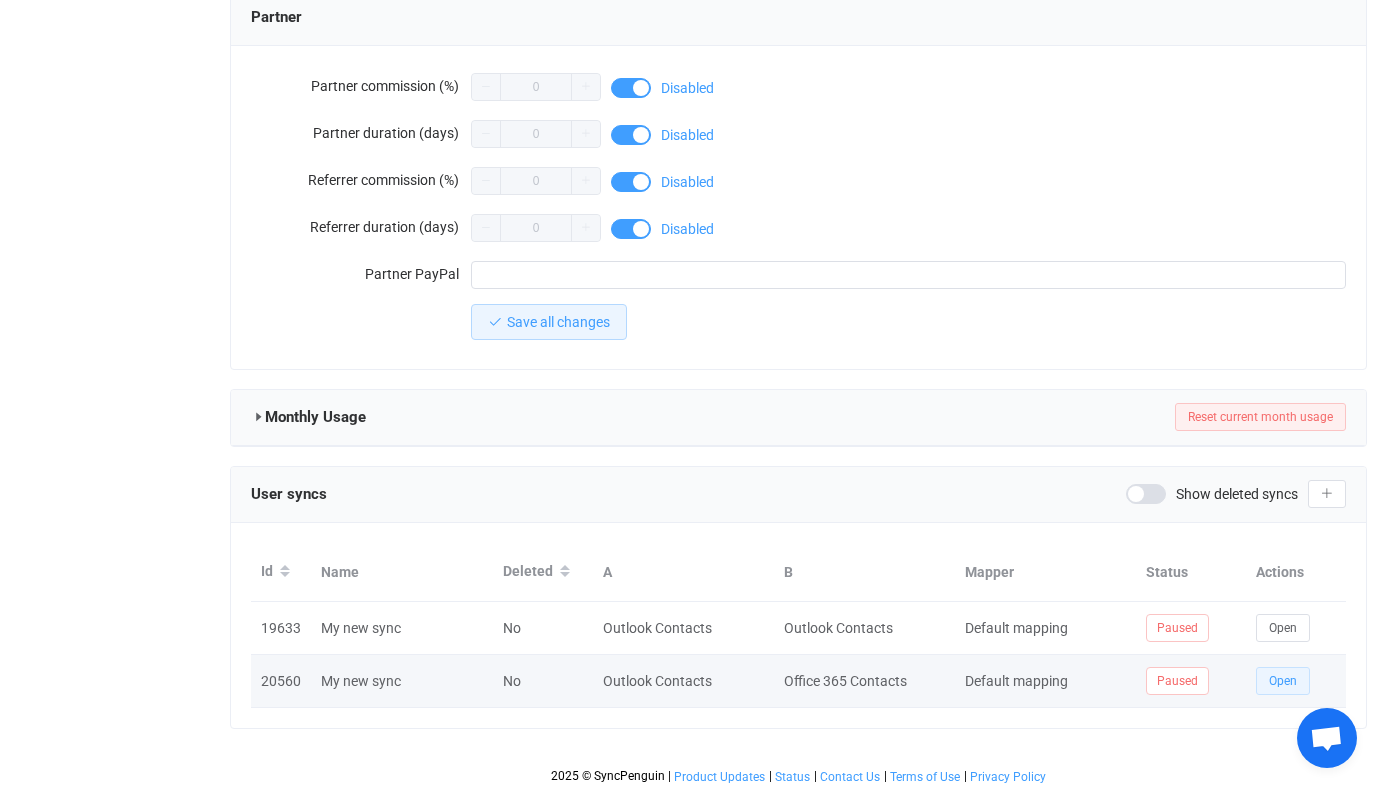 click on "Open" at bounding box center [1283, 681] 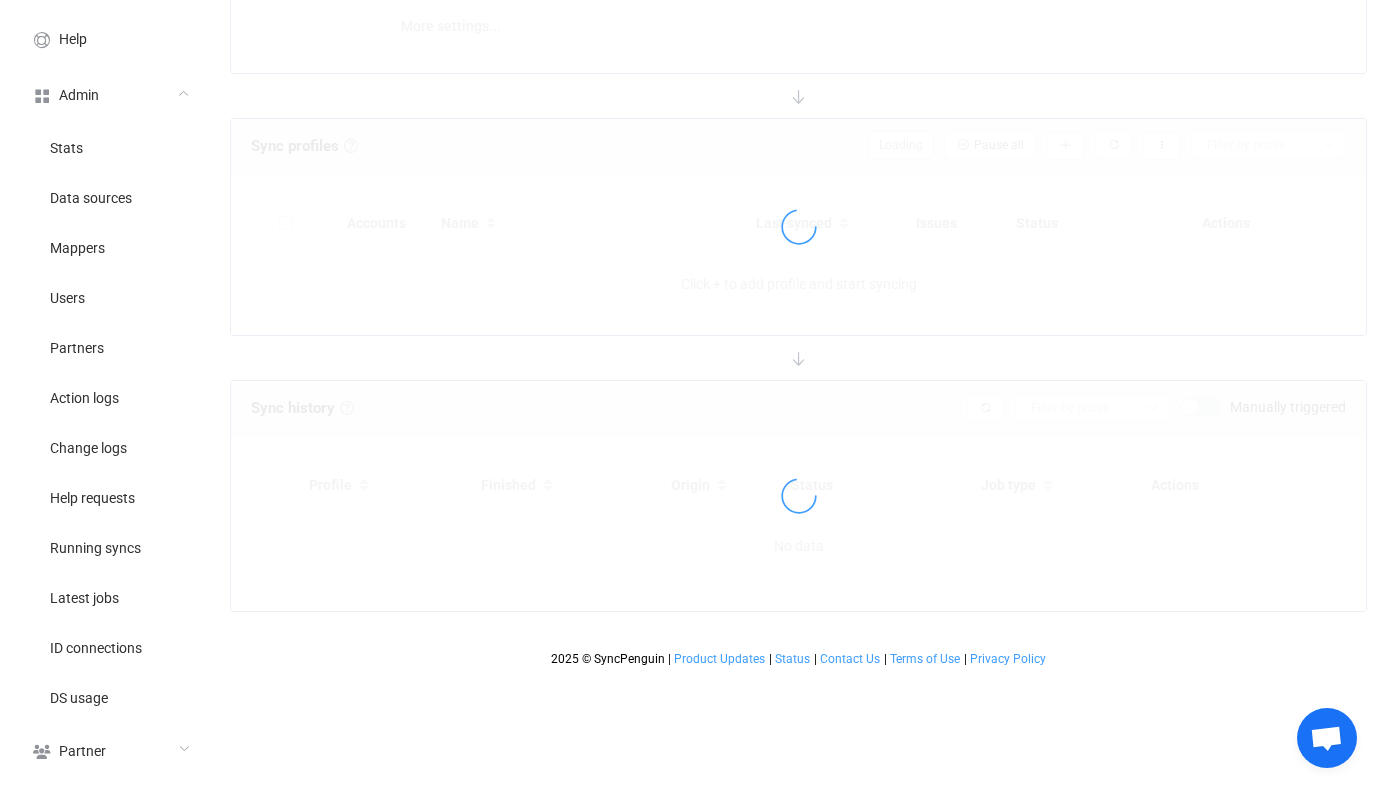 scroll, scrollTop: 0, scrollLeft: 0, axis: both 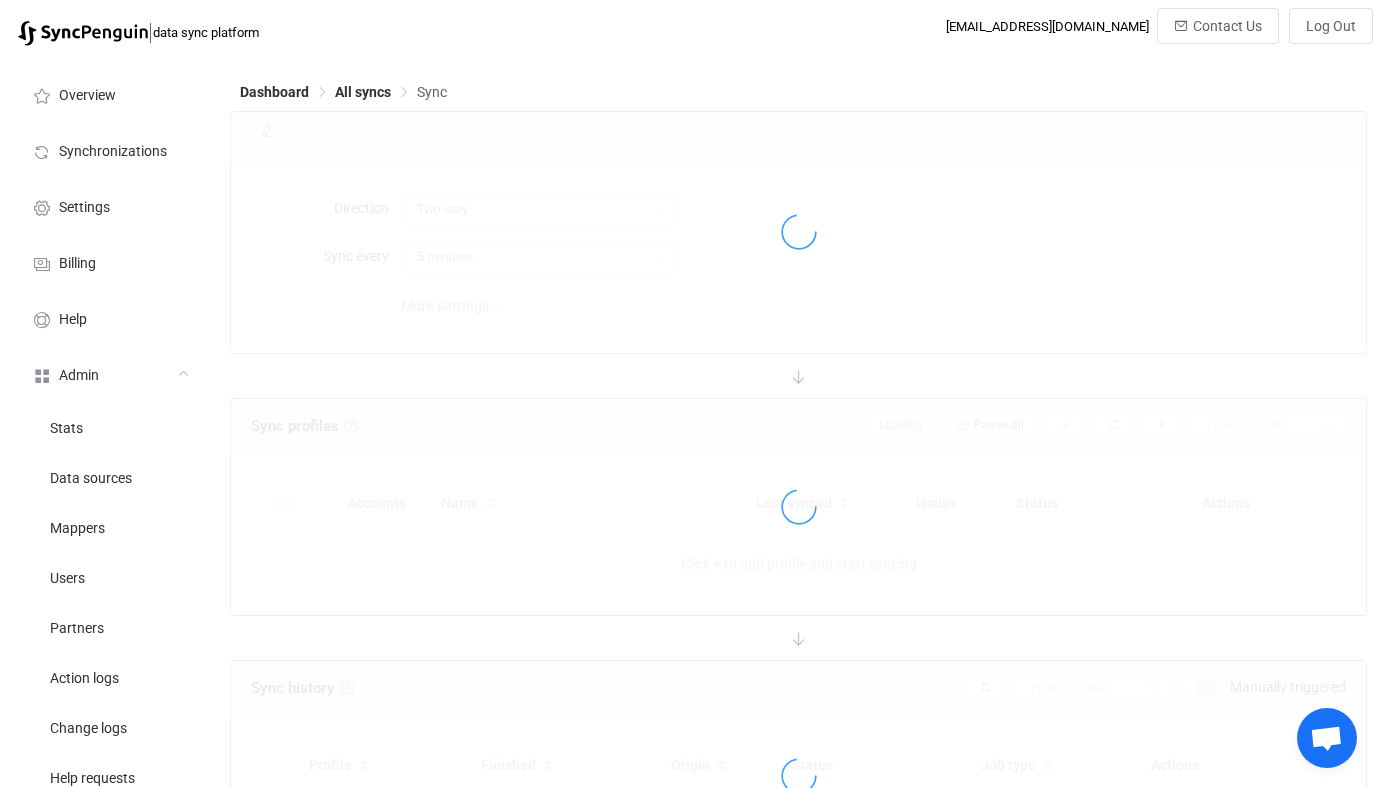 type on "Office 365 → Outlook (one to many)" 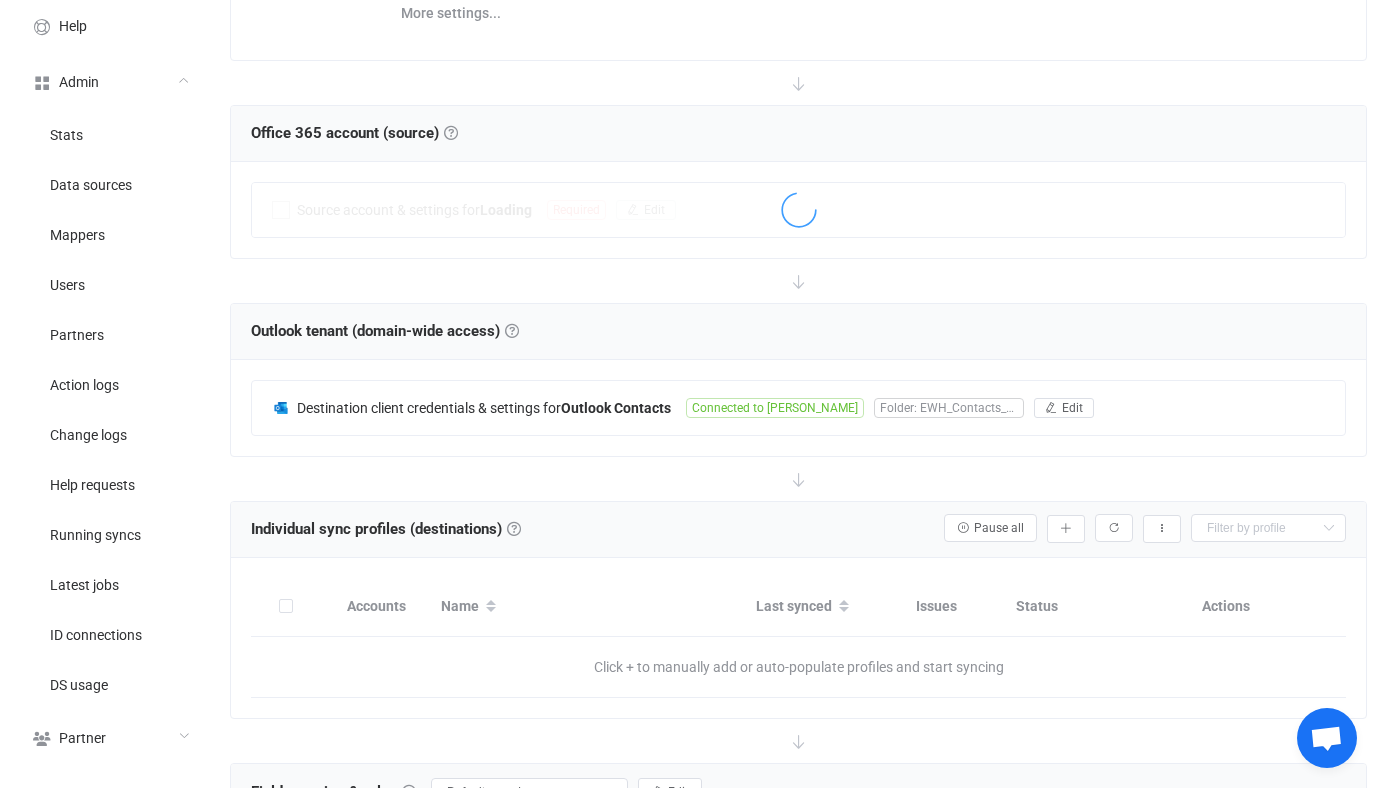 scroll, scrollTop: 287, scrollLeft: 0, axis: vertical 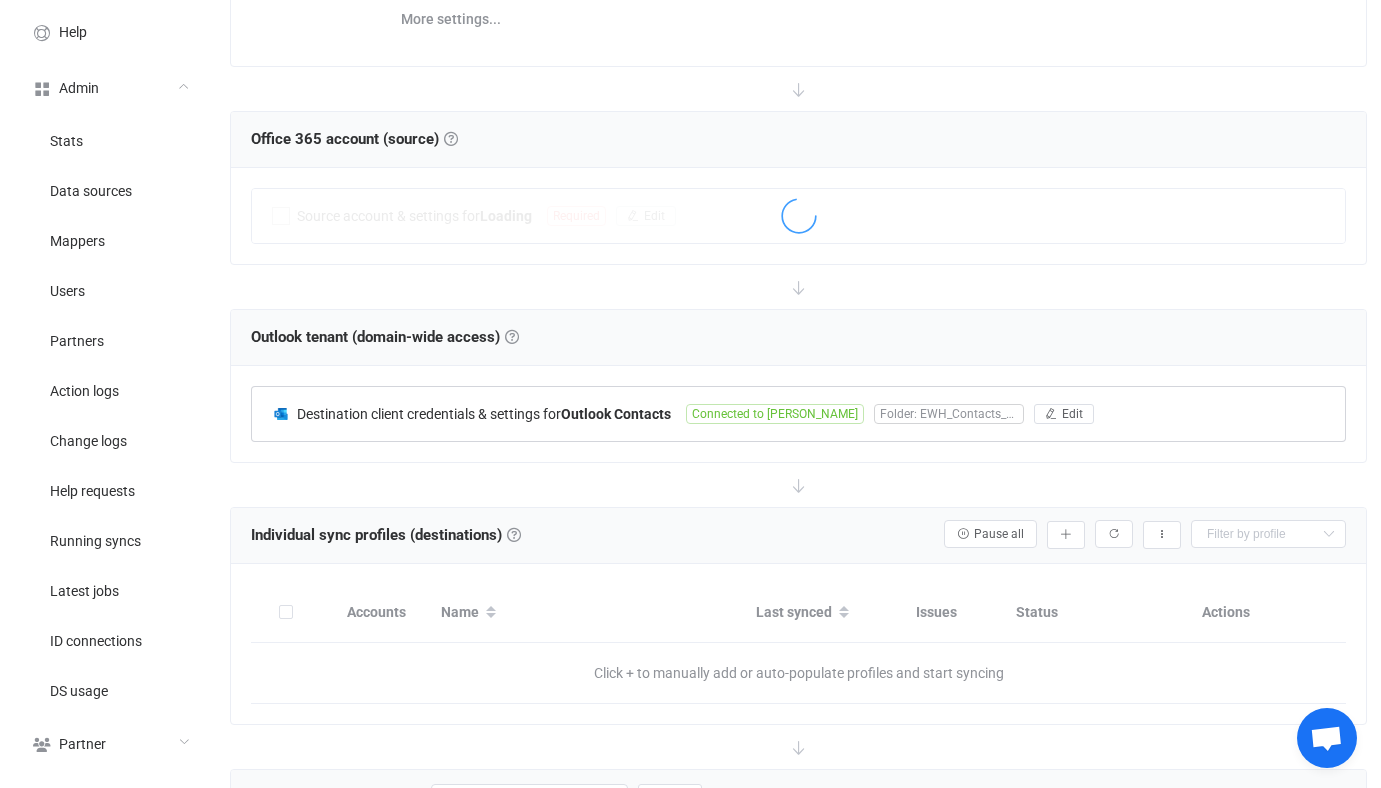 click on "Outlook Contacts" at bounding box center [616, 414] 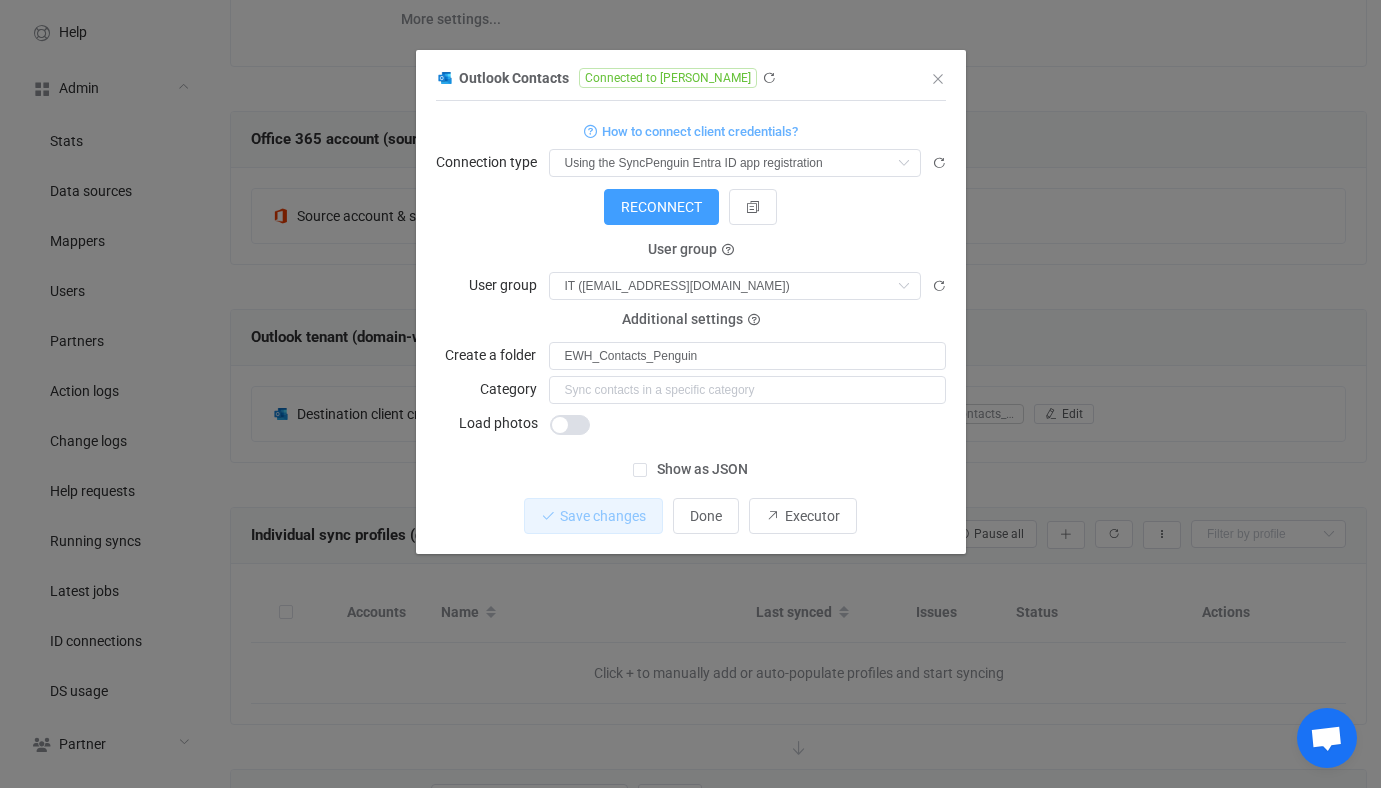 click on "Outlook Contacts Connected  to E.W. Howell 1 { {
"connectionType": "default",
"accessToken": "***",
"tenantIdDefaultApp": "64e87580-2b06-4915-9da1-d635280f73e6",
"userGroup": "3ecf08cd-b0e1-49b5-be59-0e20d94f79c0",
"folderName": "EWH_Contacts_Penguin",
"categoryName": null,
"loadPhotos": false
} Standard output:
Output saved to the file
How to connect client credentials?
Connection type Using the SyncPenguin Entra ID app registration Using a custom Entra ID app registration Using the SyncPenguin Entra ID app registration RECONNECT RECONNECT RECONNECT Client credentials Tenant ID Client credentials Client ID Client credentials Client secret User group User group IT (it@ewhowell.com) IT (it@ewhowell.com) Additional settings User email Joseph Gallucci (jgallucci@ewhowell.com) Ryan Walczyk (rwalczyk@ewhowell.com) Keith Drucker (kdrucker@ewhowell.com) Additional settings Folder
Nothing found or no access
Additional settings Create a folder Category Done" at bounding box center [690, 394] 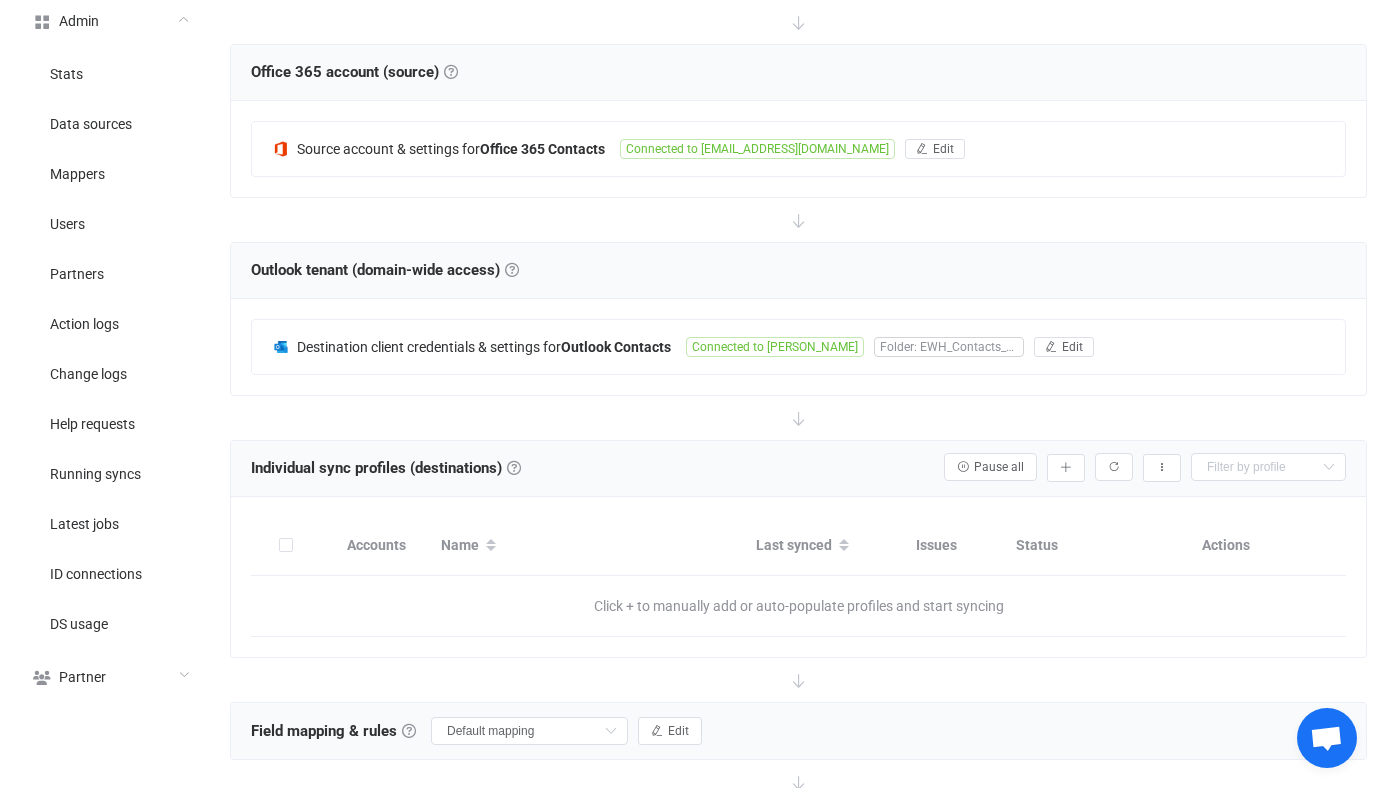 scroll, scrollTop: 355, scrollLeft: 0, axis: vertical 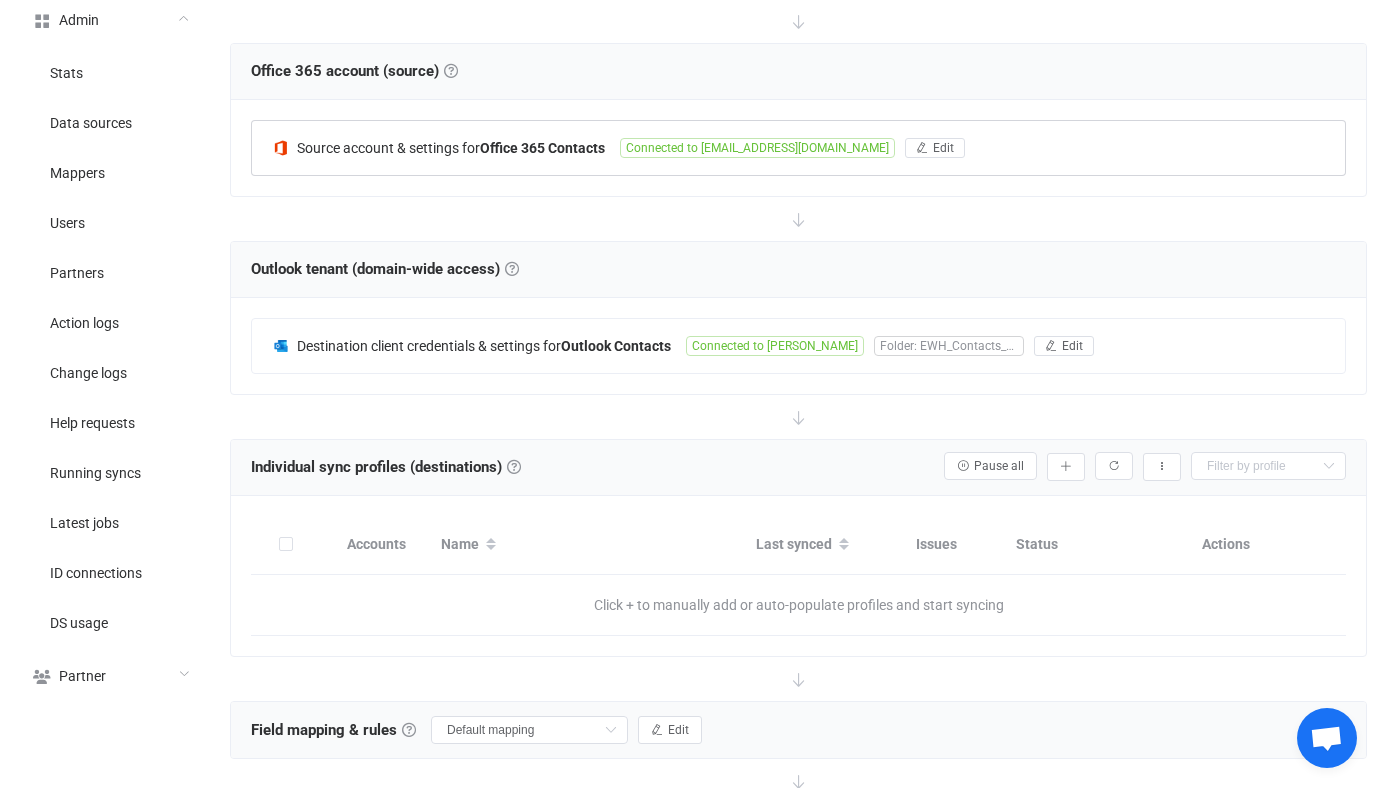 click on "Source account & settings for  Office 365 Contacts
Connected  to rwalczyk@ewhowell.com Edit" at bounding box center (798, 148) 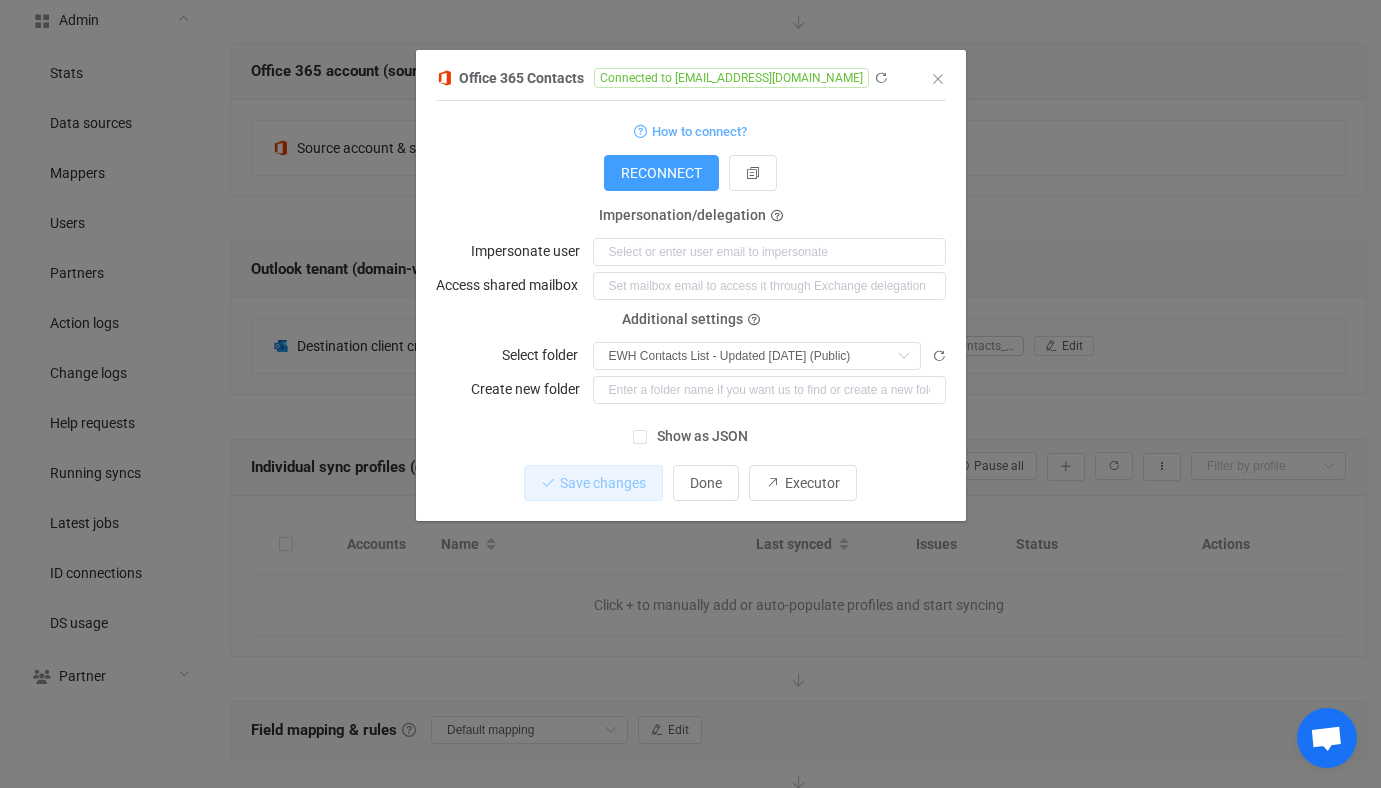 click on "Office 365 Contacts Connected  to rwalczyk@ewhowell.com 1 { {
"connectionType": "application",
"refreshToken": "***",
"accessToken": "***",
"accessTokenGraphApi": "***",
"impersonatedUsername": null,
"delegateMailbox": null,
"folderId": "AAEuAAAAAABWVgeutPdKSZpCkmMXh6/IAQAryMZR1PfPTraIEs+tBly+AALIsEvBAAA=",
"folderName": null
} Standard output:
Output saved to the file
How to connect?
Connection type Connection type As an application Using an impersonation account (DEPRECATED) As an application RECONNECT User group User group
Nothing found or no access
Impersonation/delegation Impersonate user Access shared mailbox Additional settings Select folder EWH Contacts List - Updated 01-08-25 (Public) SubstrateContacts ImplicitContacts Contacts EWH Contacts List - Updated 01-24-2023 Penguin contact test ExternalContacts PersonMetadata EWH Contacts List - Updated 01-08-25 (Public) Howie's Contacts (Public) Paul's Contacts (Public) Create new folder Tenant ID" at bounding box center [690, 394] 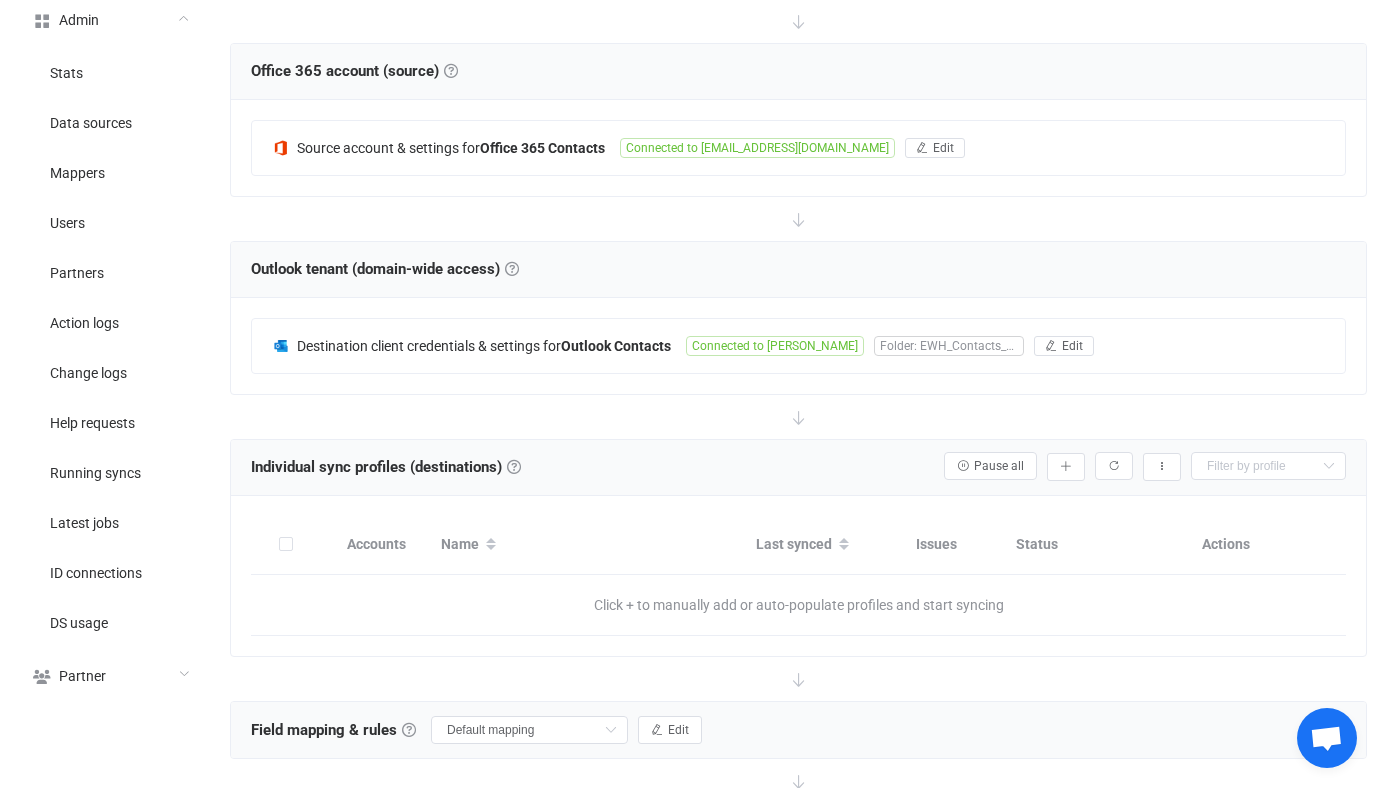 click on "Individual sync profiles (destinations)" at bounding box center (376, 467) 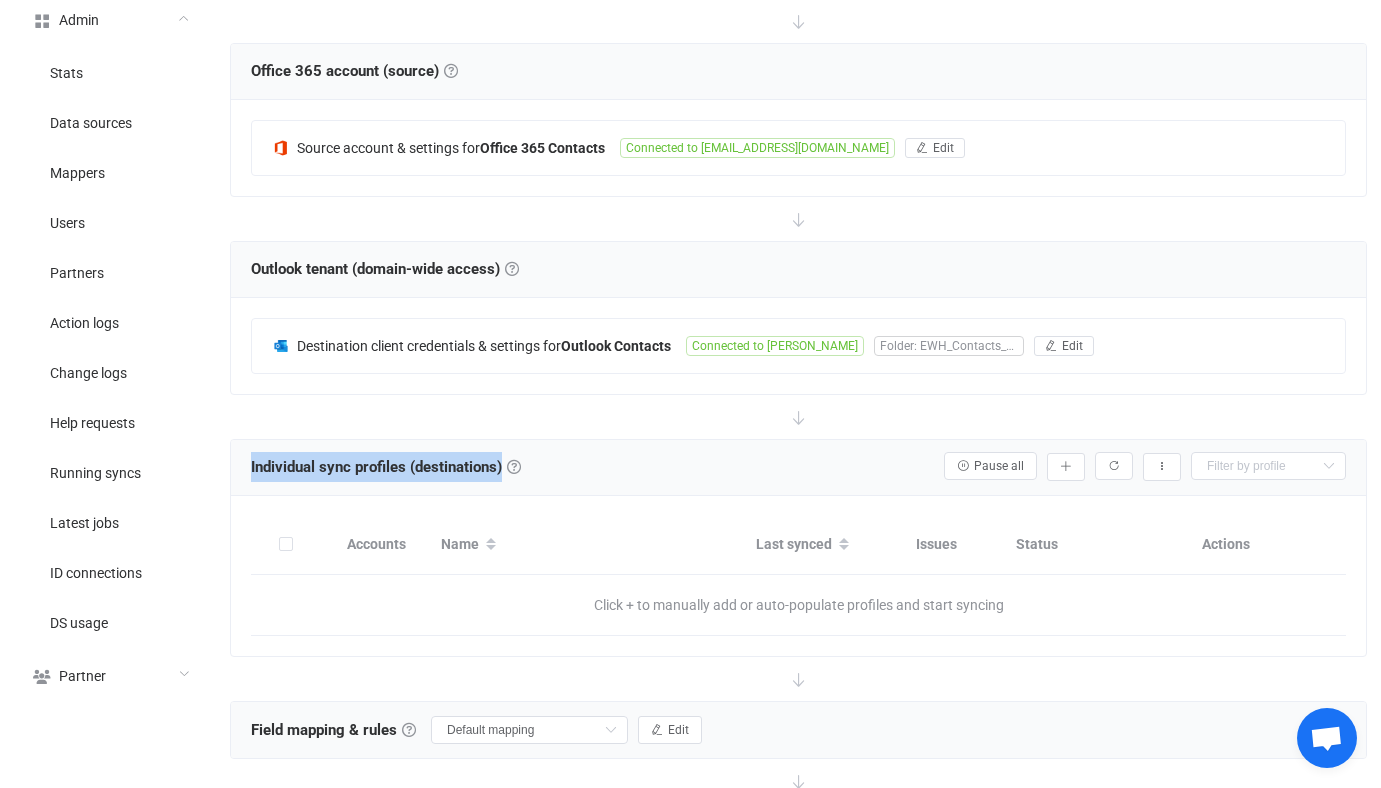 drag, startPoint x: 292, startPoint y: 457, endPoint x: 498, endPoint y: 461, distance: 206.03883 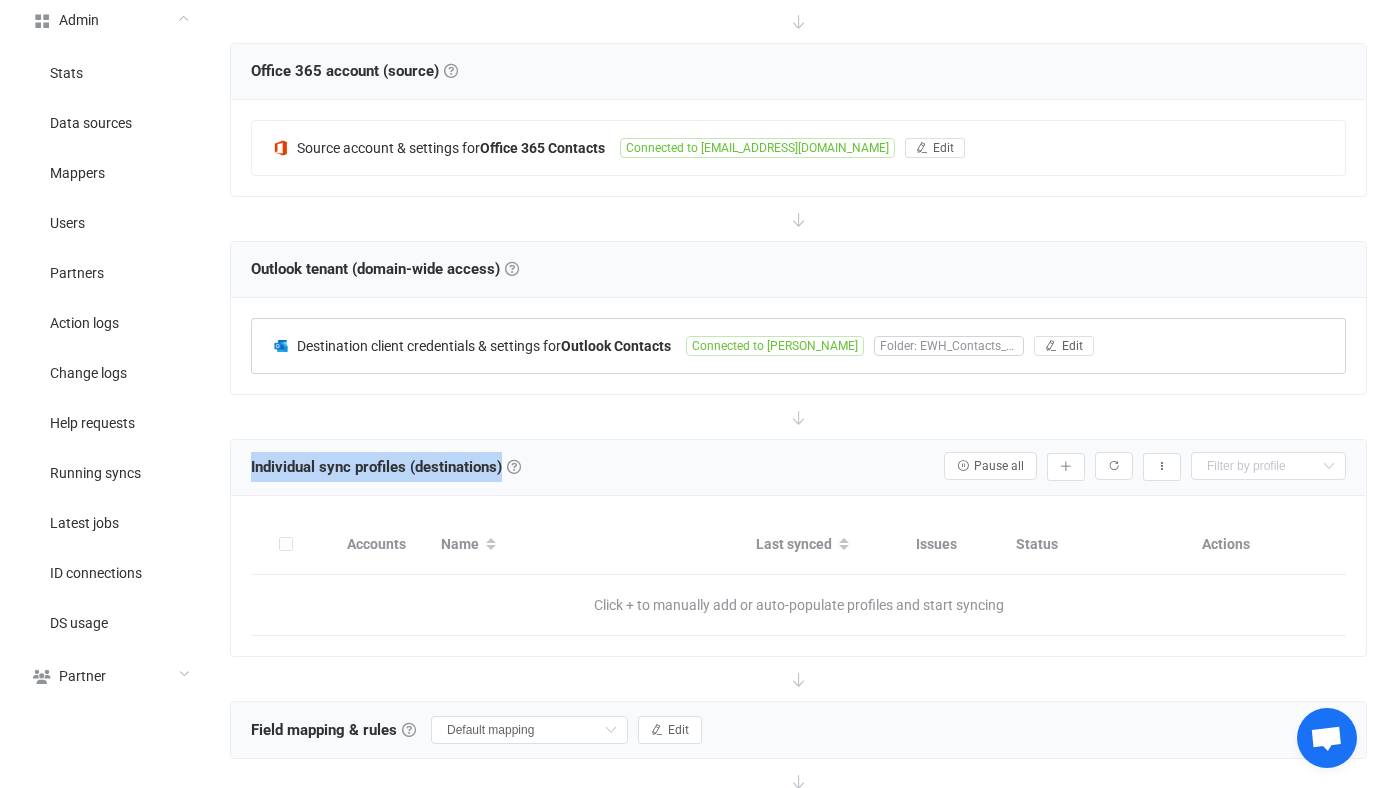 click on "Destination client credentials & settings for" at bounding box center [429, 346] 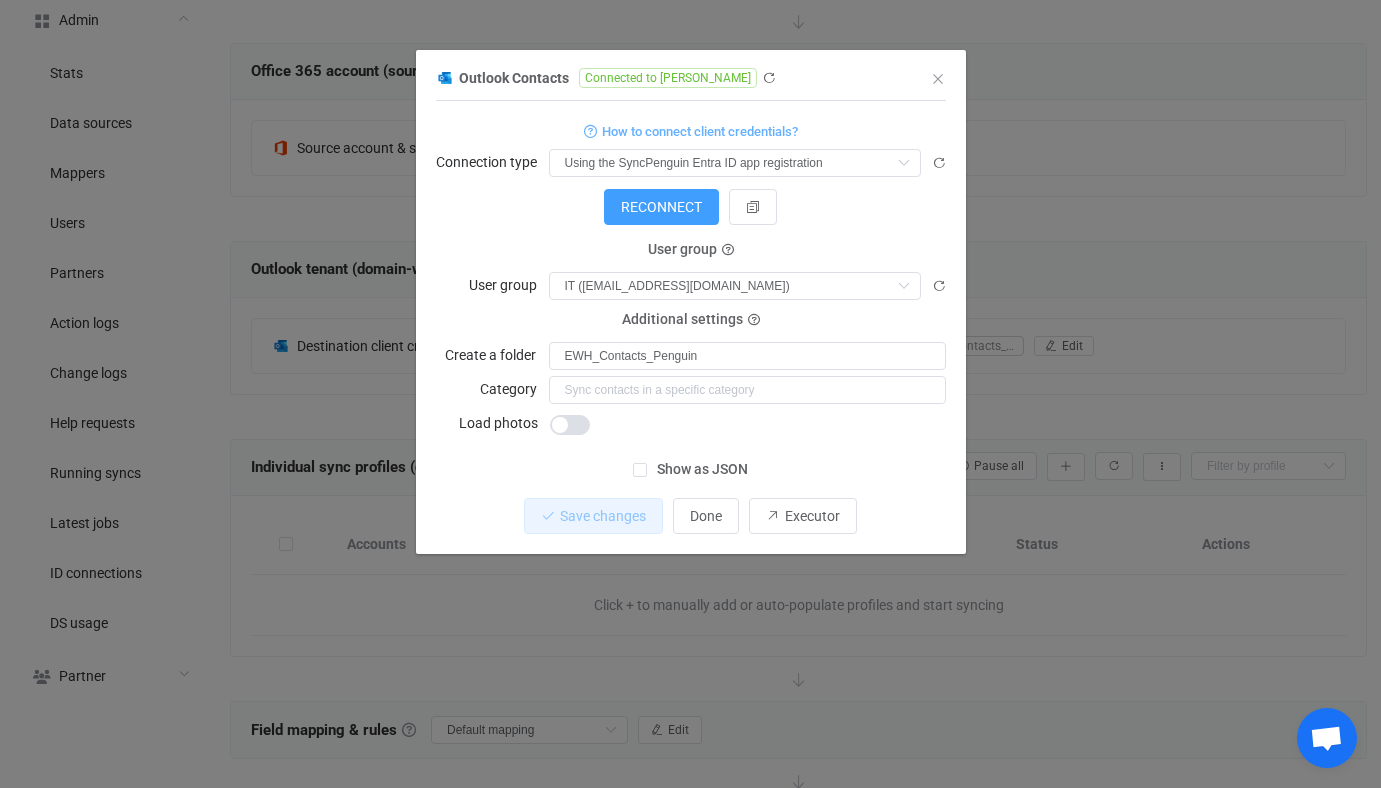 click on "Outlook Contacts Connected  to E.W. Howell 1 { {
"connectionType": "default",
"accessToken": "***",
"tenantIdDefaultApp": "64e87580-2b06-4915-9da1-d635280f73e6",
"userGroup": "3ecf08cd-b0e1-49b5-be59-0e20d94f79c0",
"folderName": "EWH_Contacts_Penguin",
"categoryName": null,
"loadPhotos": false
} Standard output:
Output saved to the file
How to connect client credentials?
Connection type Using the SyncPenguin Entra ID app registration Using a custom Entra ID app registration Using the SyncPenguin Entra ID app registration RECONNECT RECONNECT RECONNECT Client credentials Tenant ID Client credentials Client ID Client credentials Client secret User group User group IT (it@ewhowell.com) IT (it@ewhowell.com) Additional settings User email Joseph Gallucci (jgallucci@ewhowell.com) Ryan Walczyk (rwalczyk@ewhowell.com) Keith Drucker (kdrucker@ewhowell.com) Additional settings Folder
Nothing found or no access
Additional settings Create a folder Category Done" at bounding box center (690, 394) 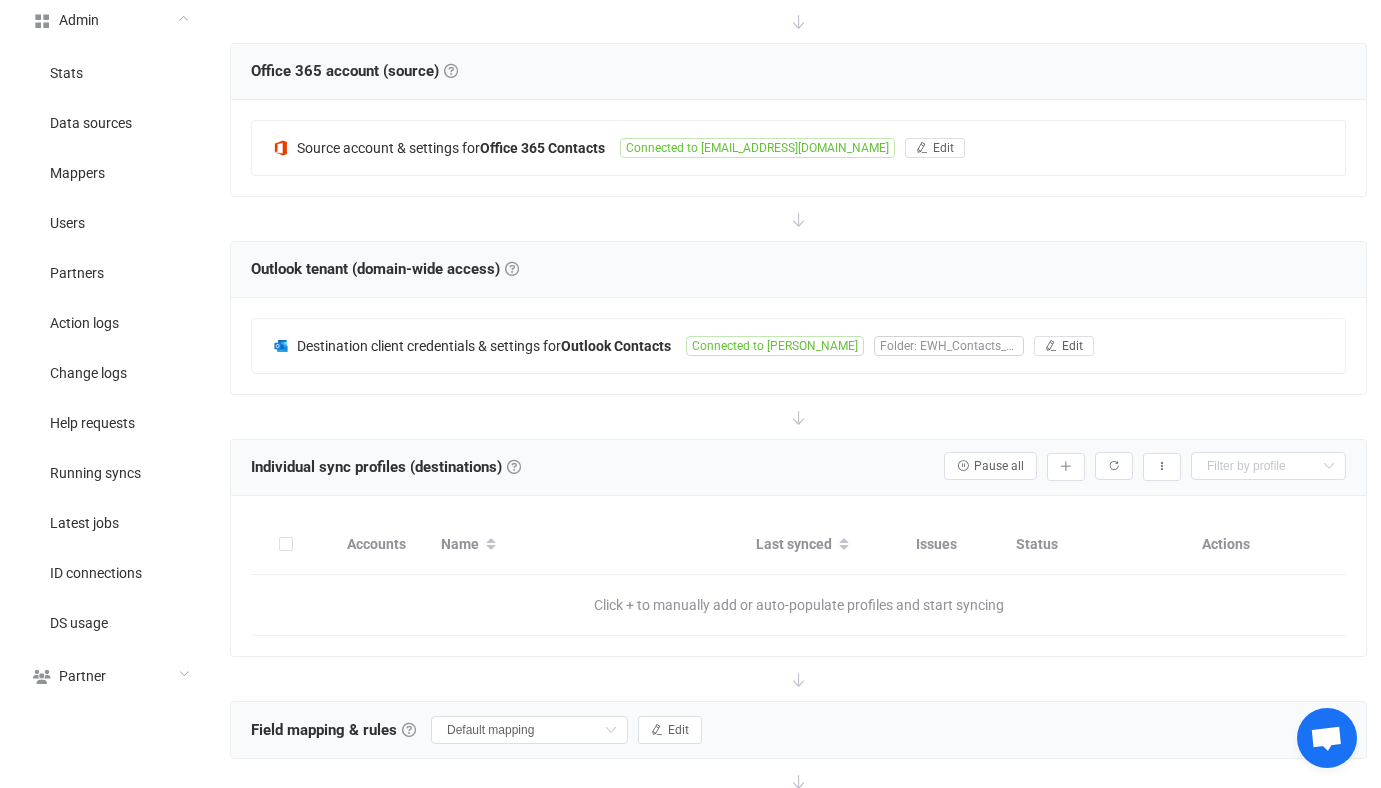 click on "Individual sync profiles (destinations)  Sync profiles  Individual sync profiles A sync profile represents a single pair of contact lists to sync. To add a sync profile click the + icon on the right. You need to make sure both accounts are properly connected before starting sync. To check the current connection status, click on one of the two icons in the Accounts column." at bounding box center (386, 467) 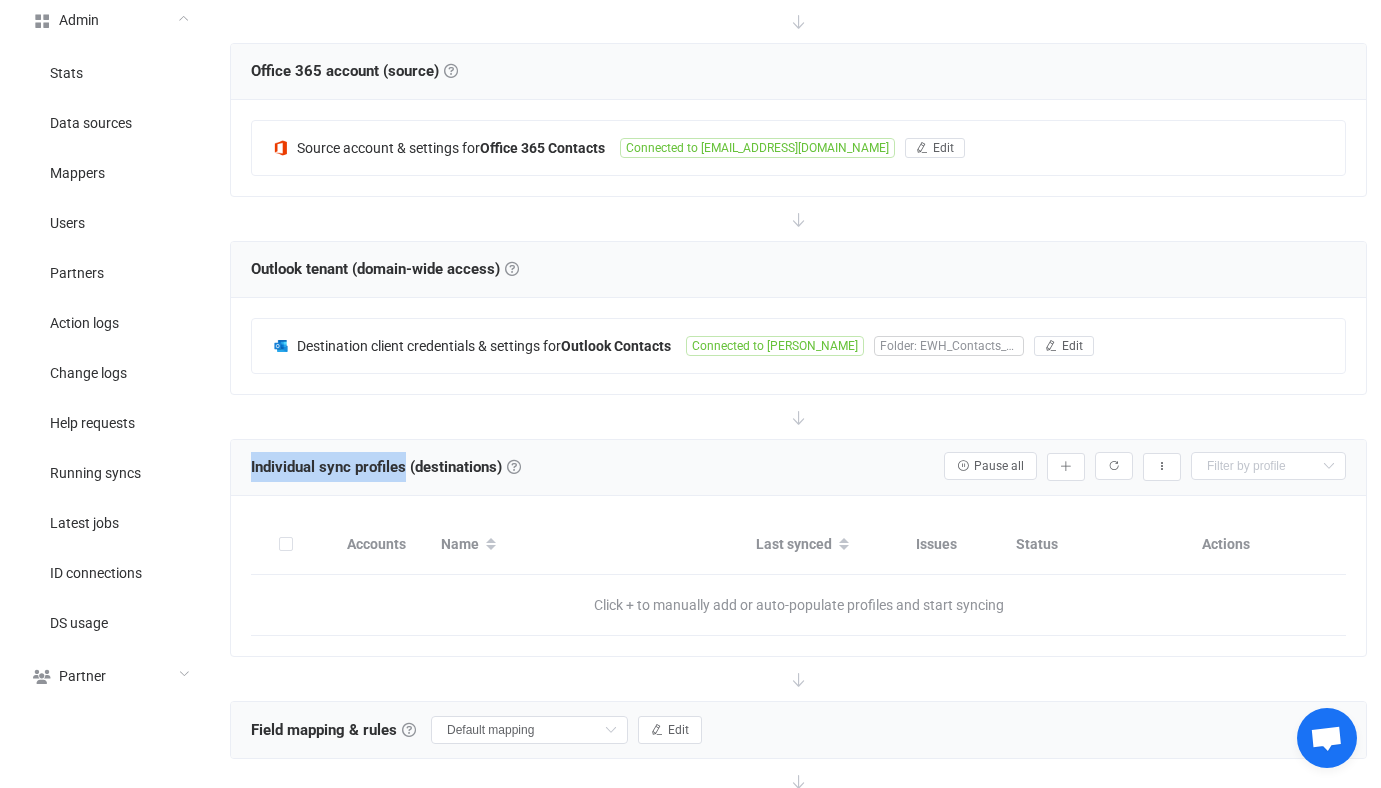 drag, startPoint x: 291, startPoint y: 454, endPoint x: 393, endPoint y: 453, distance: 102.0049 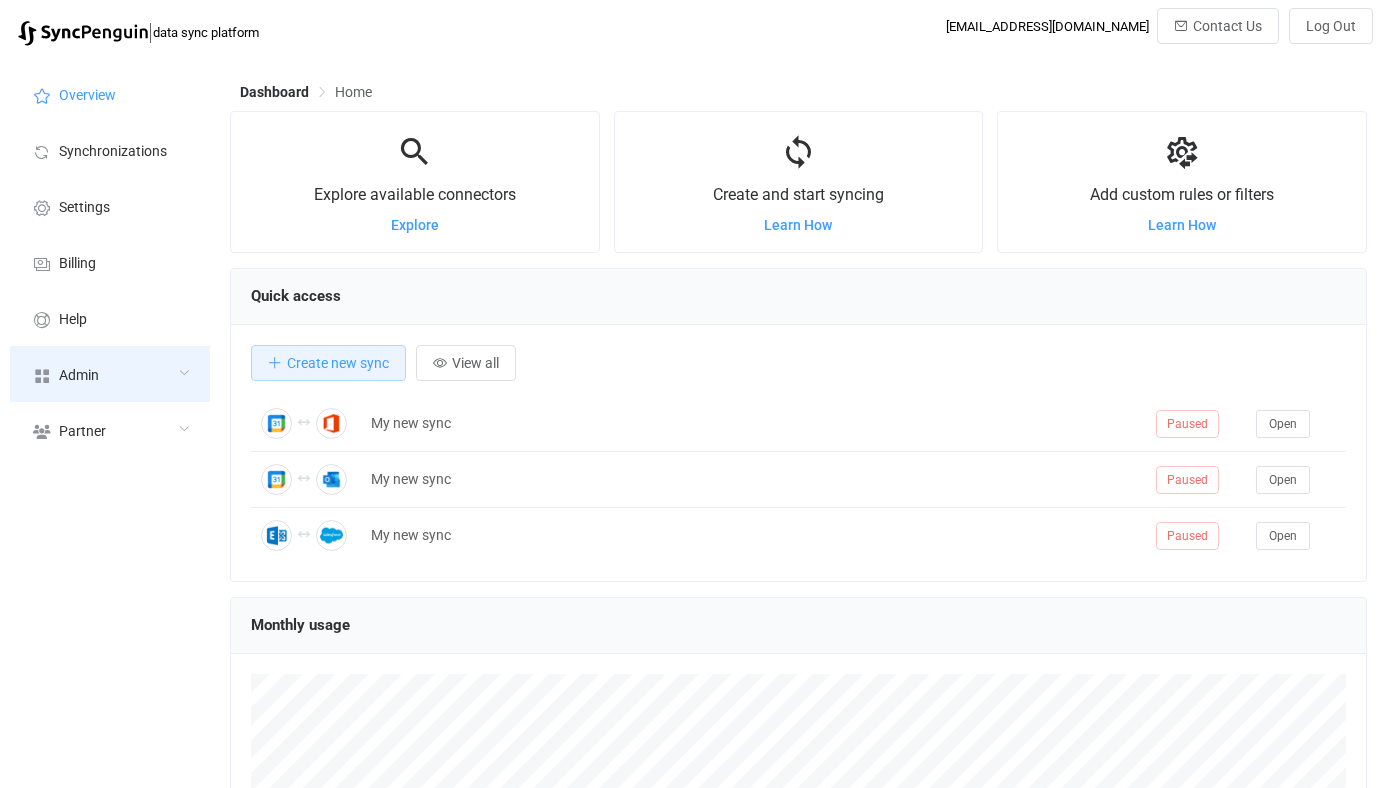 scroll, scrollTop: 0, scrollLeft: 0, axis: both 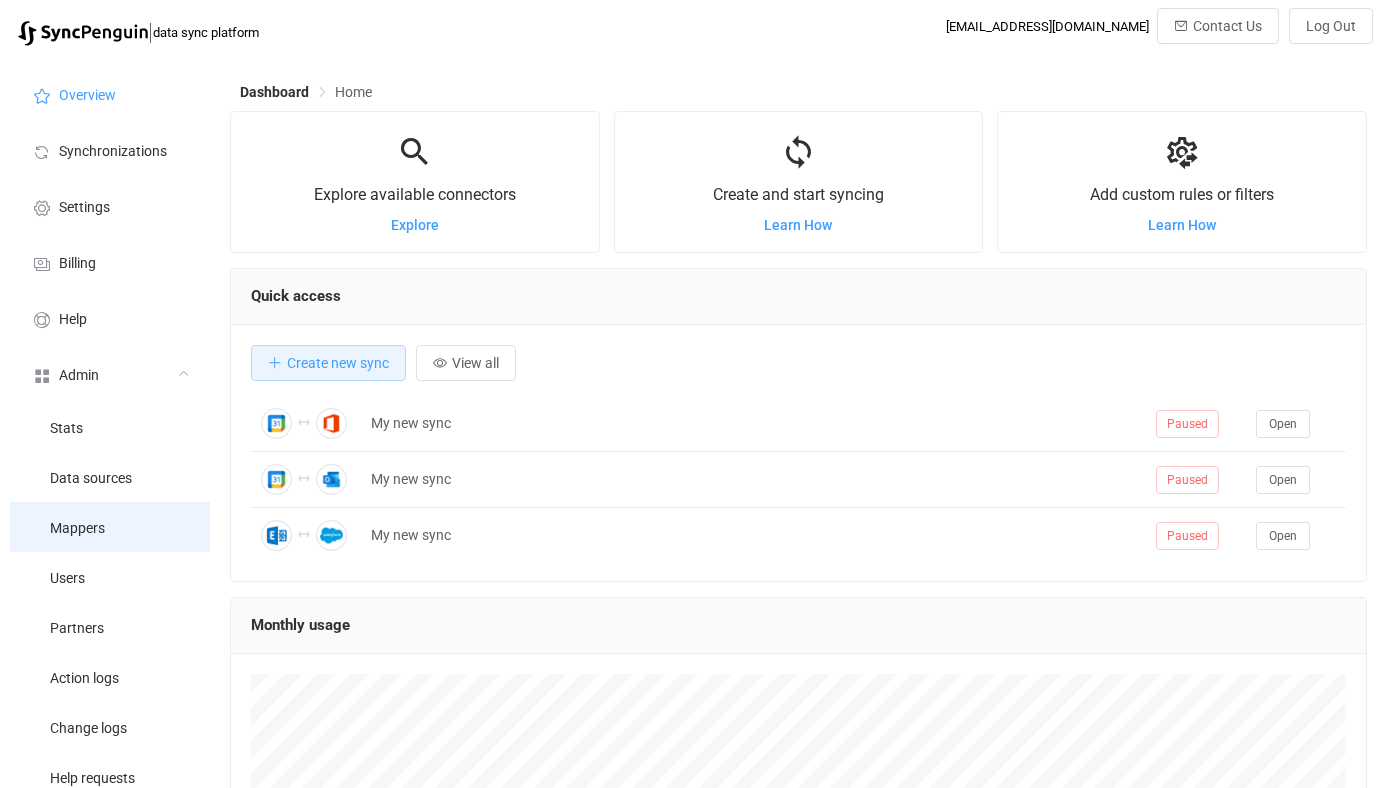 click on "Mappers" at bounding box center [110, 527] 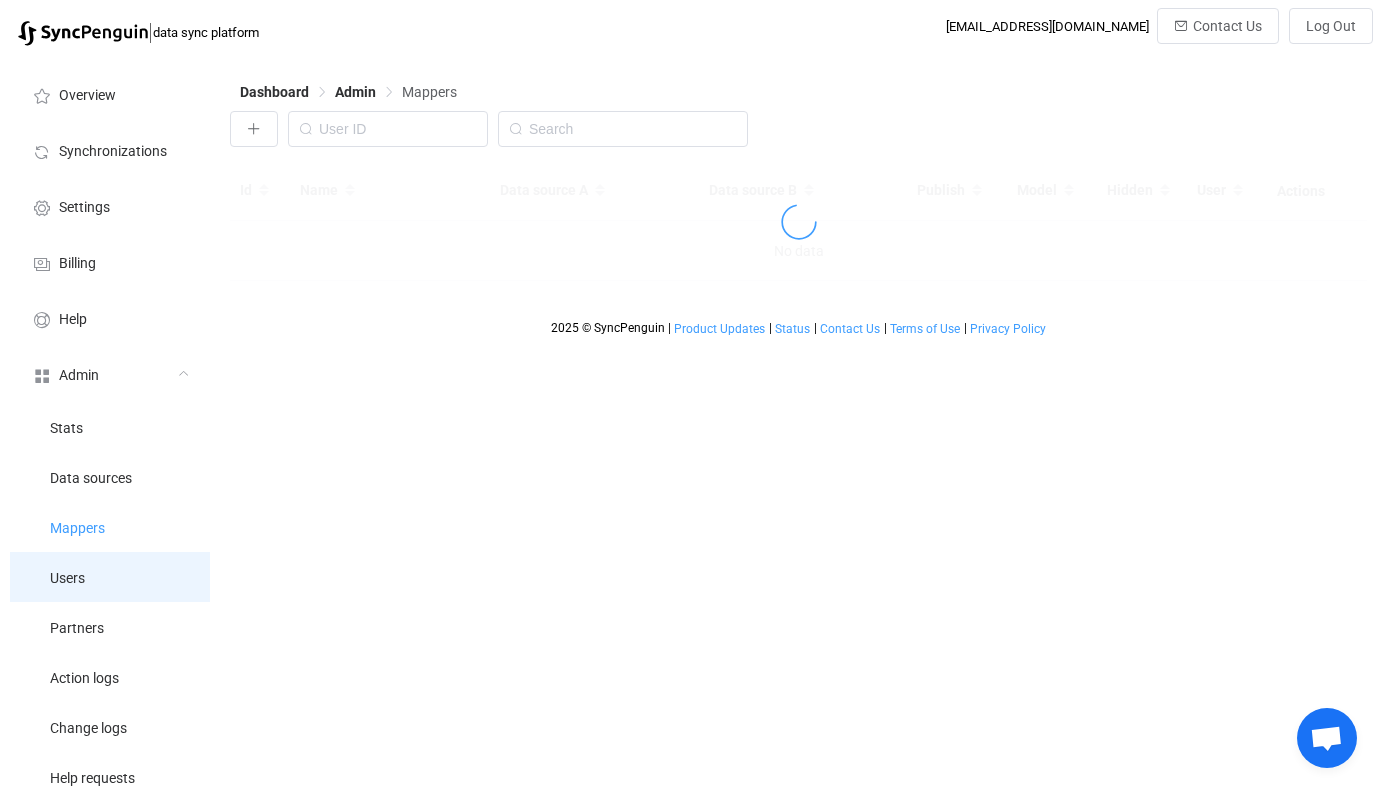 click on "Users" at bounding box center [110, 577] 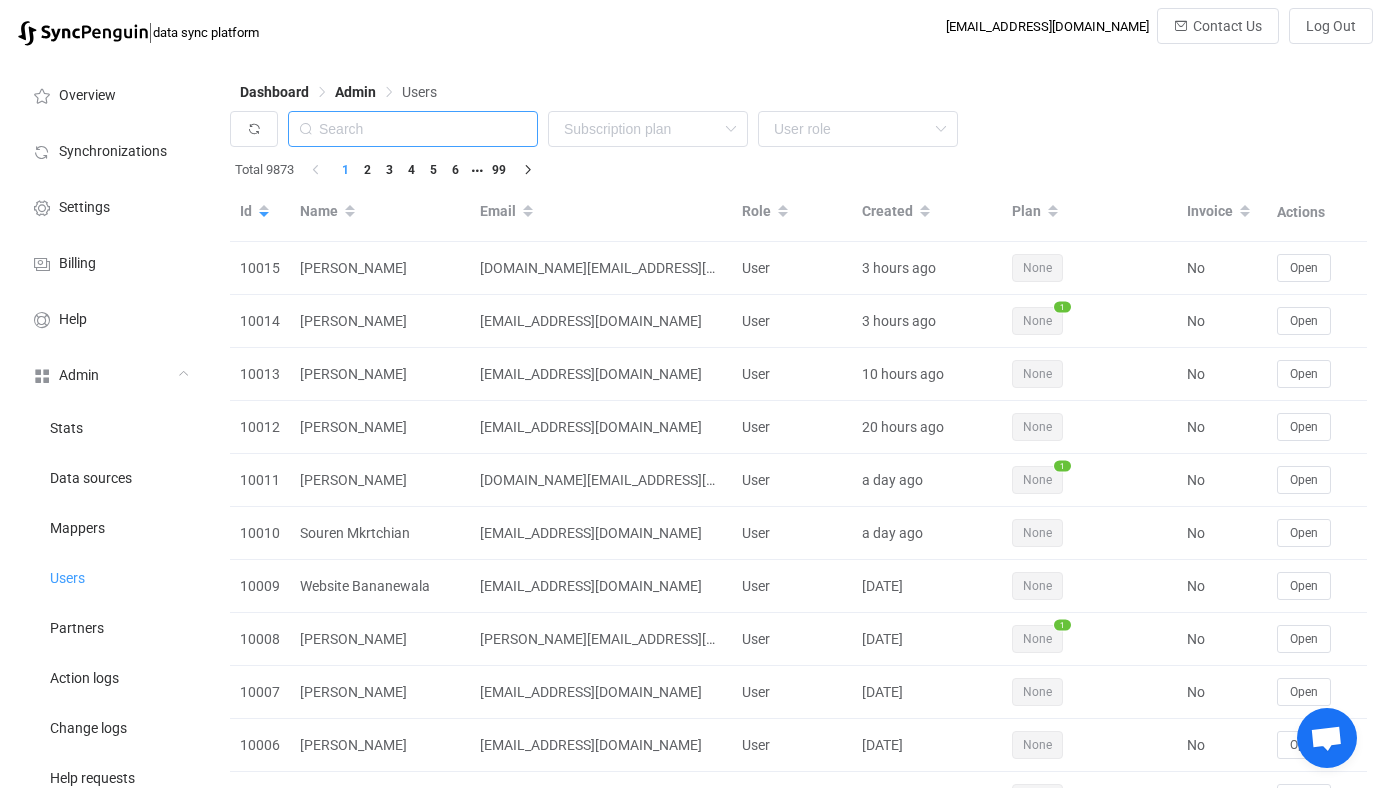 click at bounding box center (413, 129) 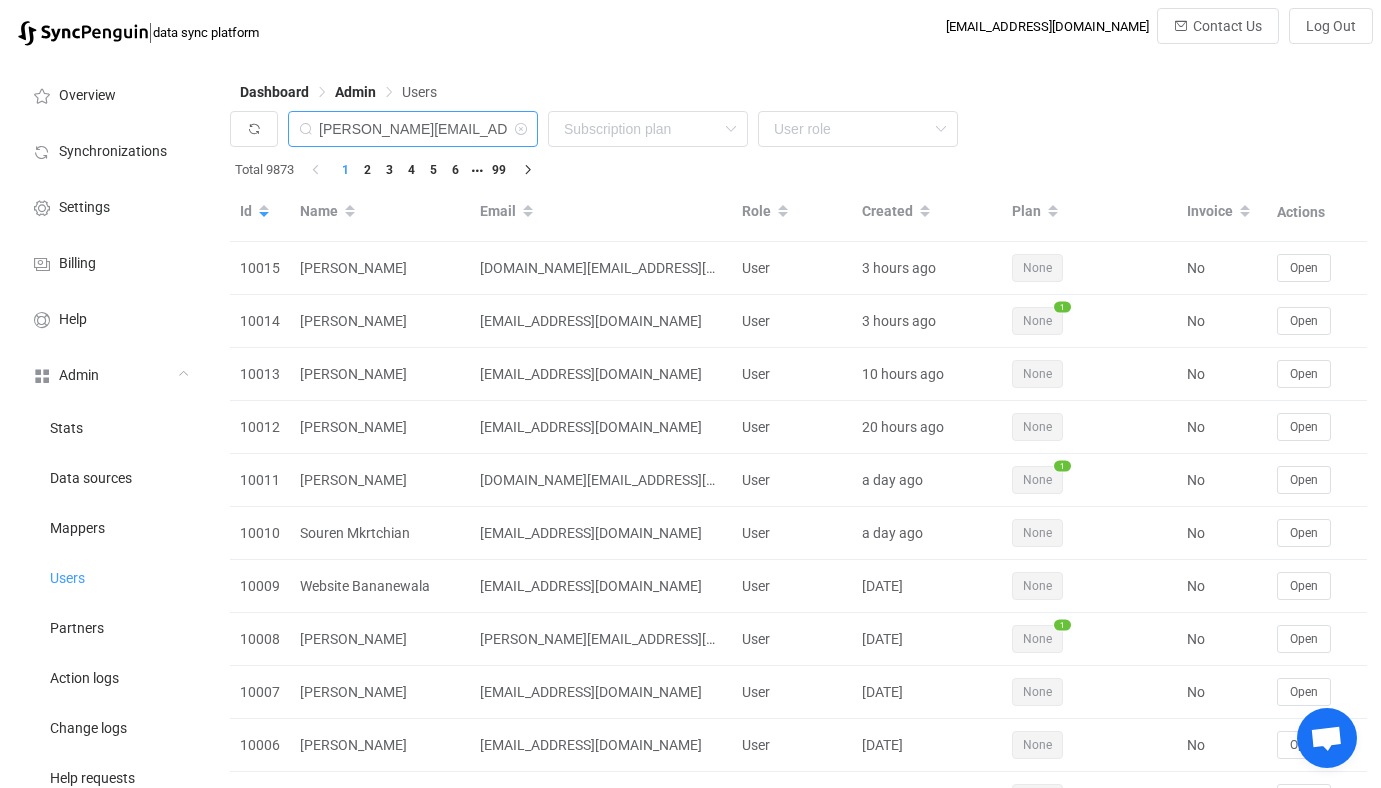 type on "[PERSON_NAME][EMAIL_ADDRESS][DOMAIN_NAME]" 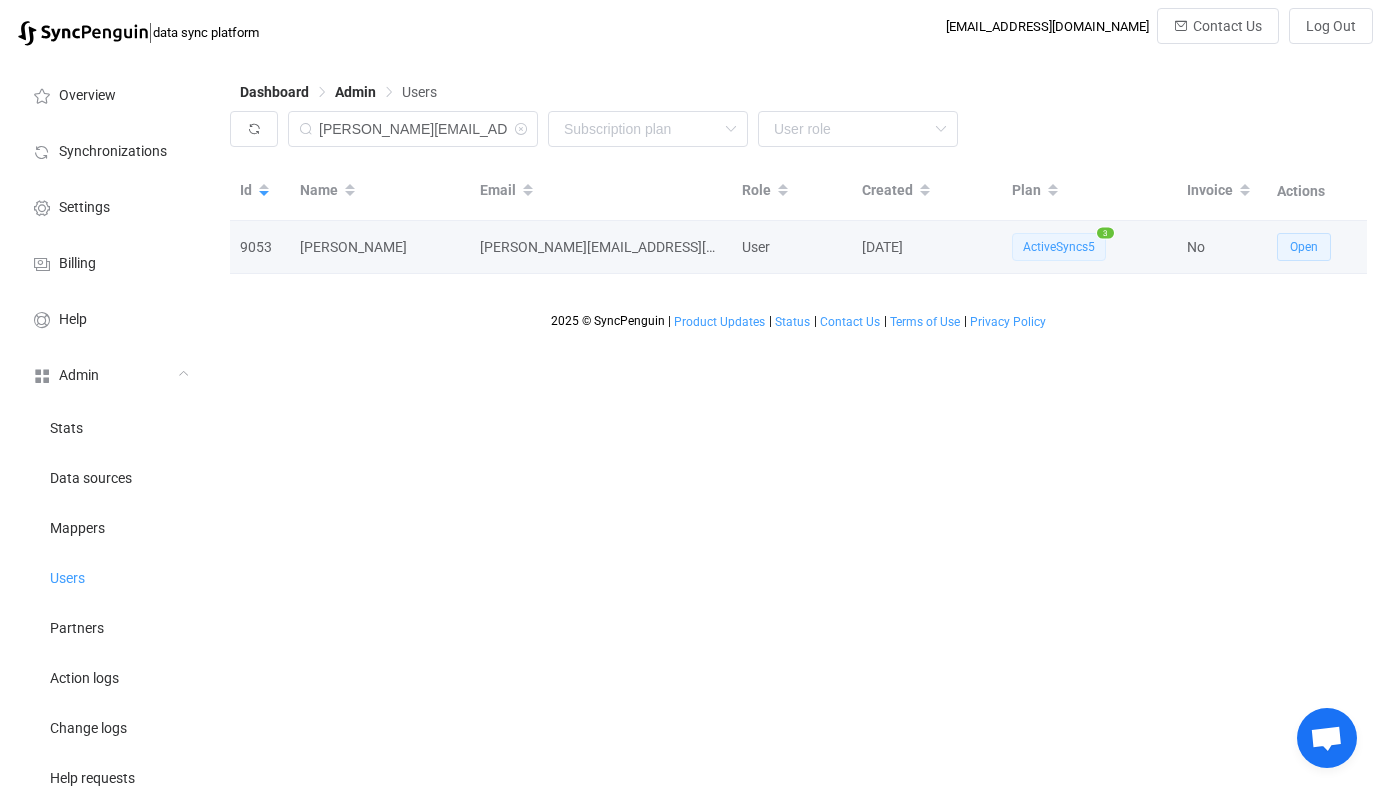 click on "Open" at bounding box center [1304, 247] 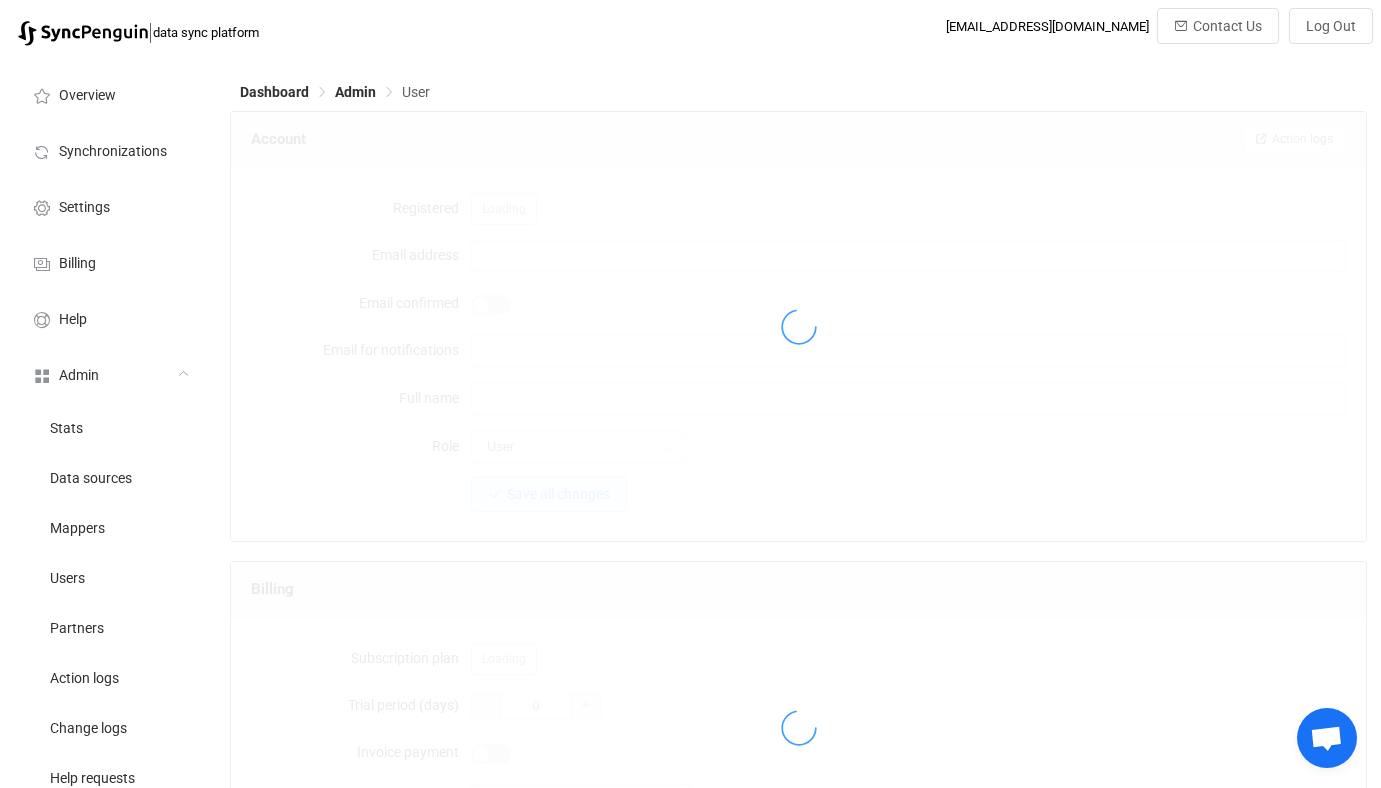 type on "[PERSON_NAME][EMAIL_ADDRESS][DOMAIN_NAME]" 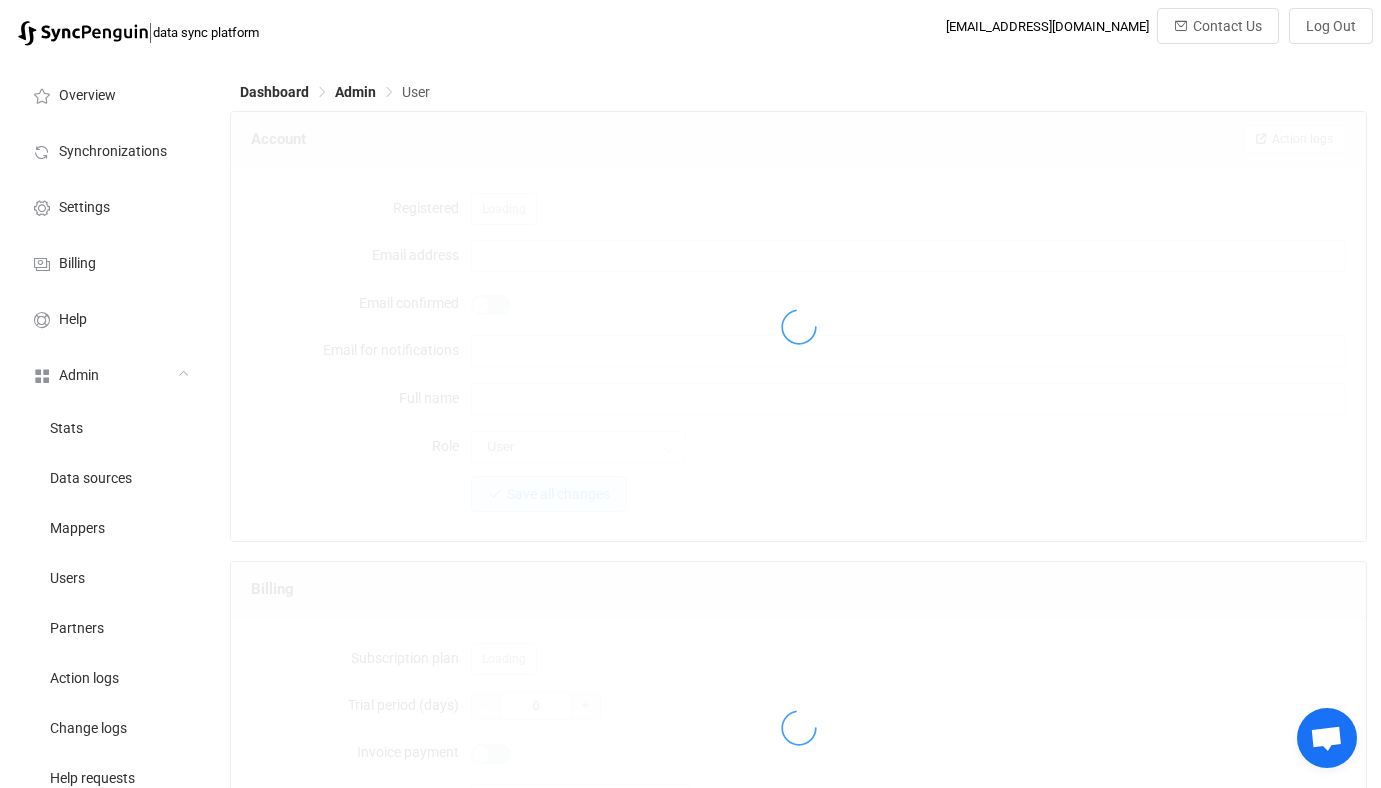 type on "[EMAIL_ADDRESS][DOMAIN_NAME]" 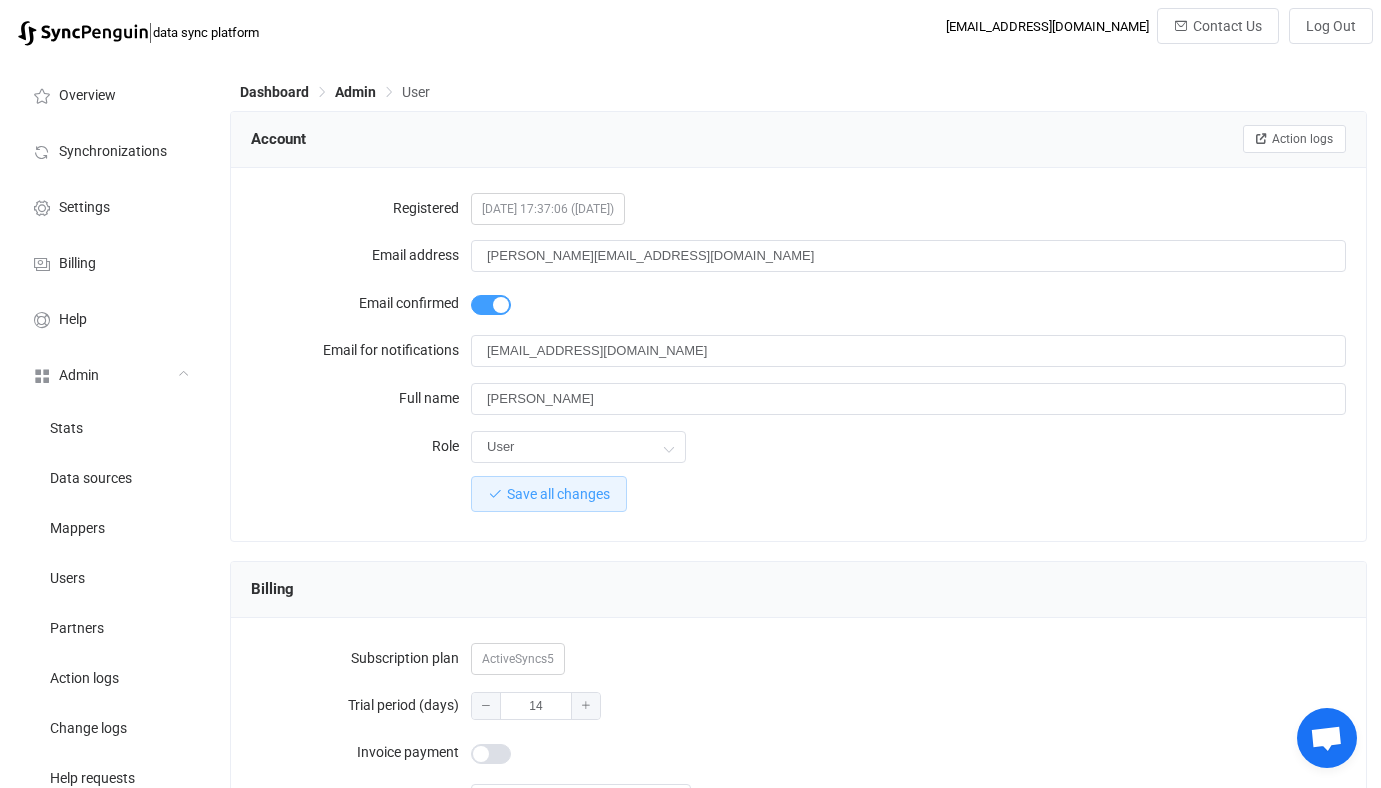 scroll, scrollTop: 1848, scrollLeft: 0, axis: vertical 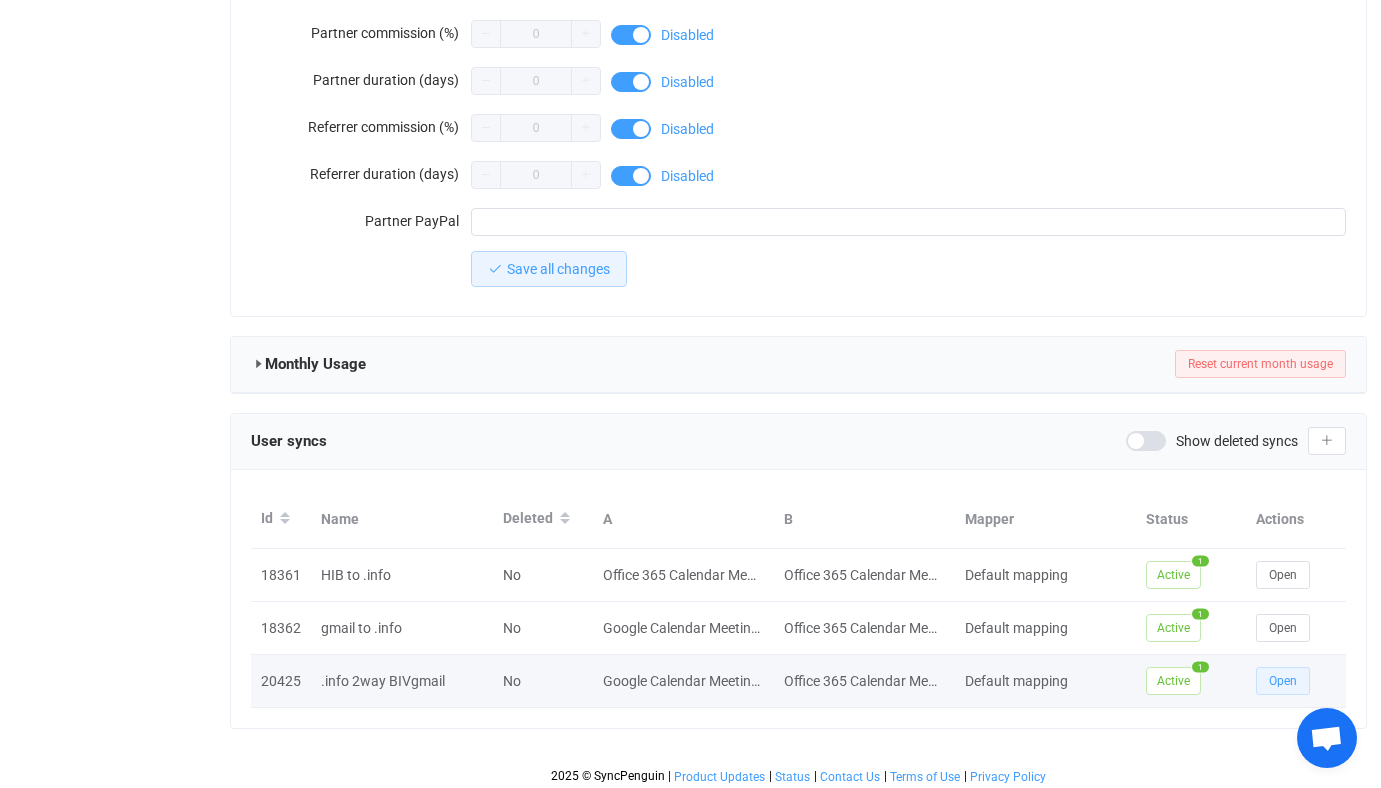 click on "Open" at bounding box center [1283, 681] 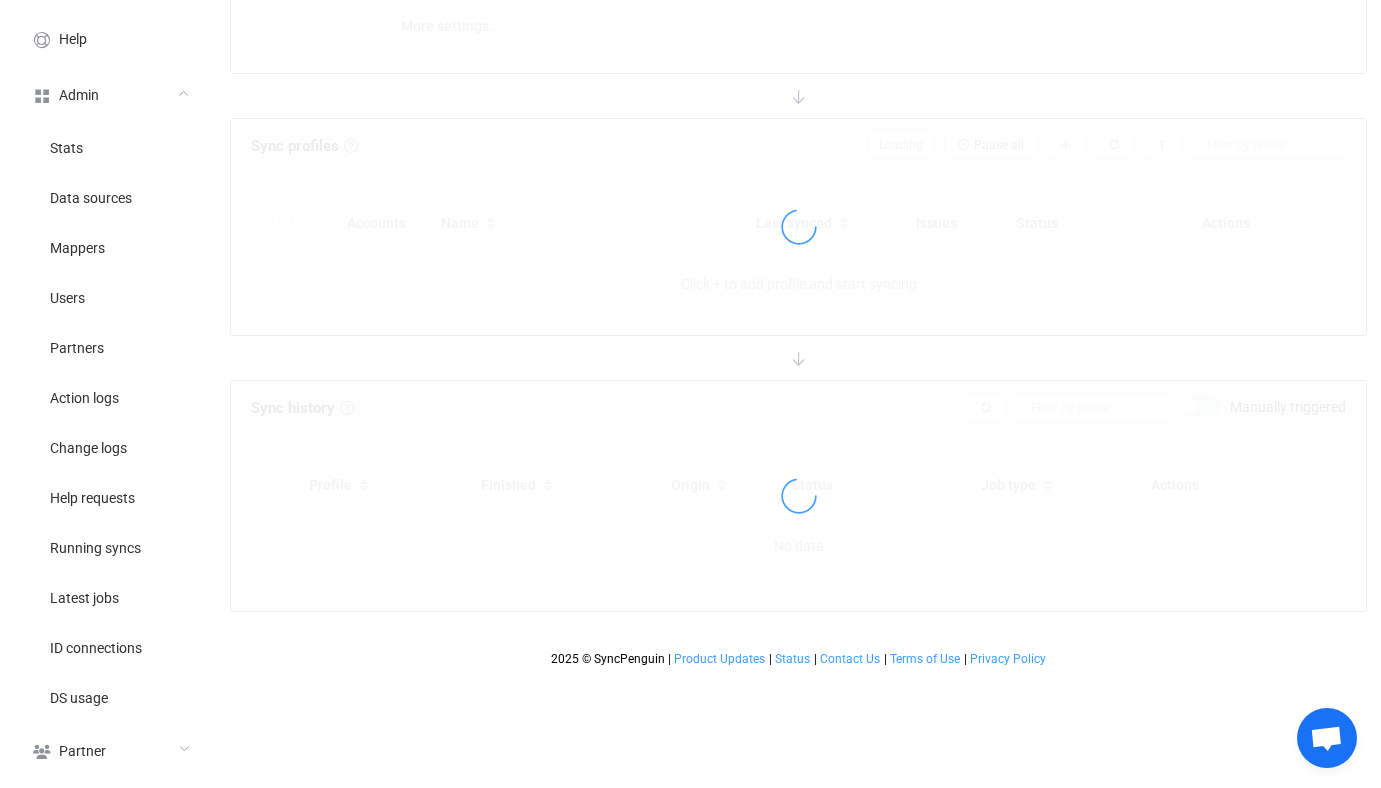 scroll, scrollTop: 0, scrollLeft: 0, axis: both 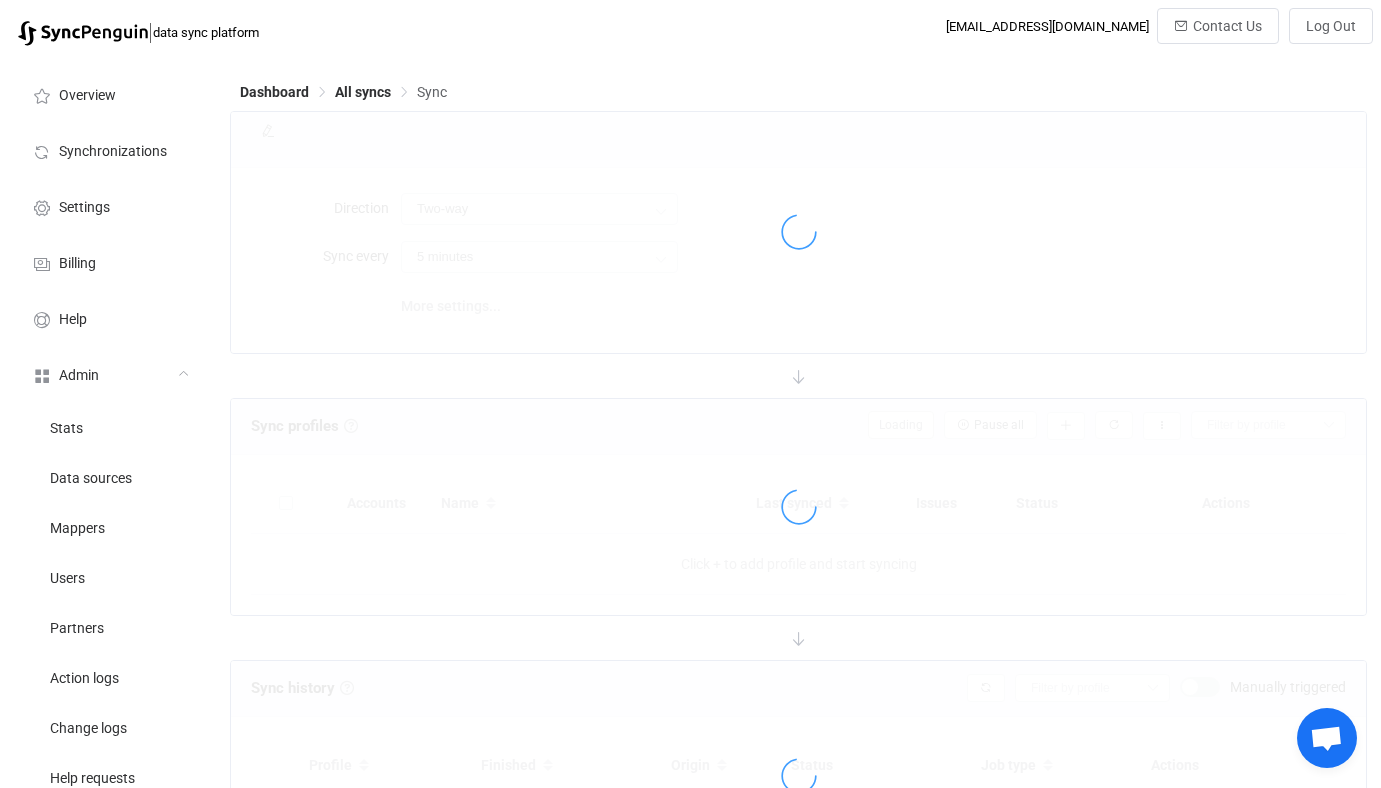 type on "10 minutes" 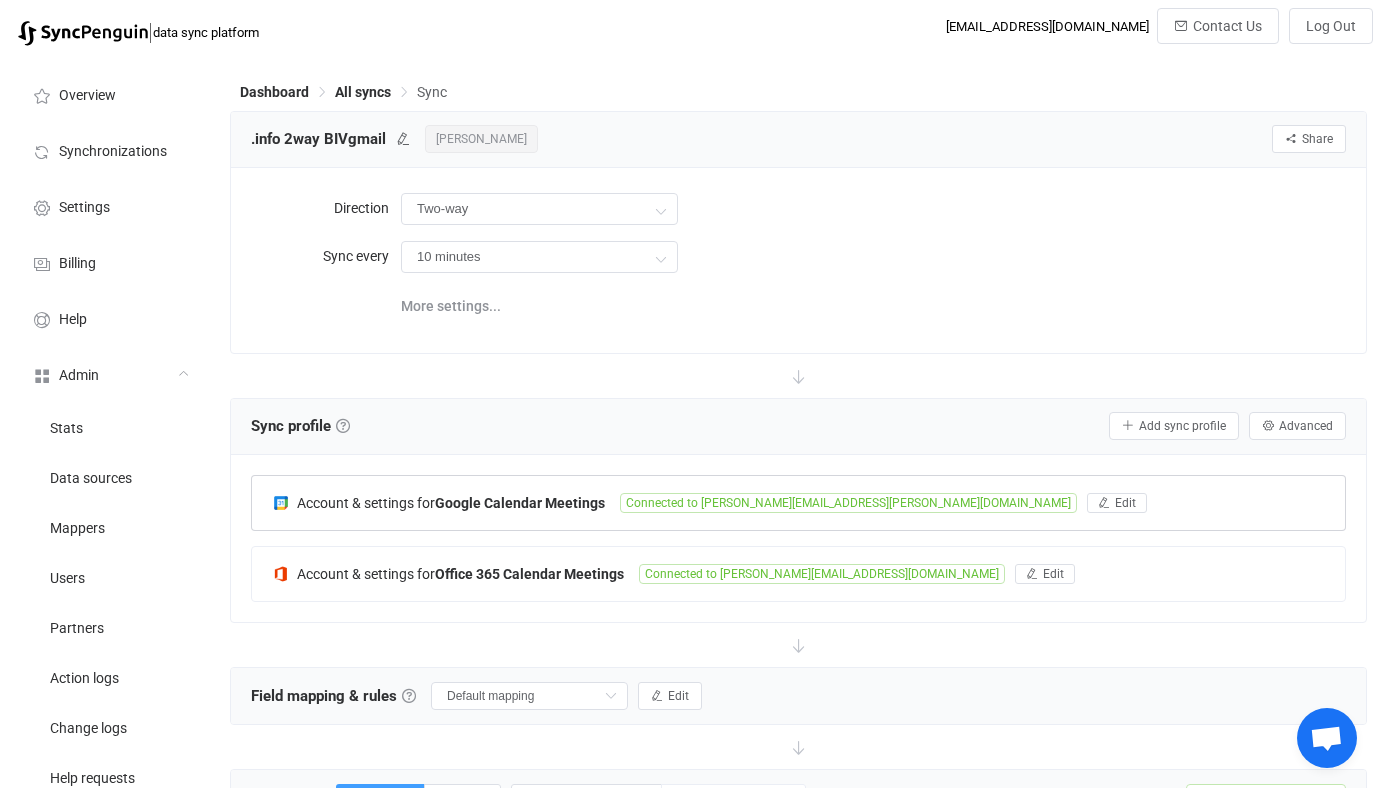 click on "Account & settings for  Google Calendar Meetings
Connected  to [PERSON_NAME][EMAIL_ADDRESS][PERSON_NAME][DOMAIN_NAME] Edit" at bounding box center [798, 503] 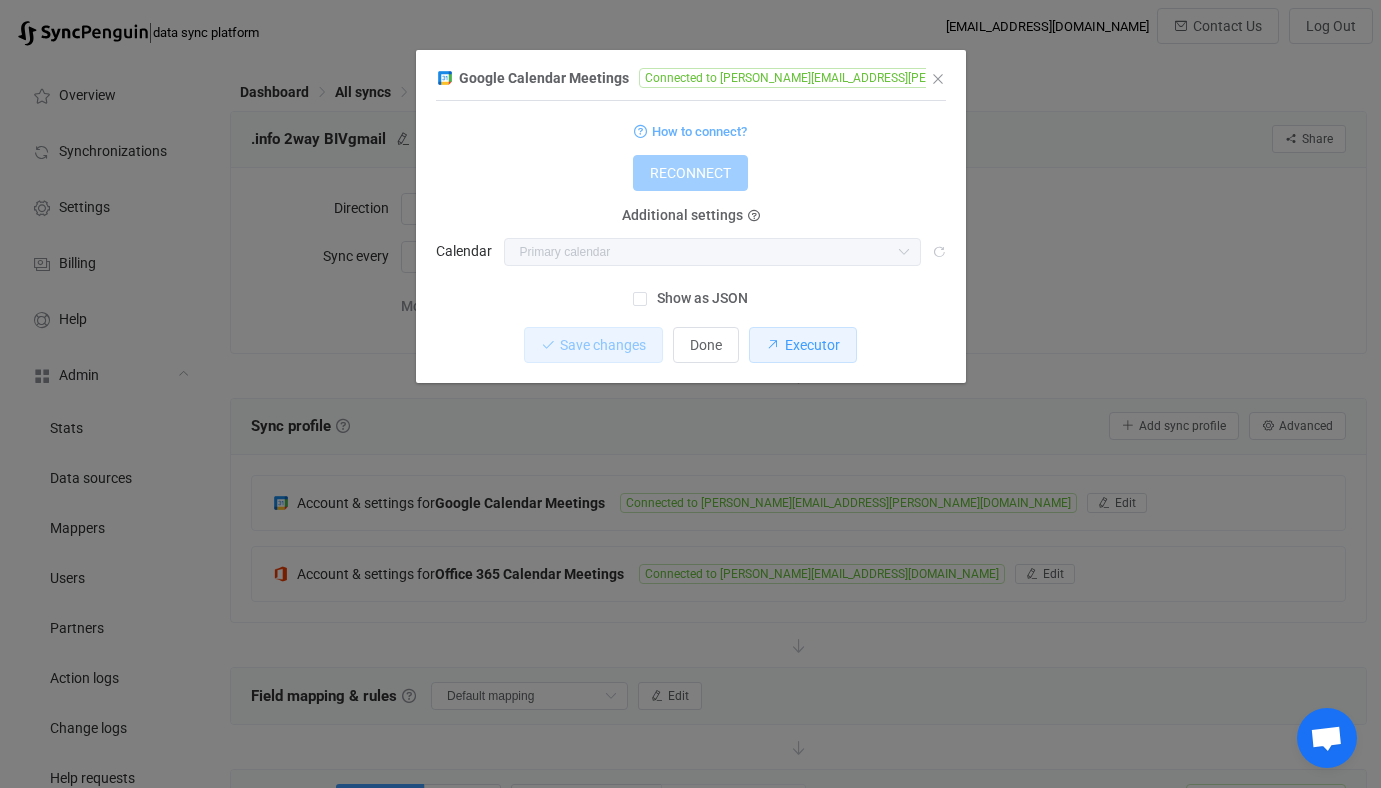 click on "Executor" at bounding box center [803, 345] 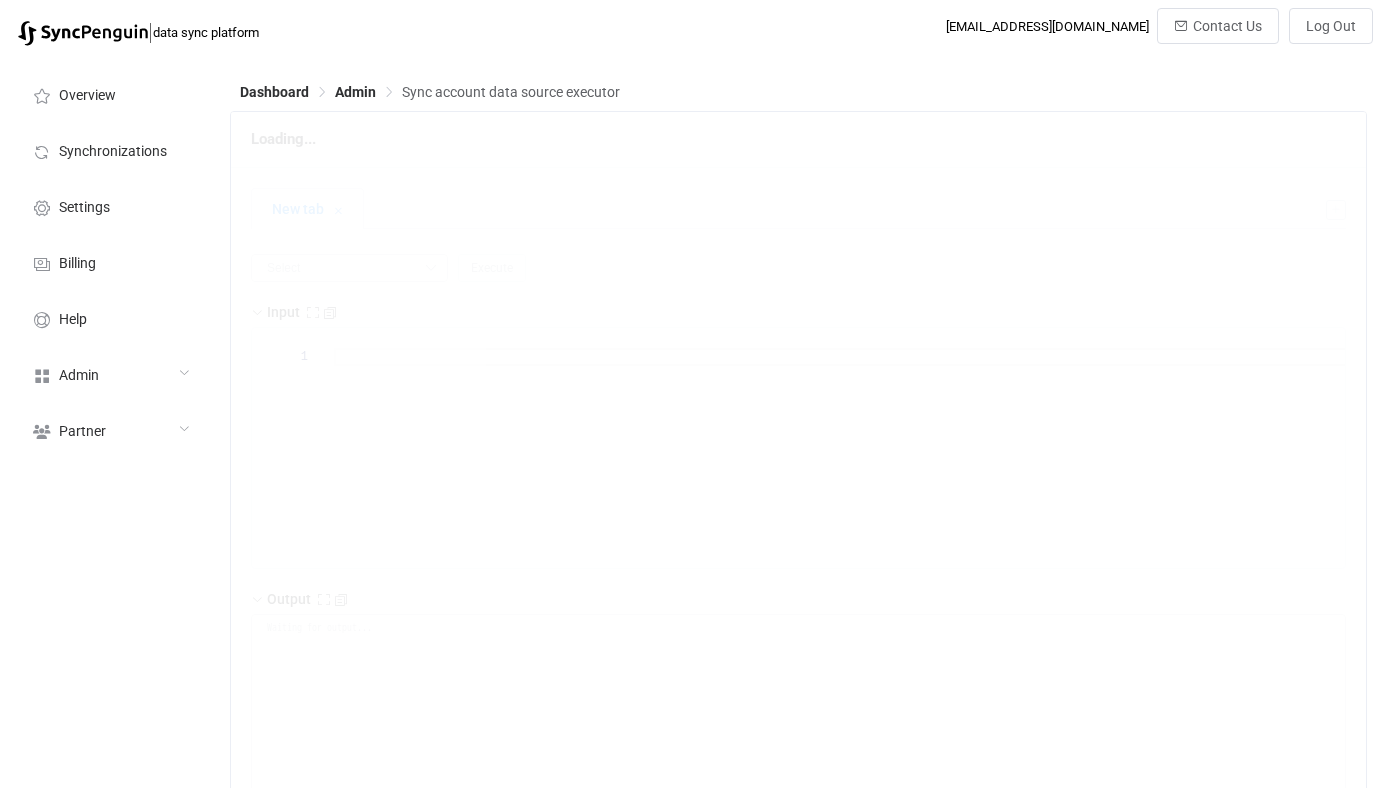 scroll, scrollTop: 0, scrollLeft: 0, axis: both 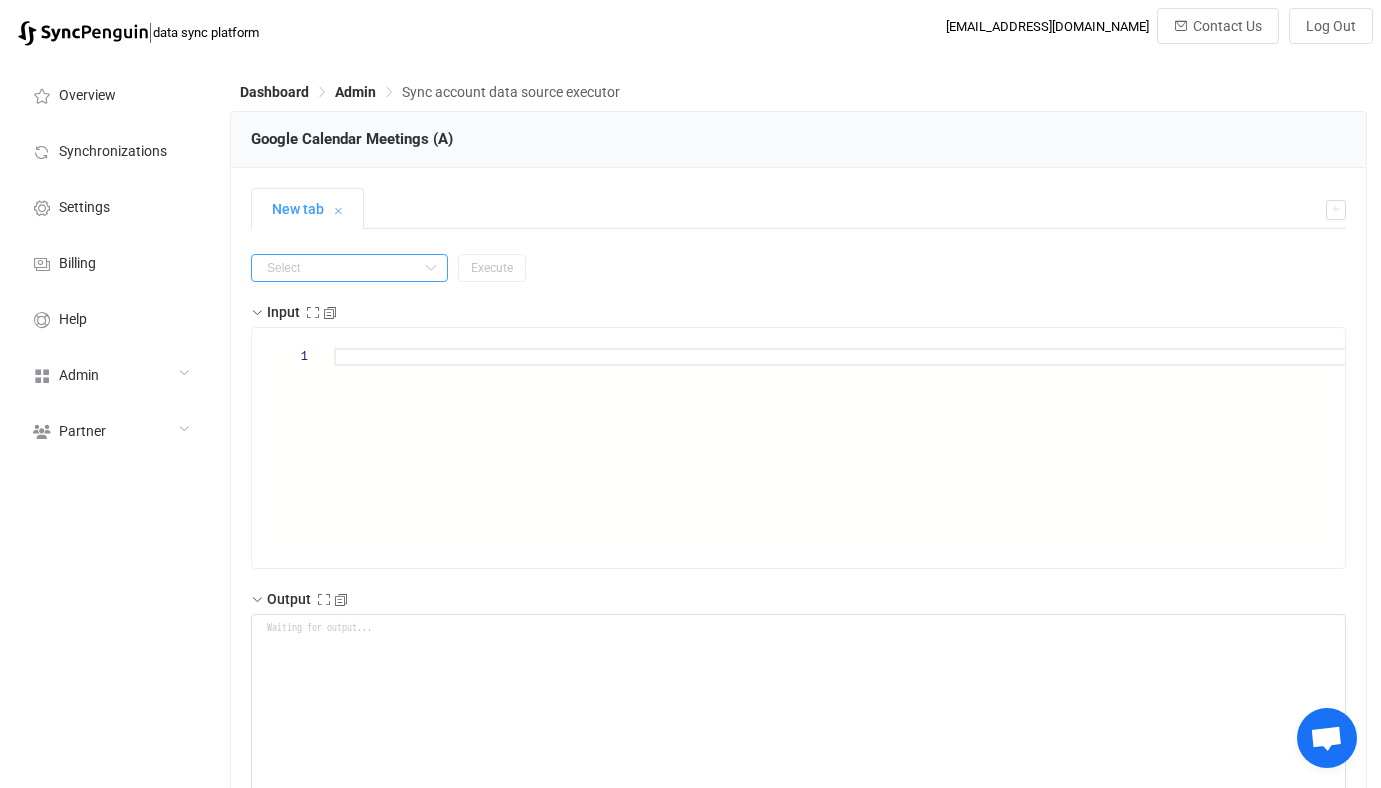 click at bounding box center [349, 268] 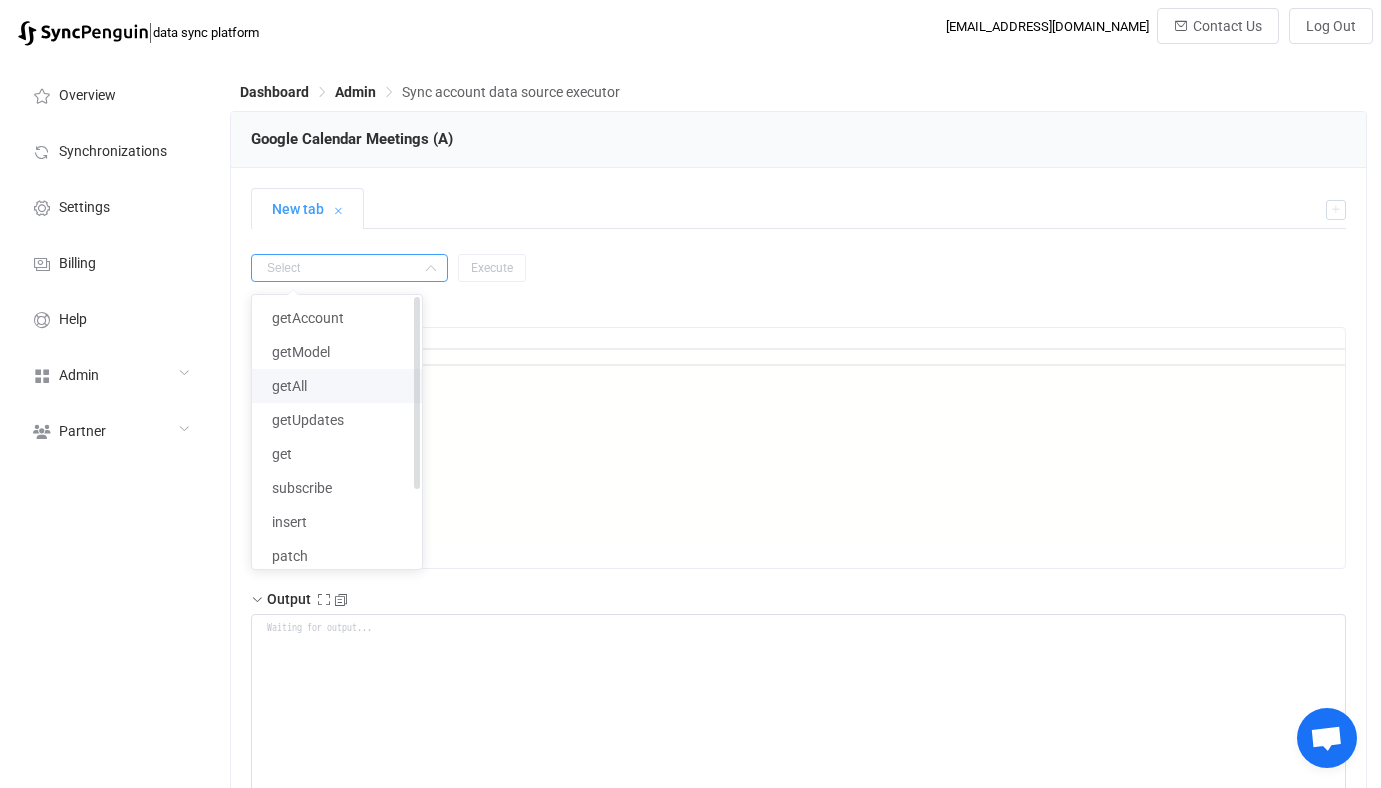 click on "getAll" at bounding box center (337, 386) 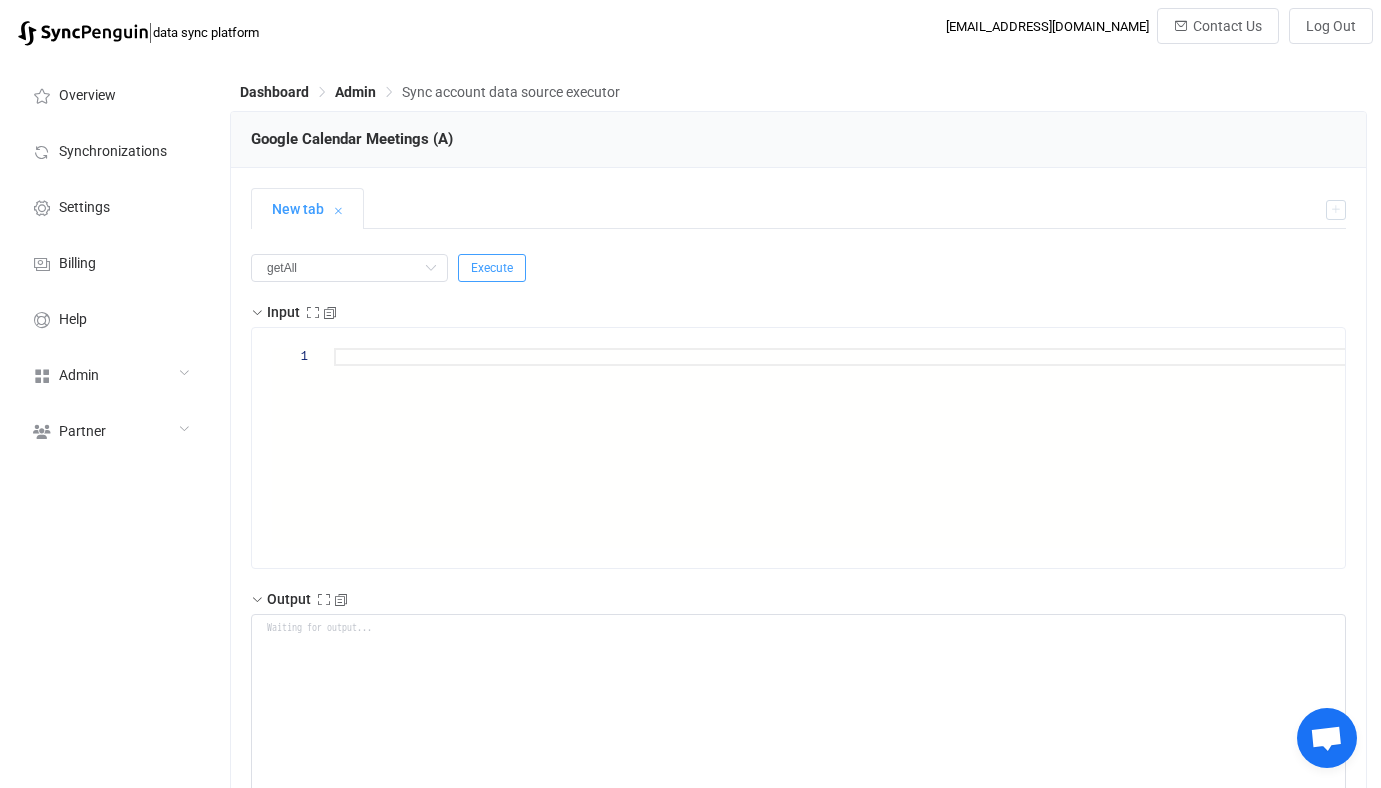 click on "Execute" at bounding box center (492, 268) 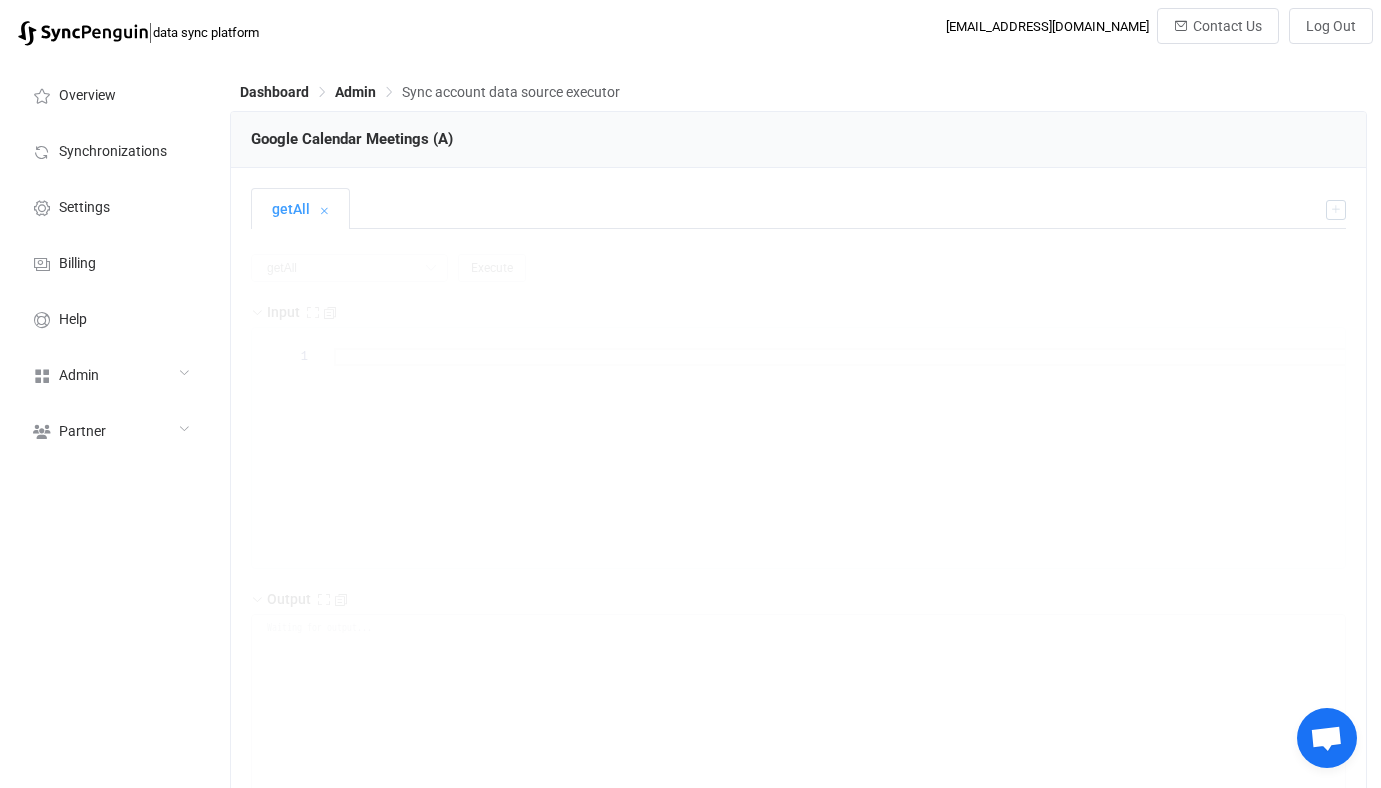type on "{
"nextSync": "[DATE]T16:38:40.464Z",
"entries": [
{
"id": "0h2pl7n6clj0ml2u5aknovcath",
"type": "upsert",
"lastUpdated": "[DATE]T15:20:11.535Z",
"label": "[PERSON_NAME] Test",
"value": {
"id": "0h2pl7n6clj0ml2u5aknovcath",
"subject": "[PERSON_NAME] Test",
"start": "[DATE]T10:30:00.000Z",
"end": "[DATE]T11:30:00.000Z",
"isAllDay": false,
"location": null,
"description": null,
"attendees": [],
"visibility": "default",
"freeBusyStatus": "opaque",
"recurrence": null,
"deletedOccurrences": null,
"modifiedOccurrences": null,
"conferenceData": null,
"timeZone": "Europe/[GEOGRAPHIC_DATA]",
"isDefaultReminderSet": true,
"color": null,
"onlineMeetingUrl": null,
"isRecurring": false,
"isRecurrenceException": false,
"iCalId": "[EMAIL_ADDRESS][DOMAIN_NAME]",
"response": "organizer",
"organizer": "[PERSON_NAME]...." 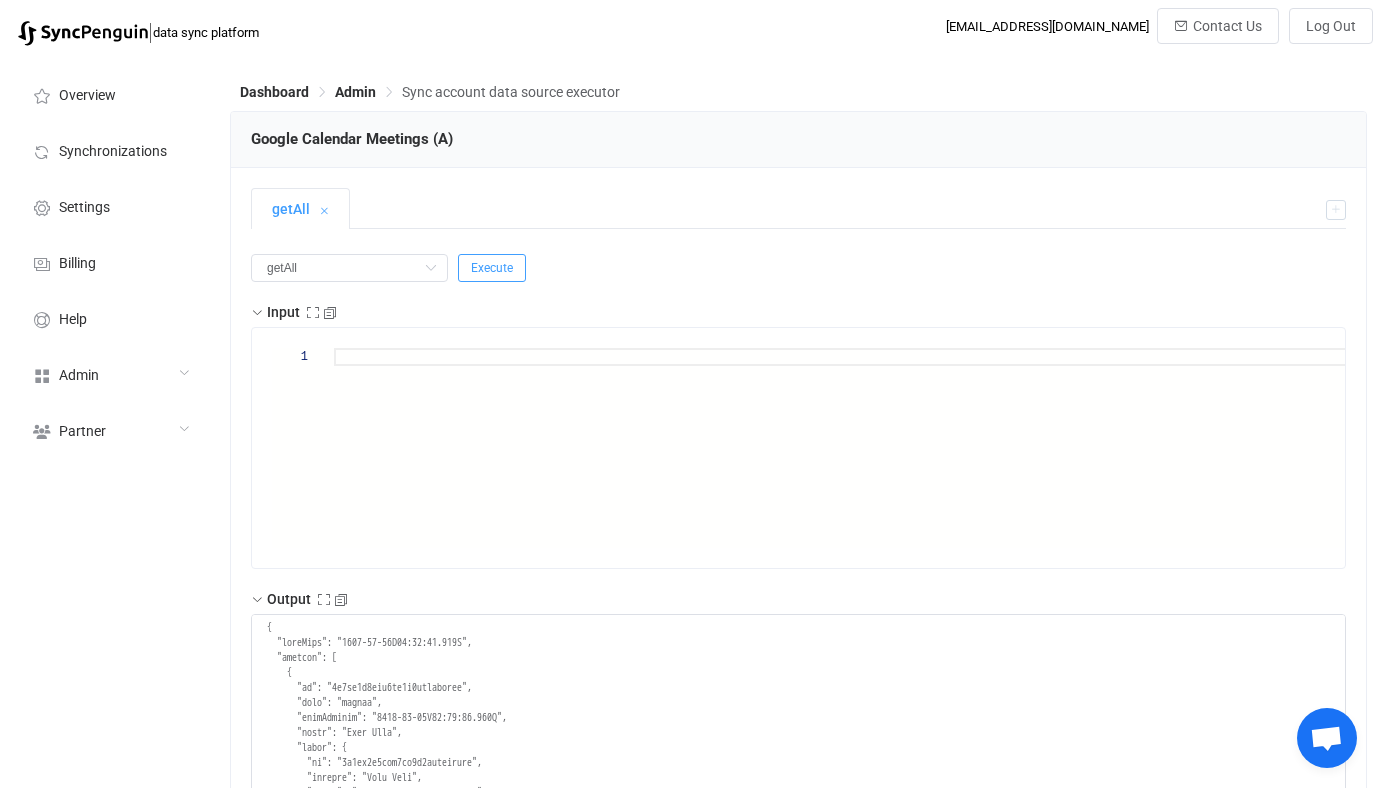 scroll, scrollTop: 167, scrollLeft: 0, axis: vertical 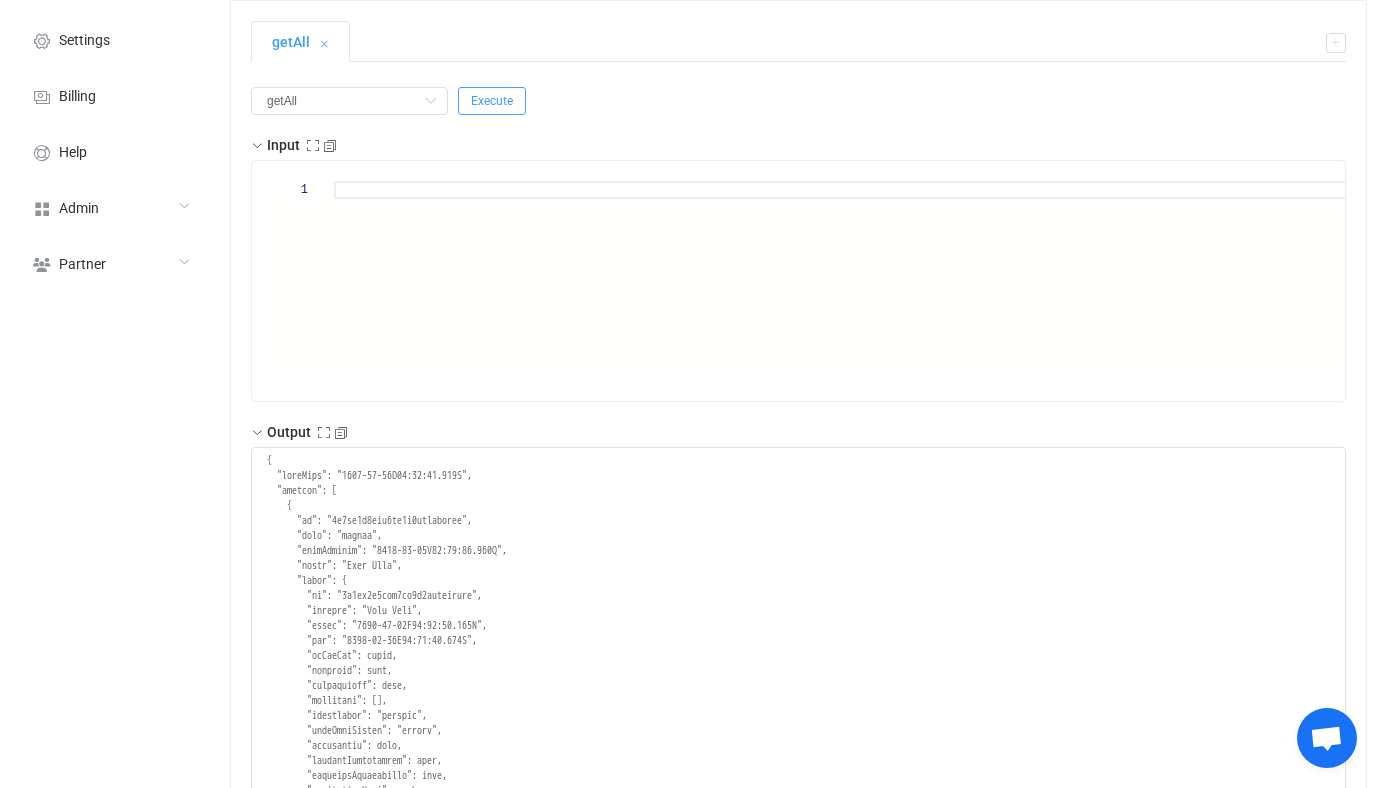type 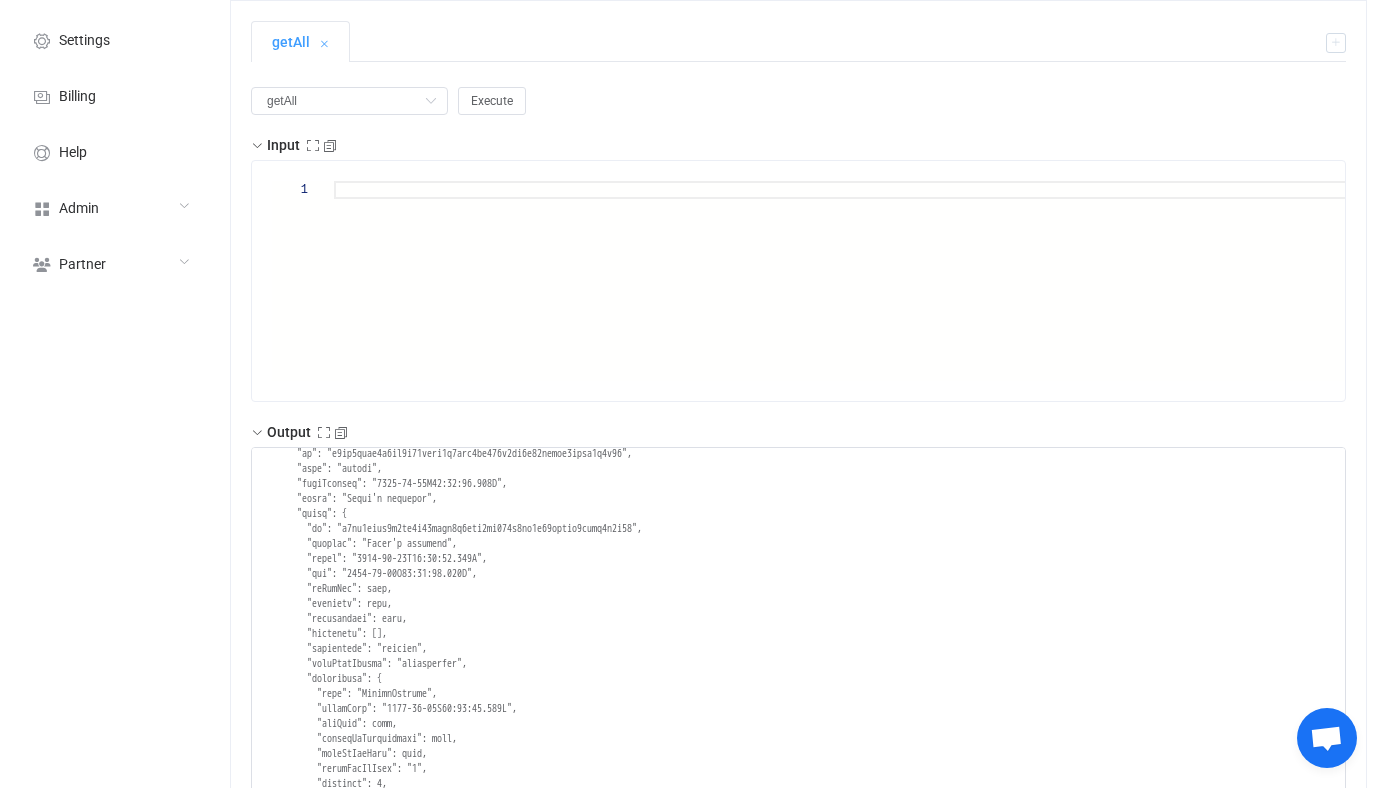 scroll, scrollTop: 85132, scrollLeft: 0, axis: vertical 